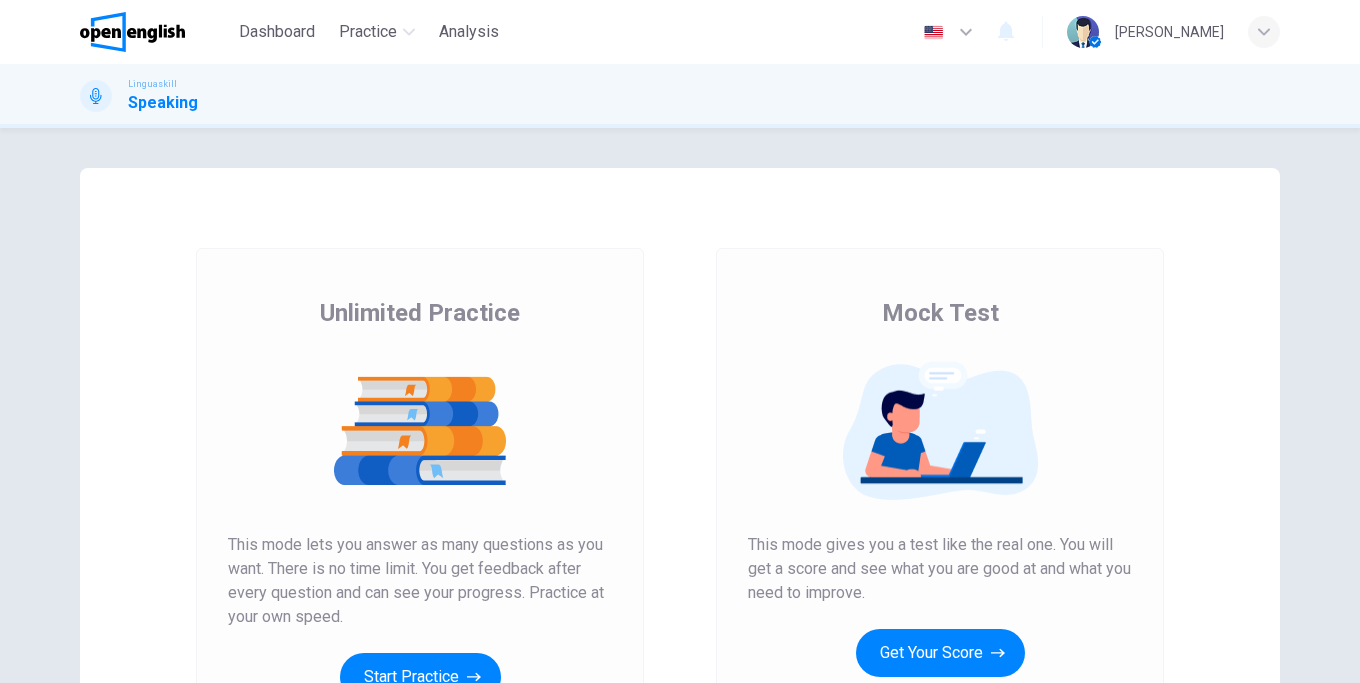 scroll, scrollTop: 0, scrollLeft: 0, axis: both 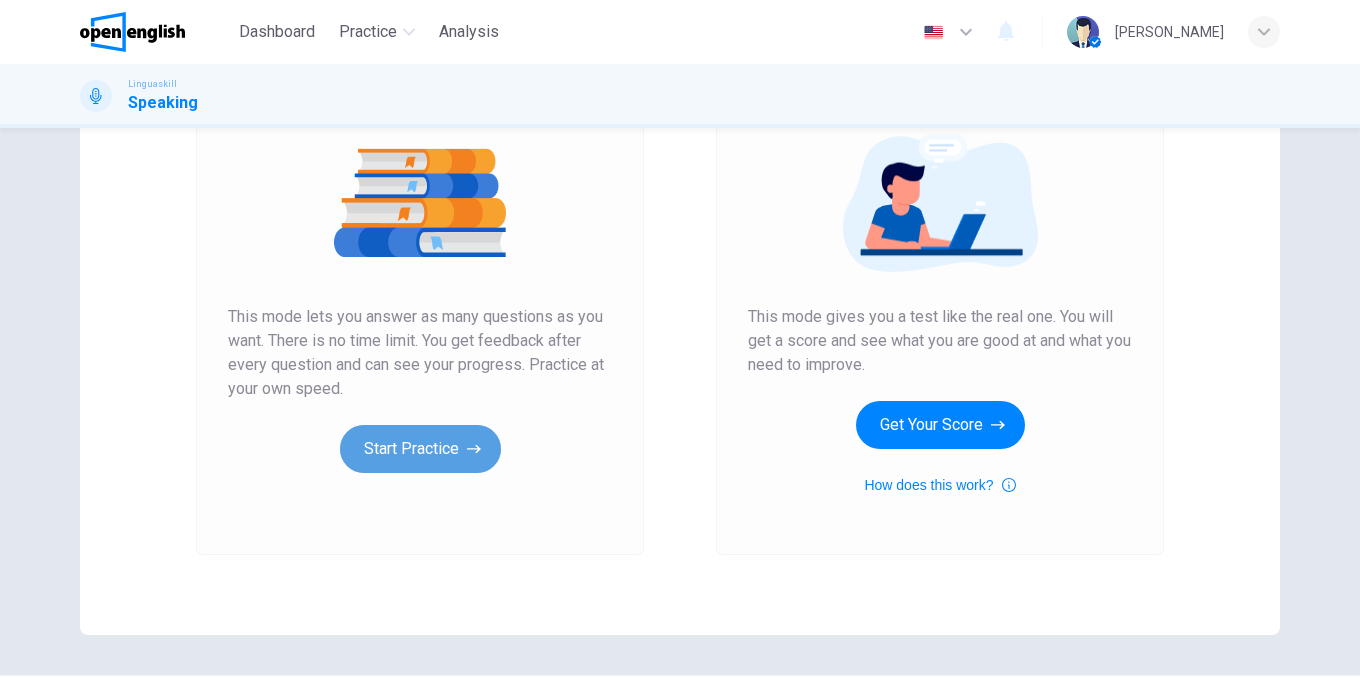 click on "Start Practice" at bounding box center (420, 449) 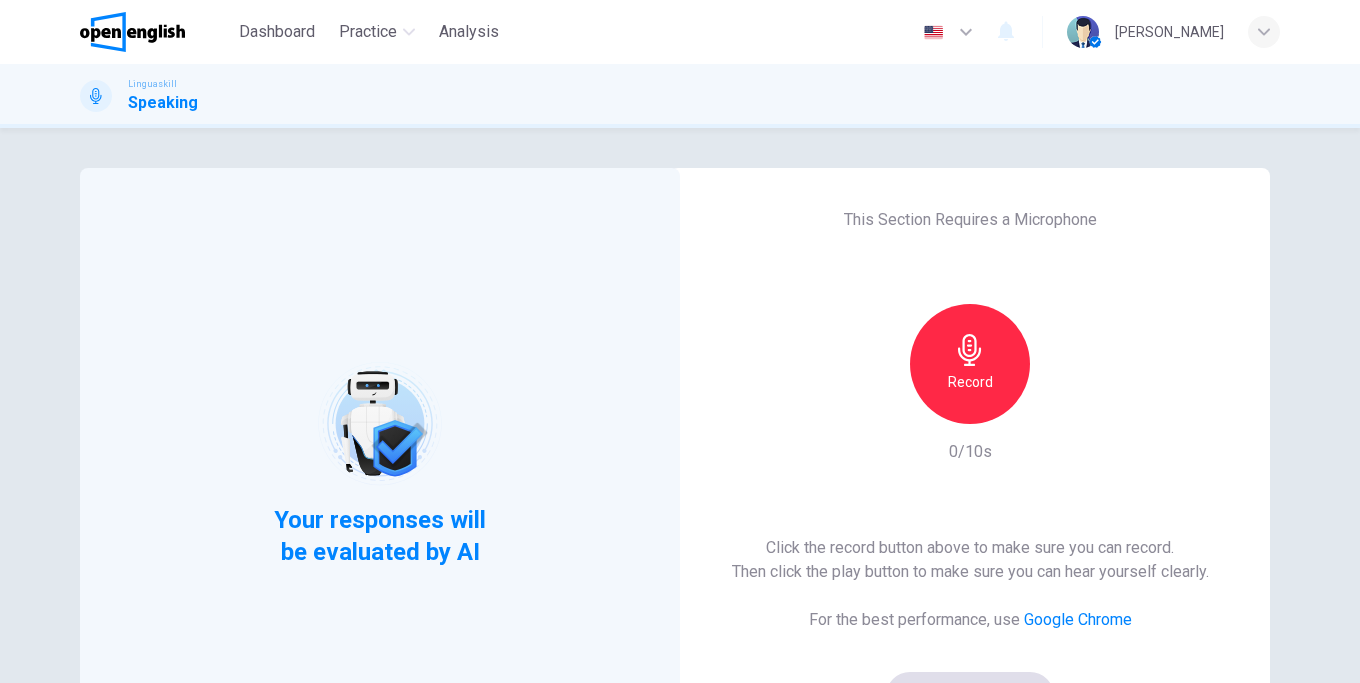 click on "Record" at bounding box center [970, 382] 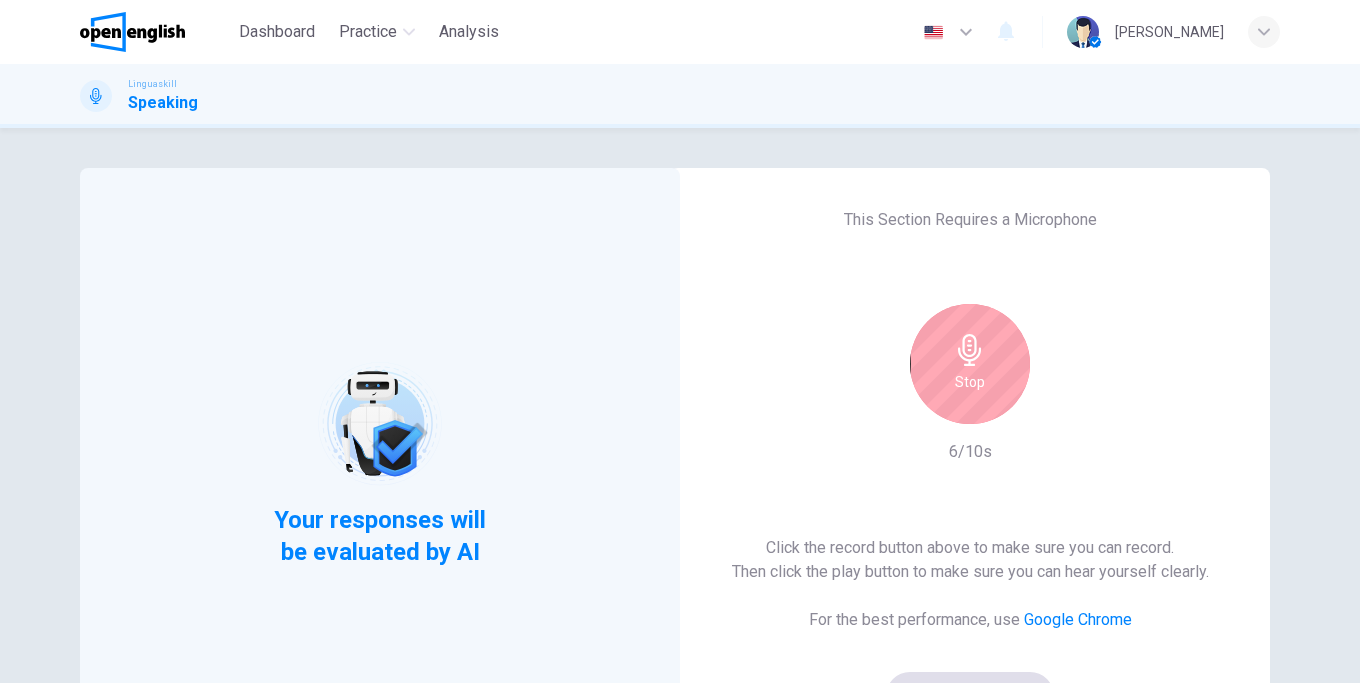click on "Stop" at bounding box center (970, 382) 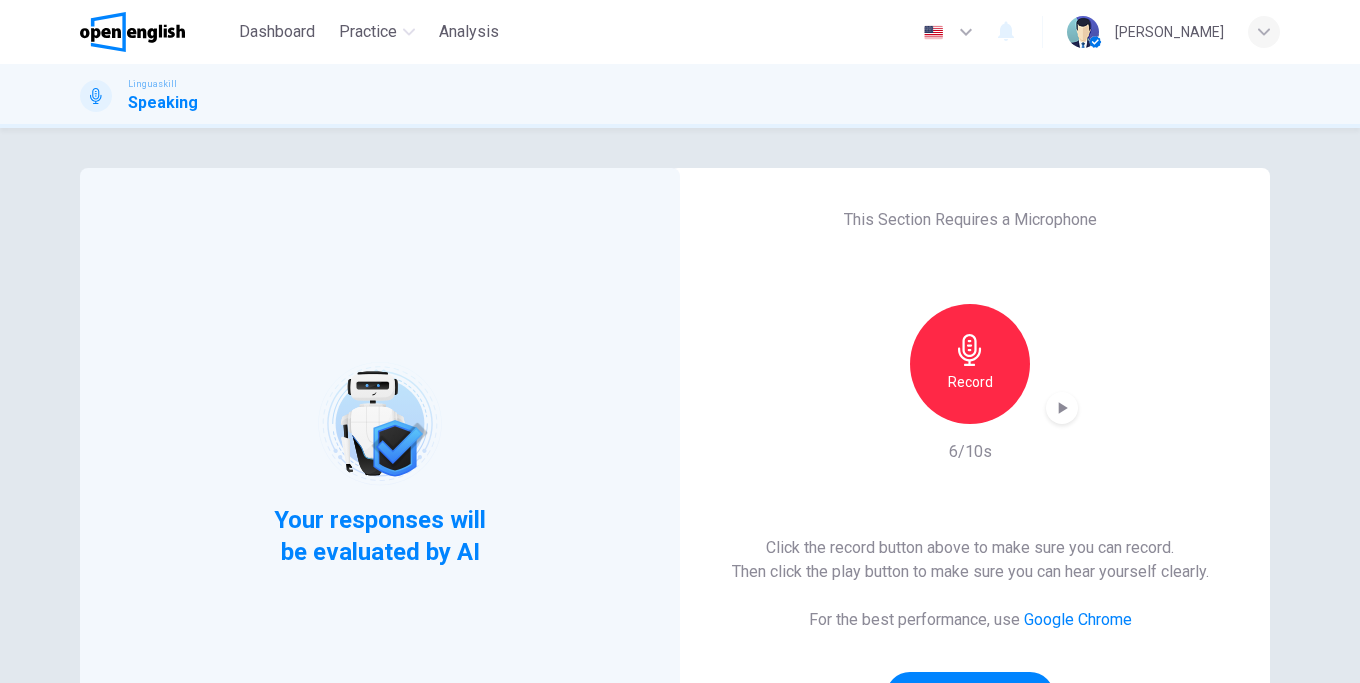click 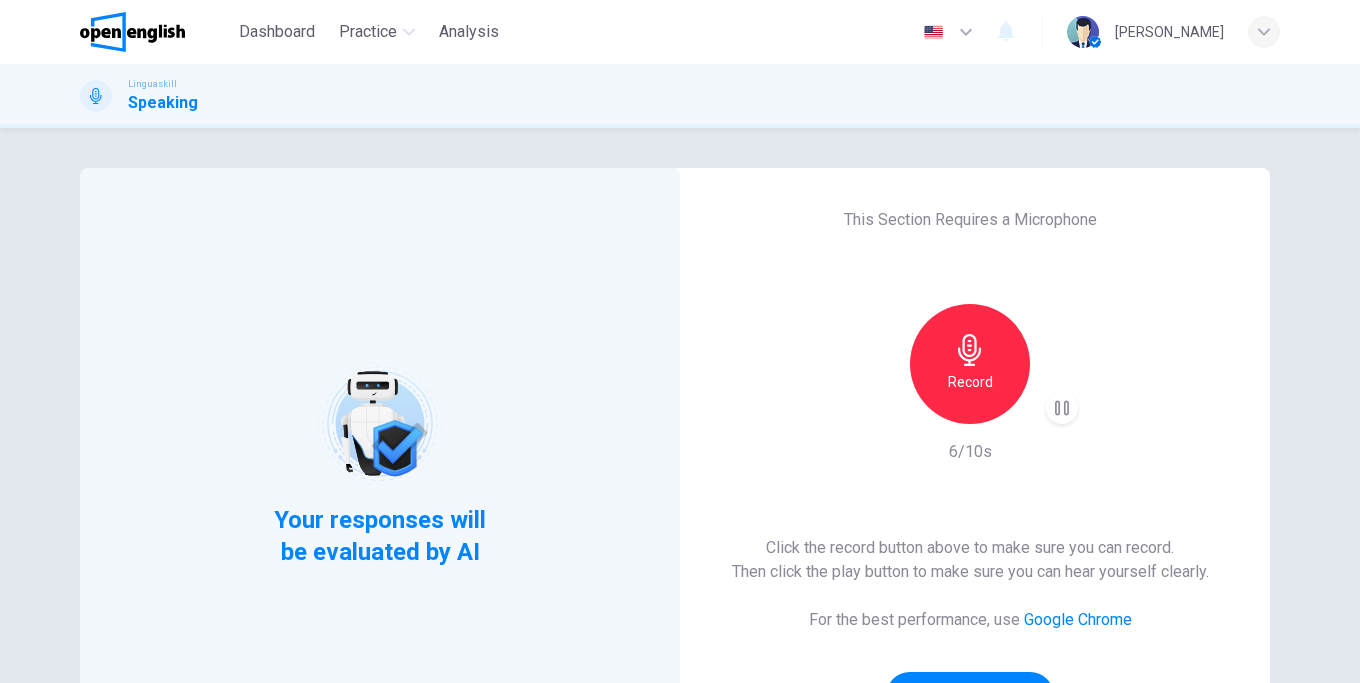 scroll, scrollTop: 284, scrollLeft: 0, axis: vertical 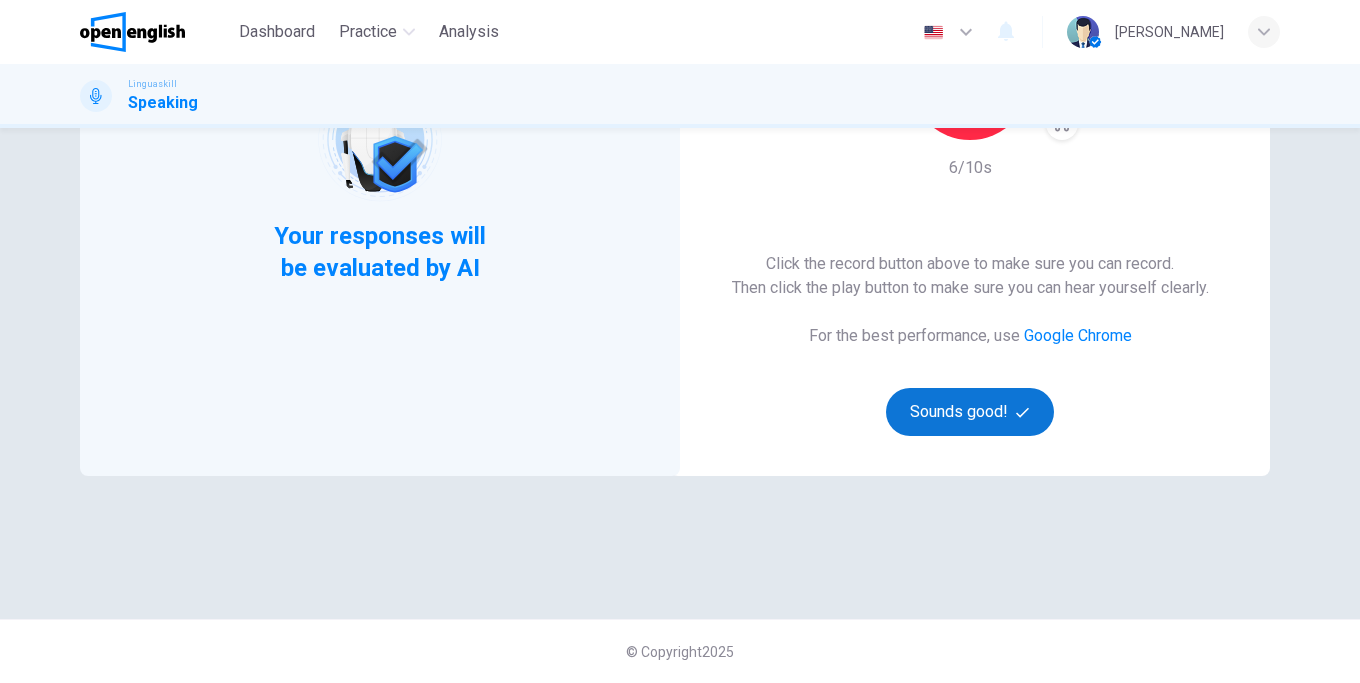 click on "Sounds good!" at bounding box center [970, 412] 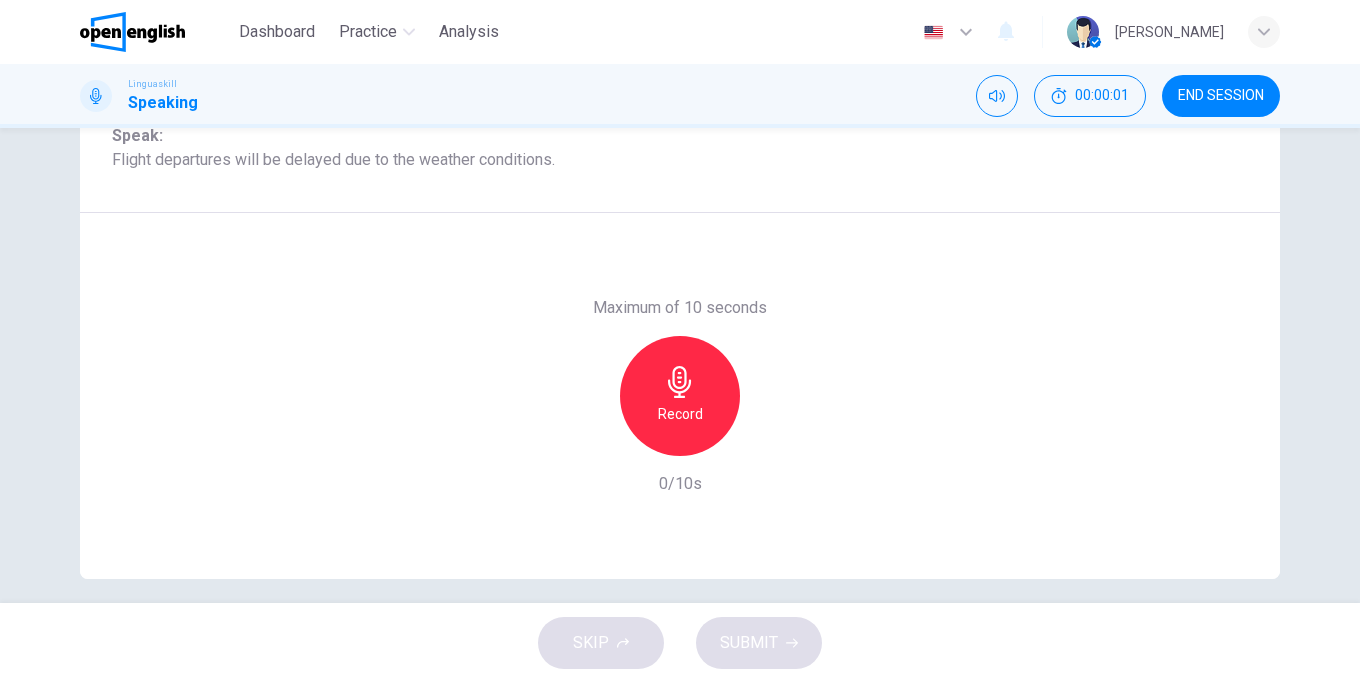 scroll, scrollTop: 56, scrollLeft: 0, axis: vertical 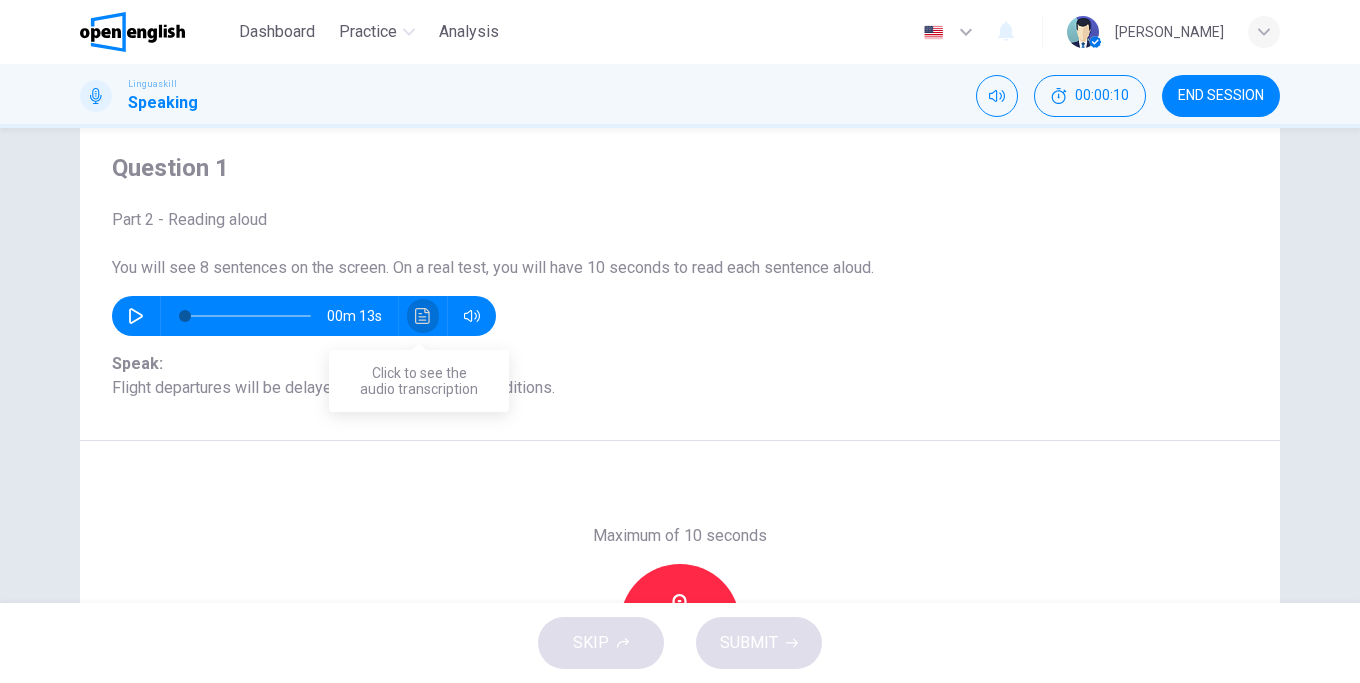 click at bounding box center [423, 316] 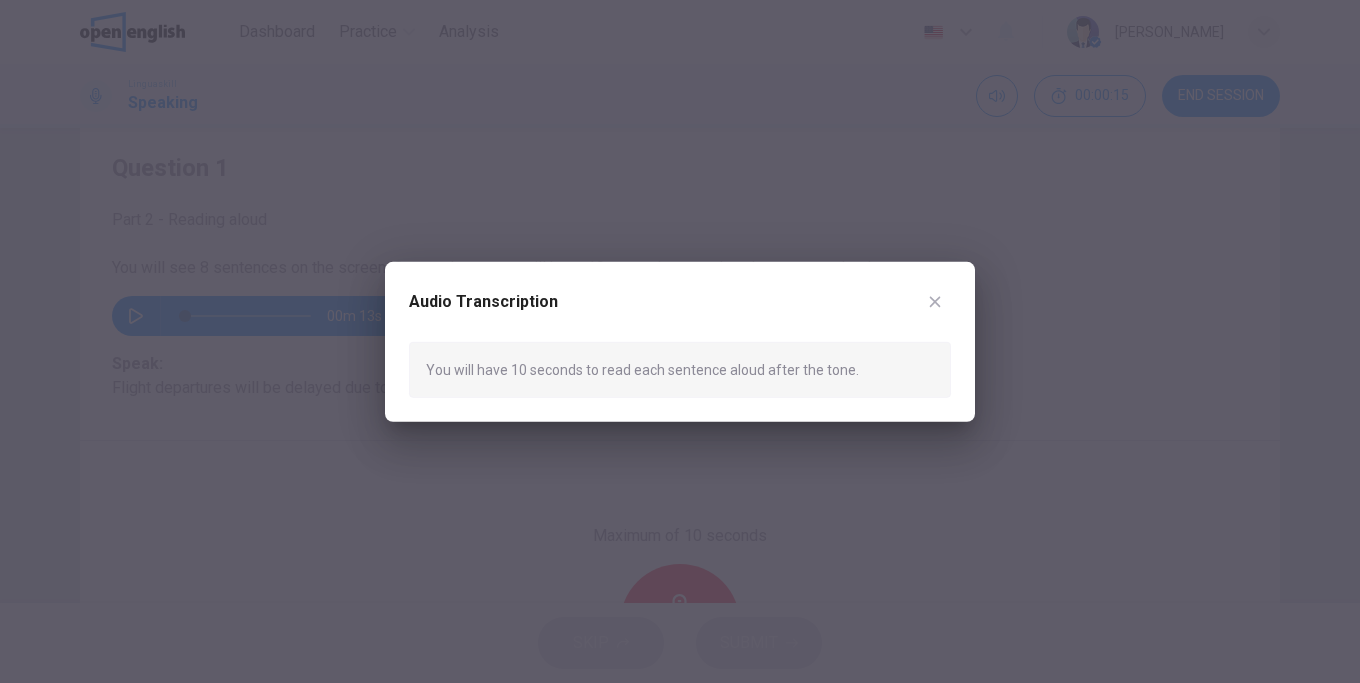 click 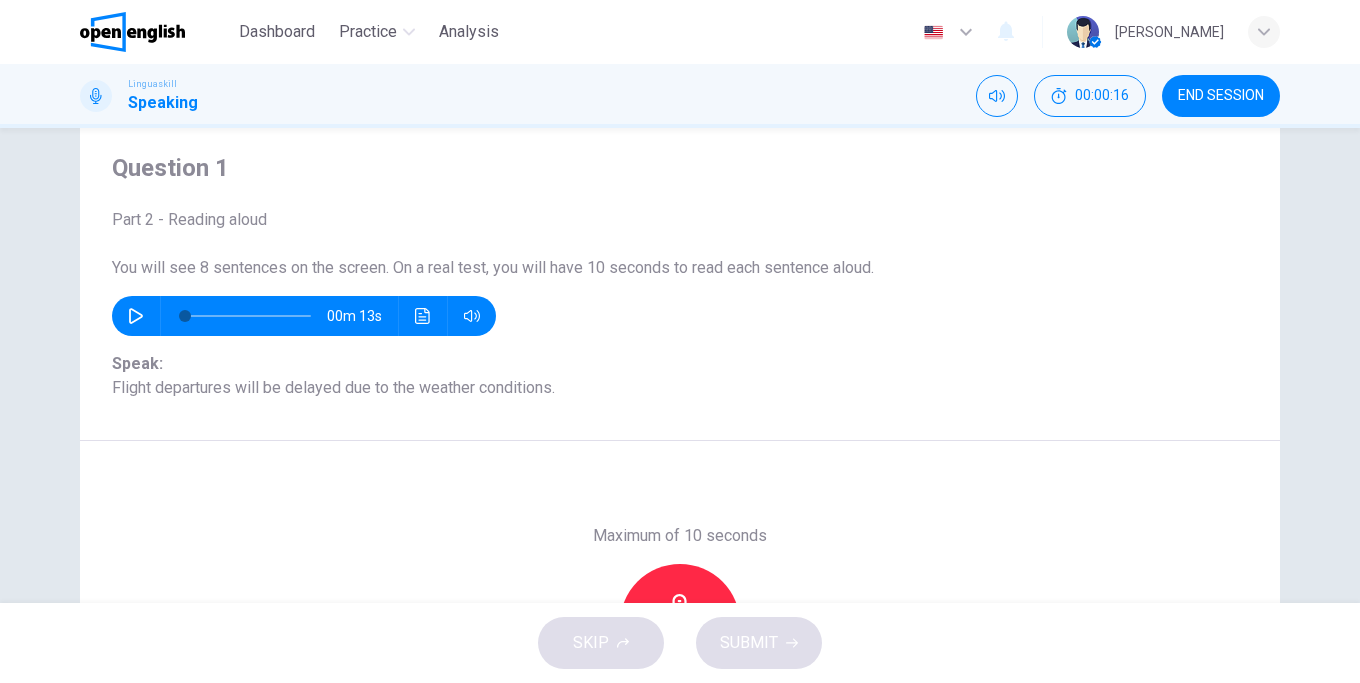 click 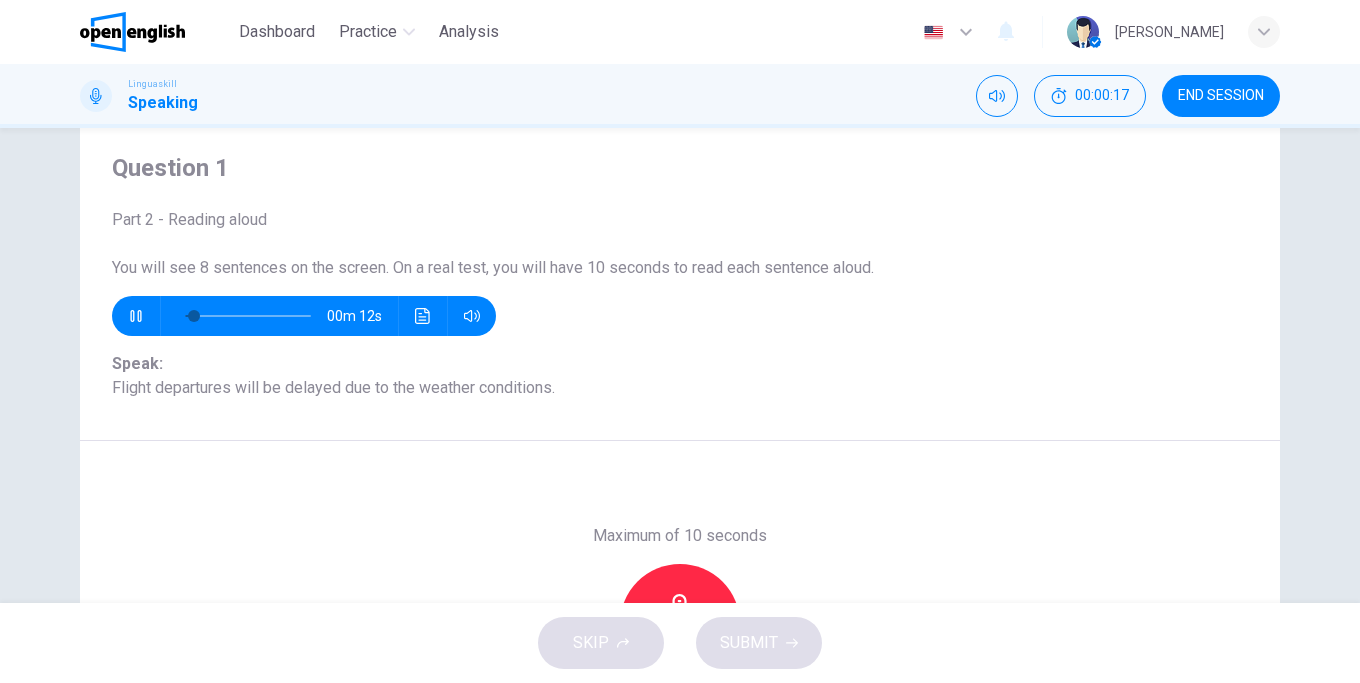 scroll, scrollTop: 170, scrollLeft: 0, axis: vertical 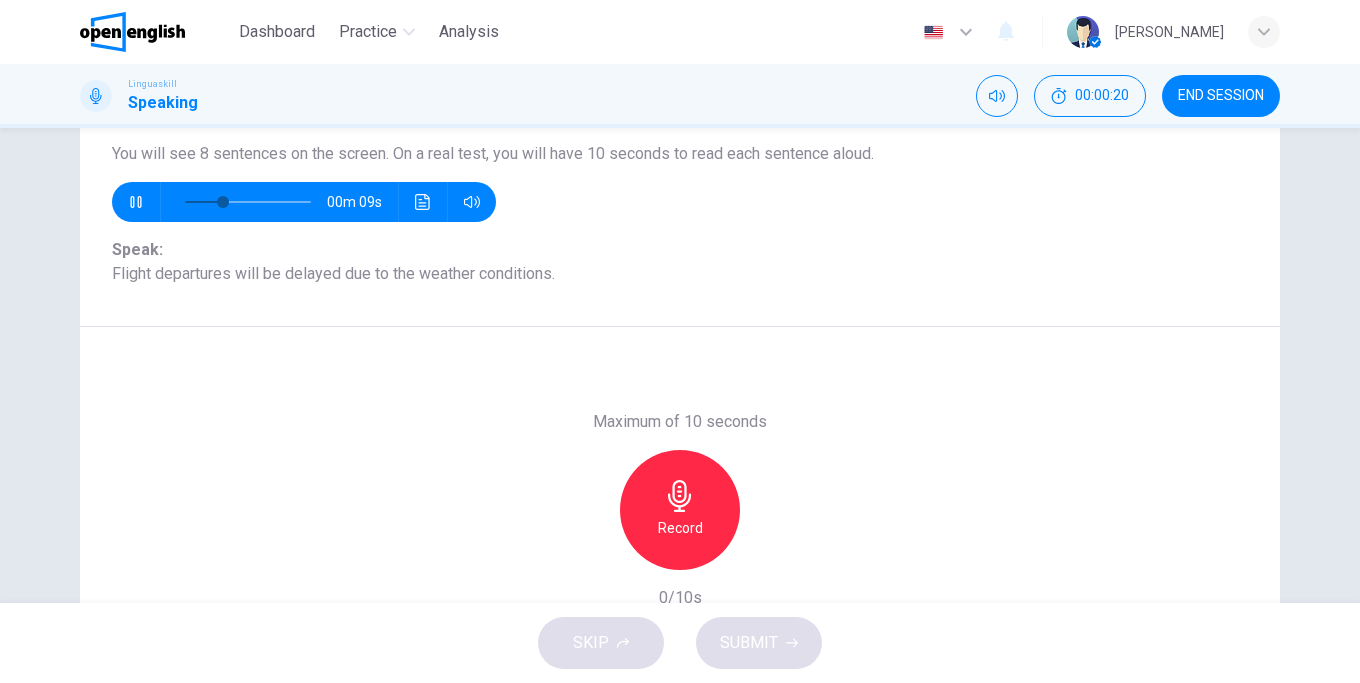 click 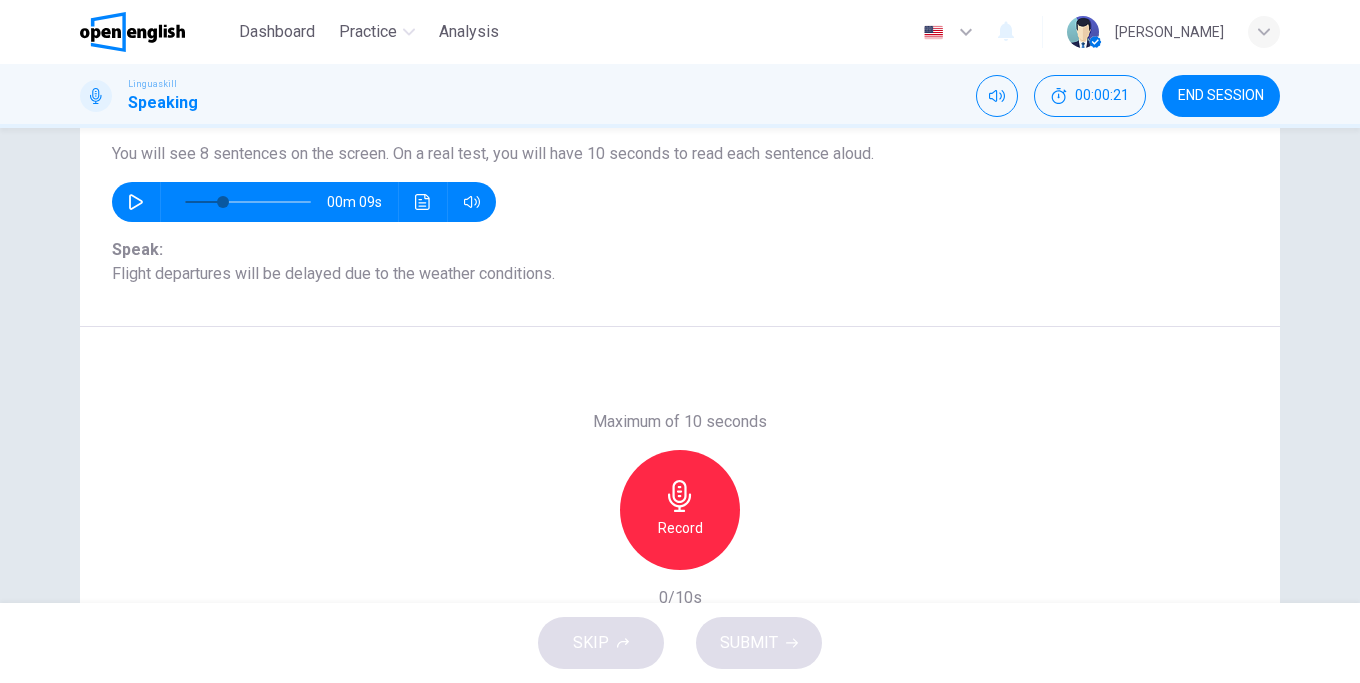 scroll, scrollTop: 284, scrollLeft: 0, axis: vertical 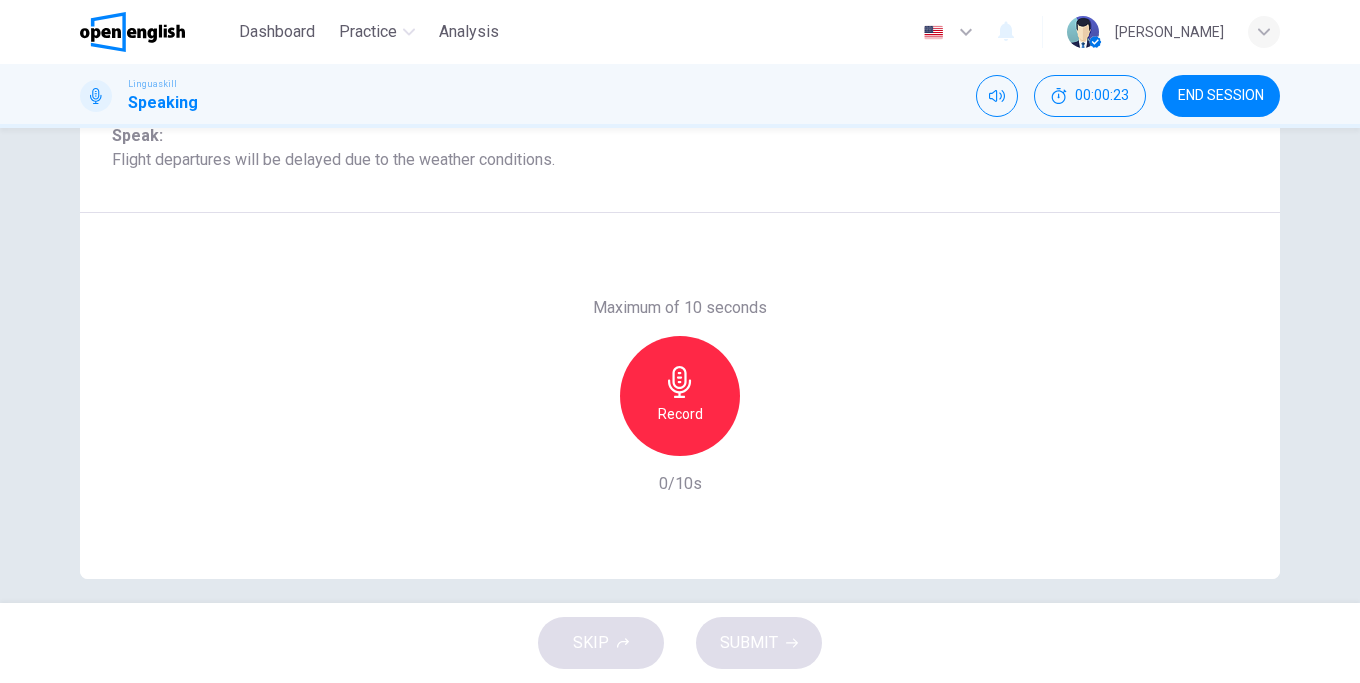 click on "Record" at bounding box center [680, 396] 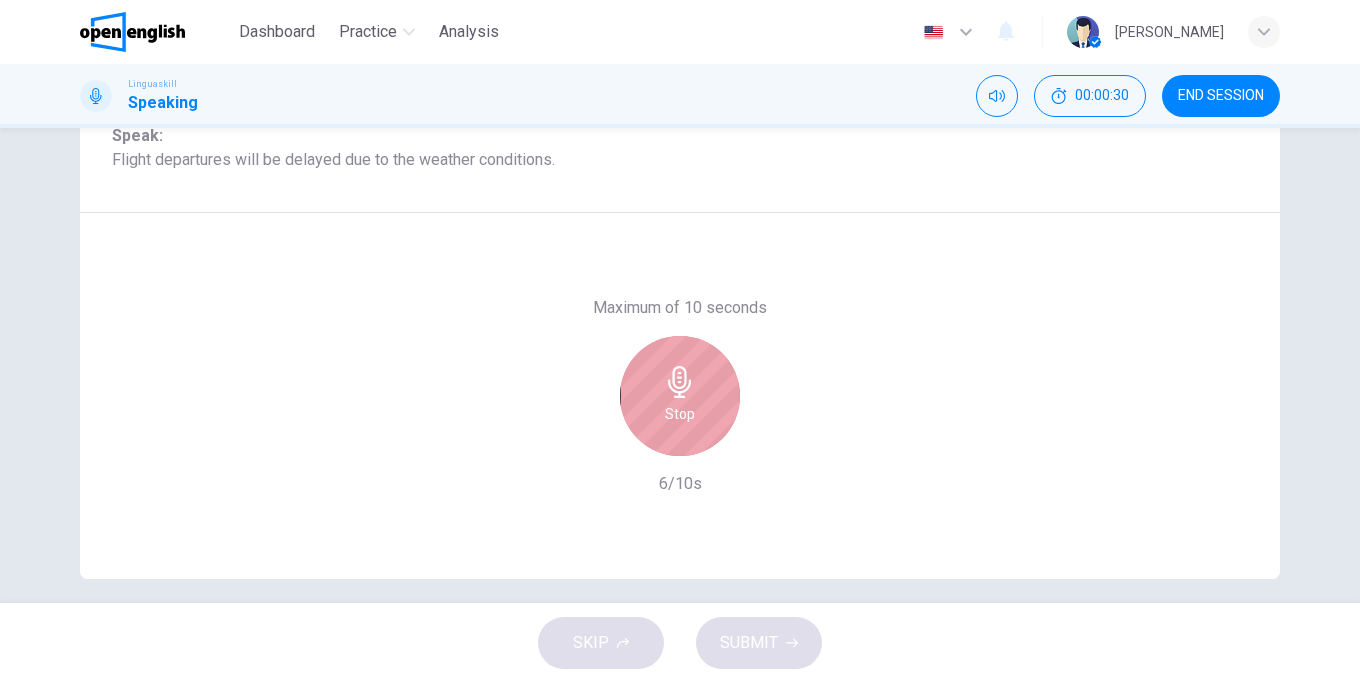 click on "Stop" at bounding box center [680, 396] 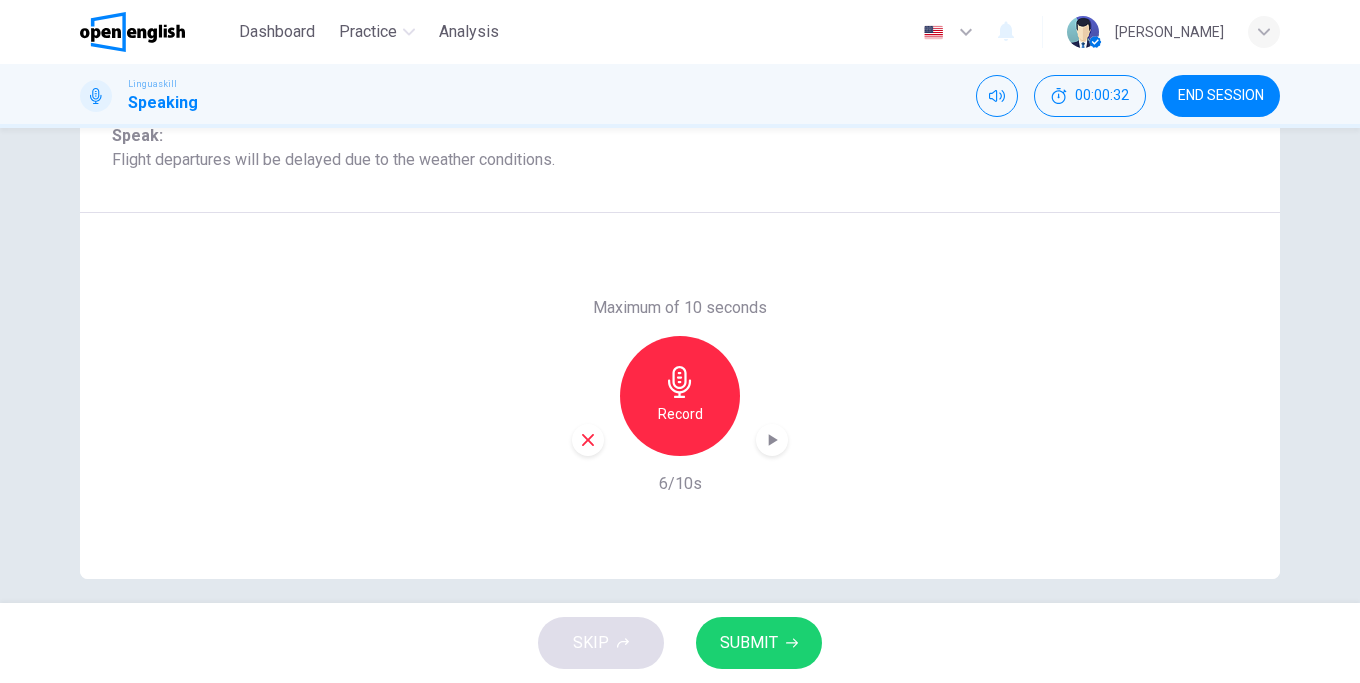 click 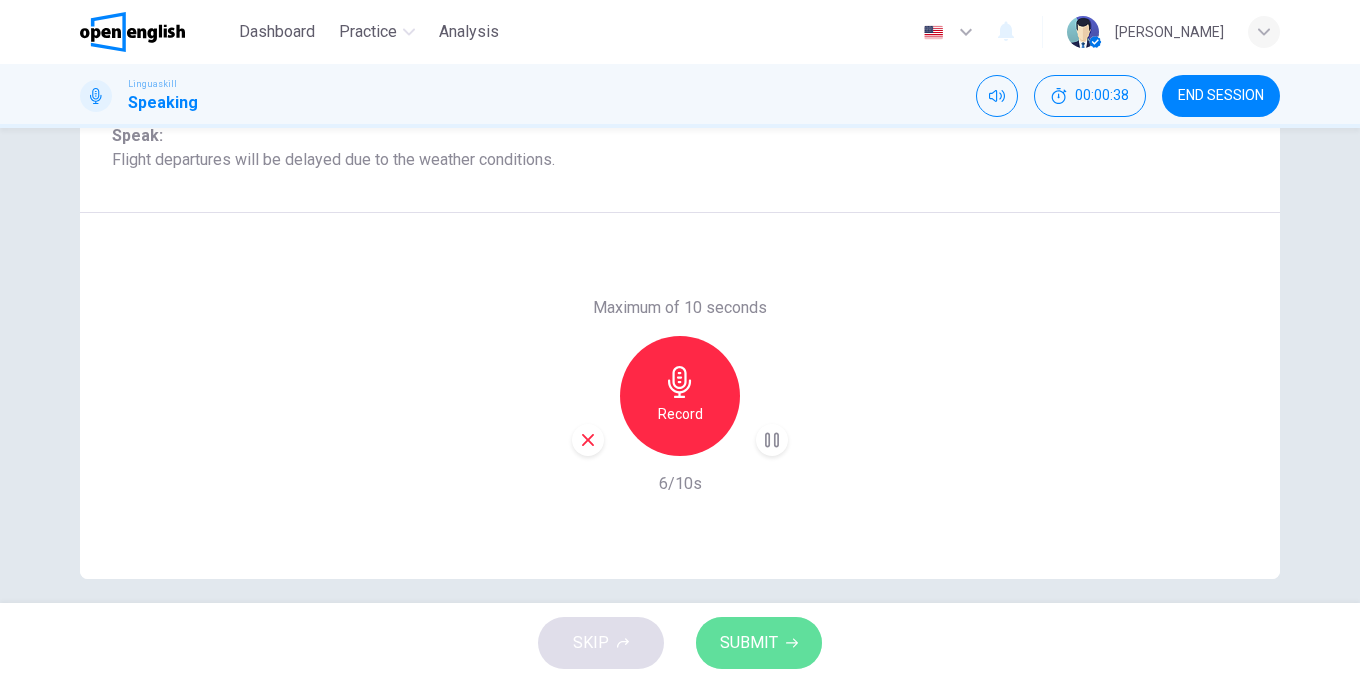click on "SUBMIT" at bounding box center (749, 643) 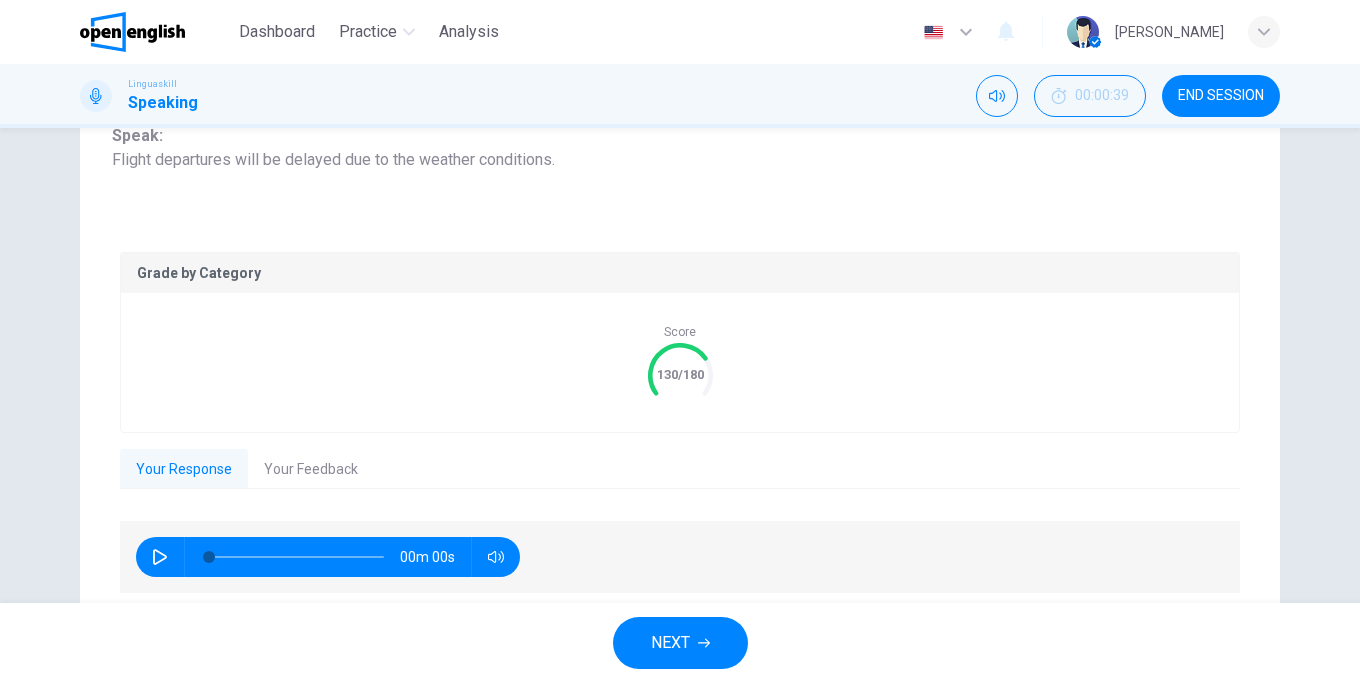 type on "*" 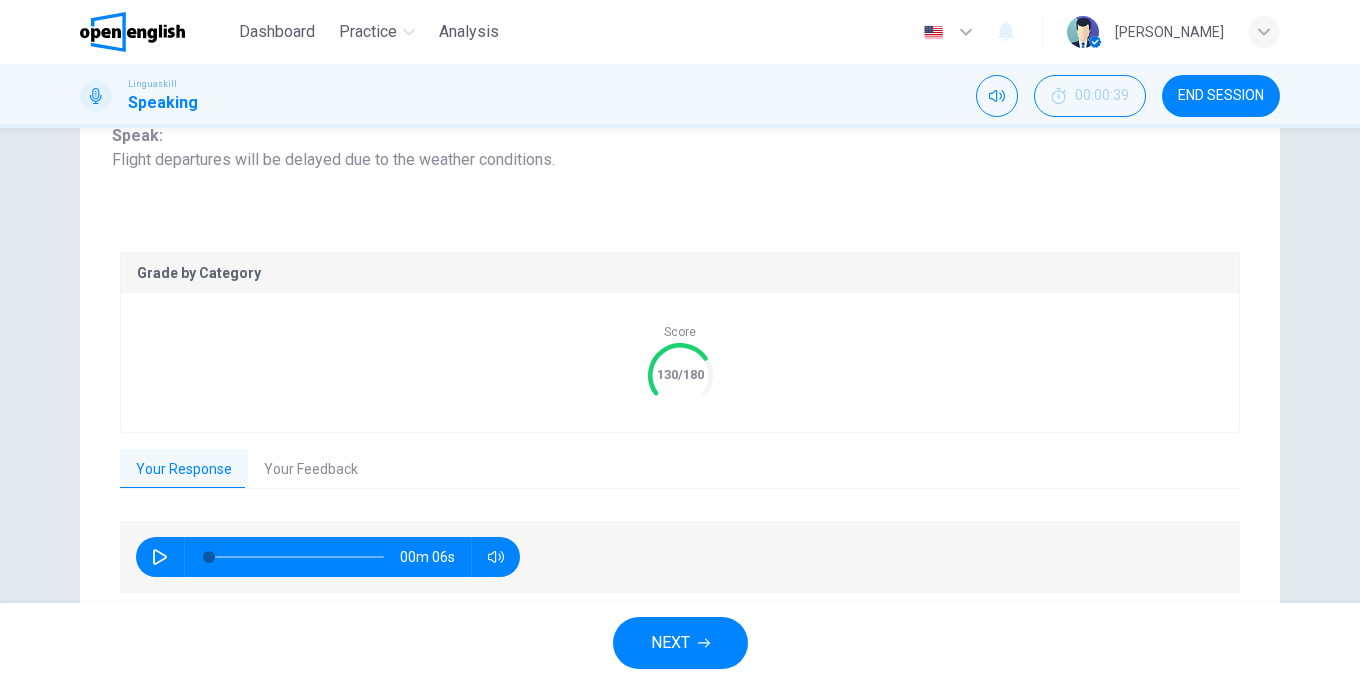 click on "Your Feedback" at bounding box center (311, 470) 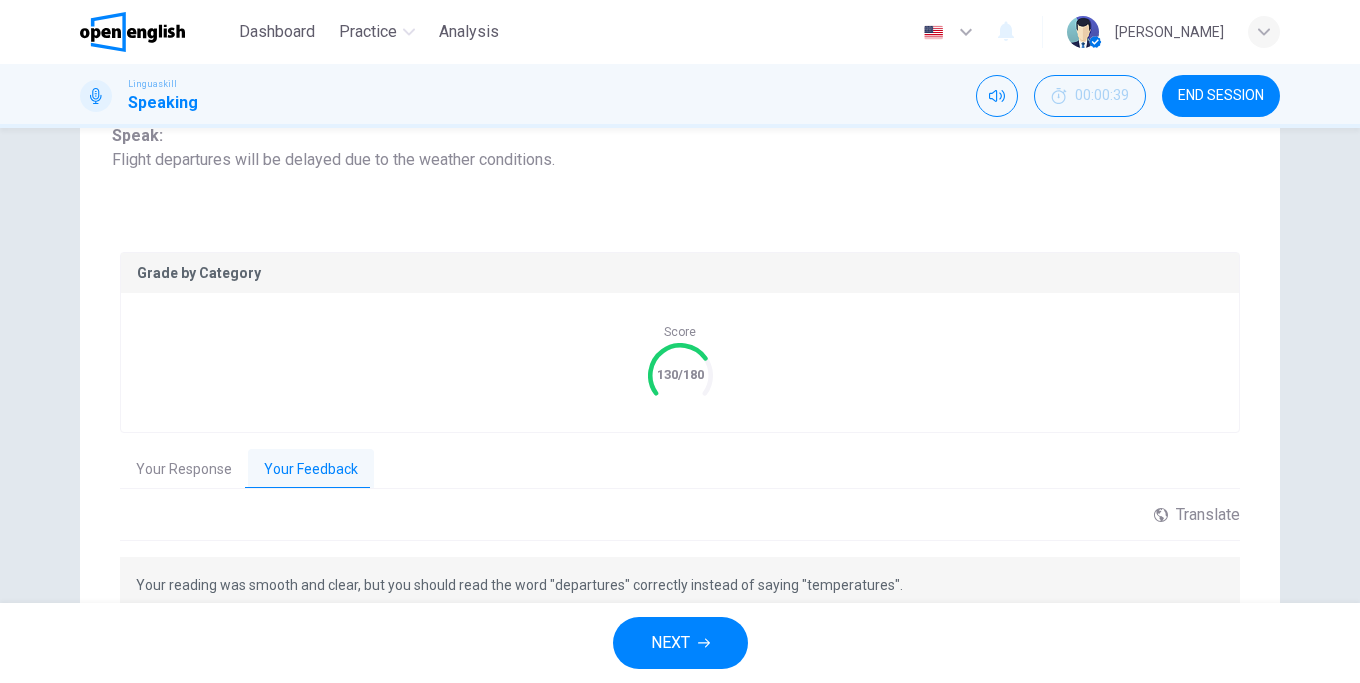scroll, scrollTop: 398, scrollLeft: 0, axis: vertical 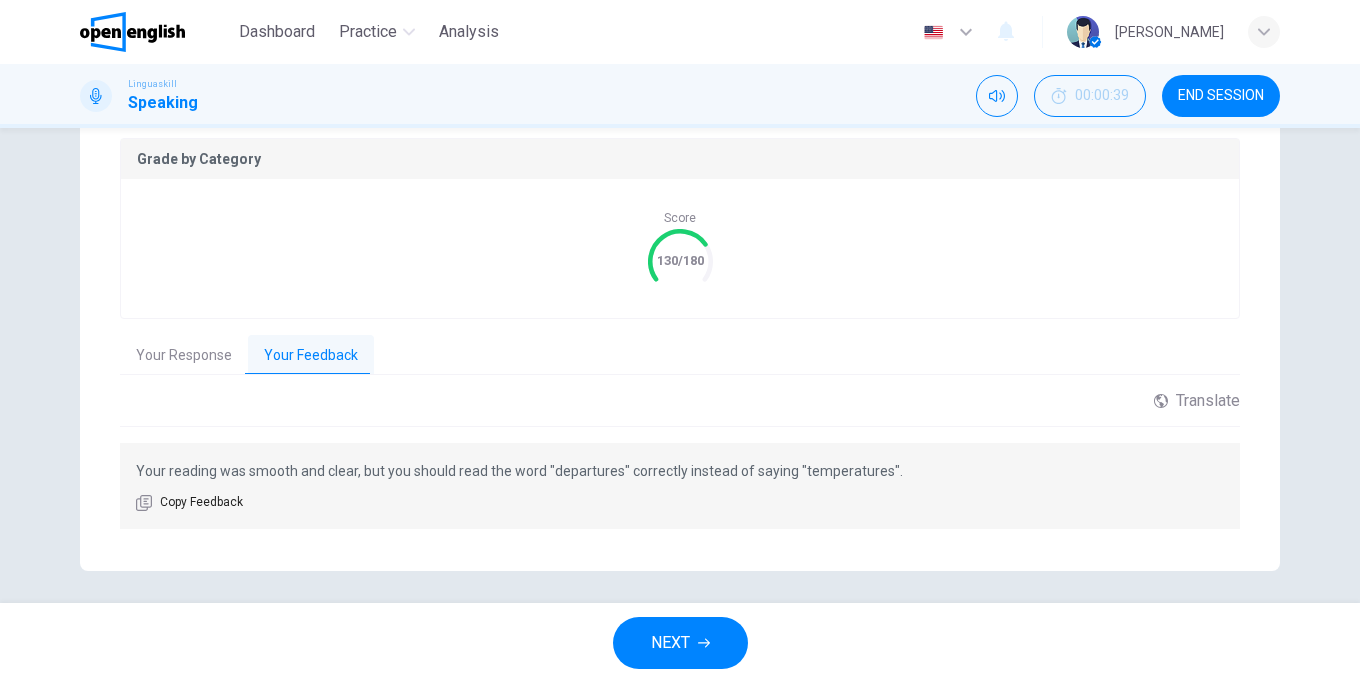 drag, startPoint x: 609, startPoint y: 469, endPoint x: 560, endPoint y: 479, distance: 50.01 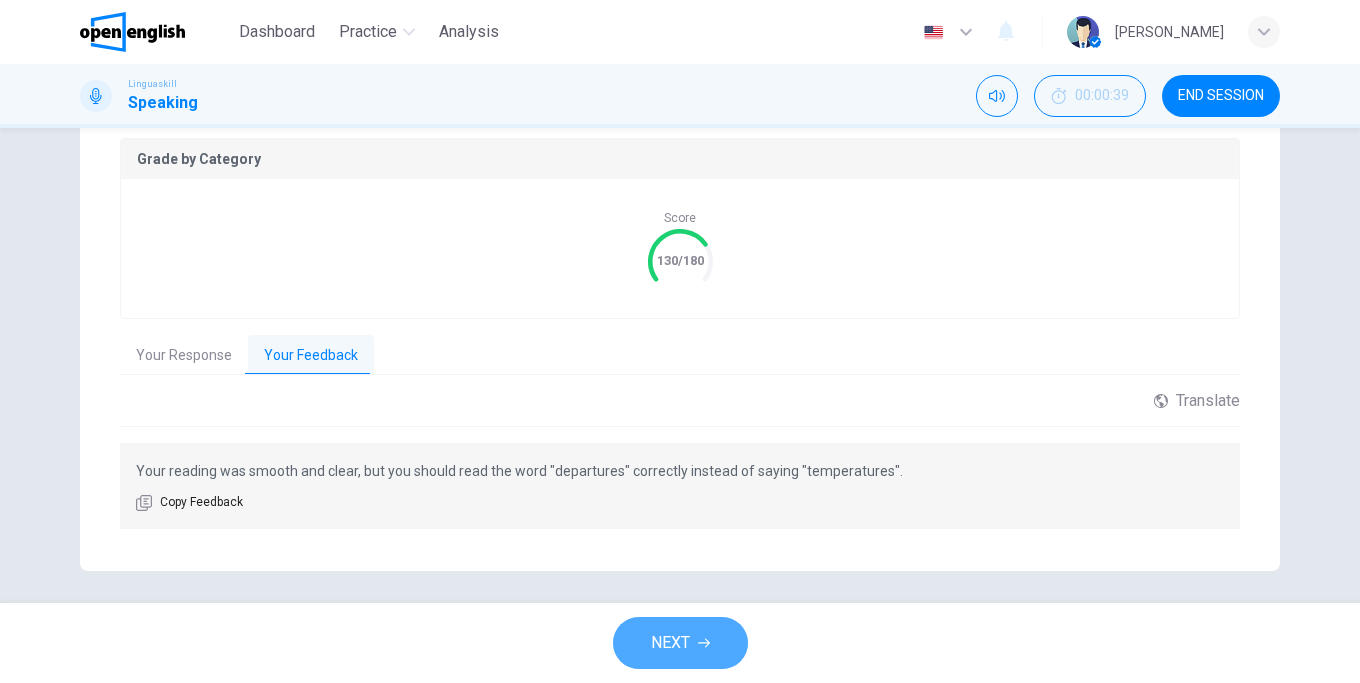 click on "NEXT" at bounding box center (670, 643) 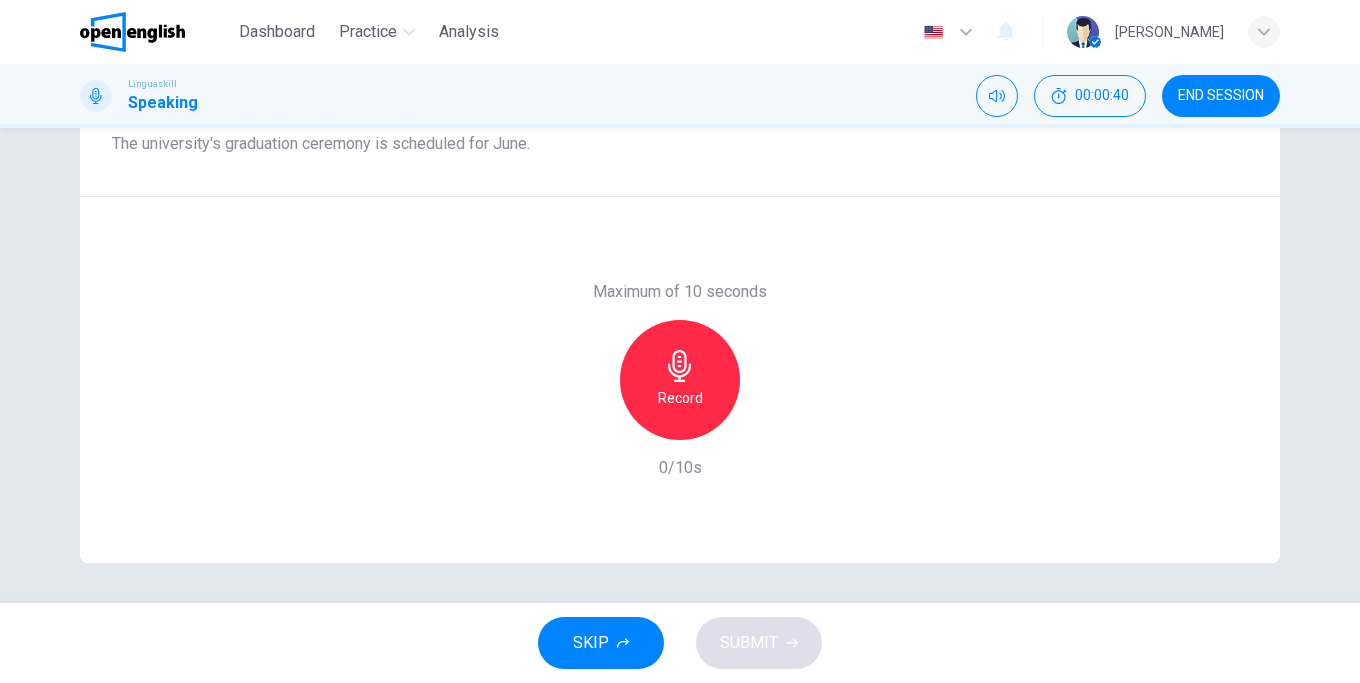 scroll, scrollTop: 186, scrollLeft: 0, axis: vertical 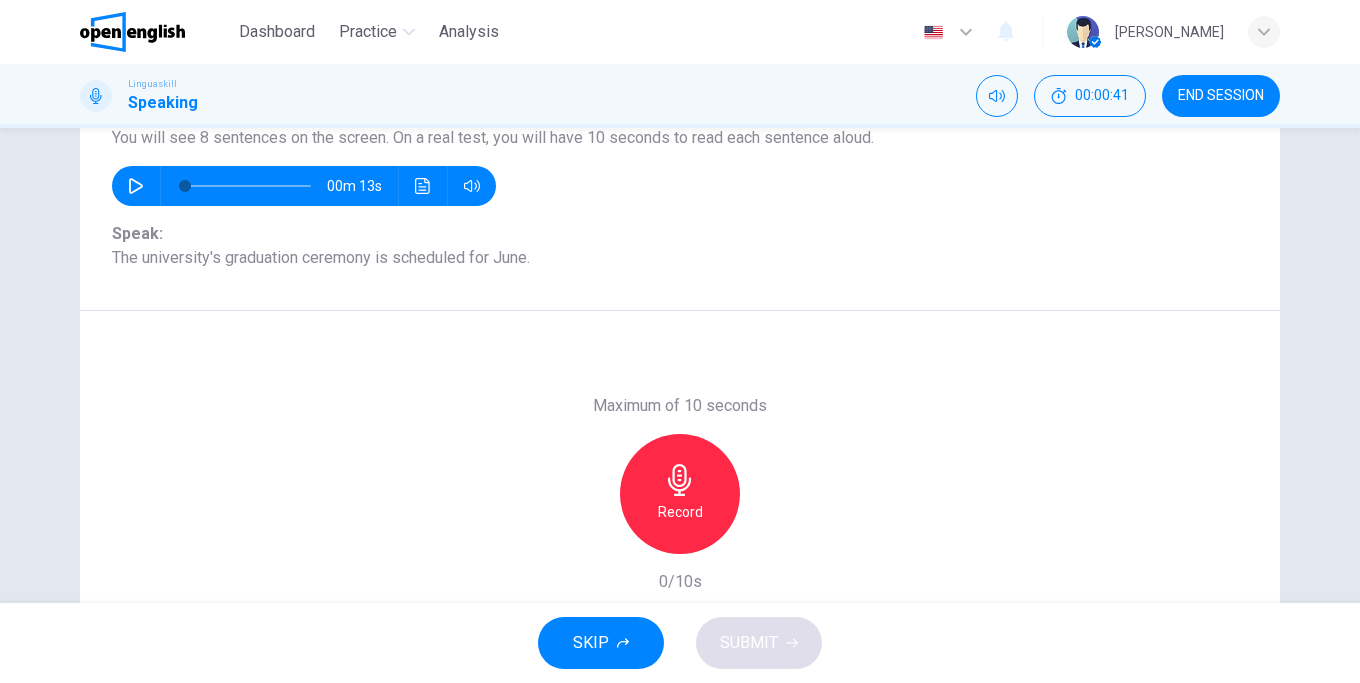 click on "Record" at bounding box center (680, 512) 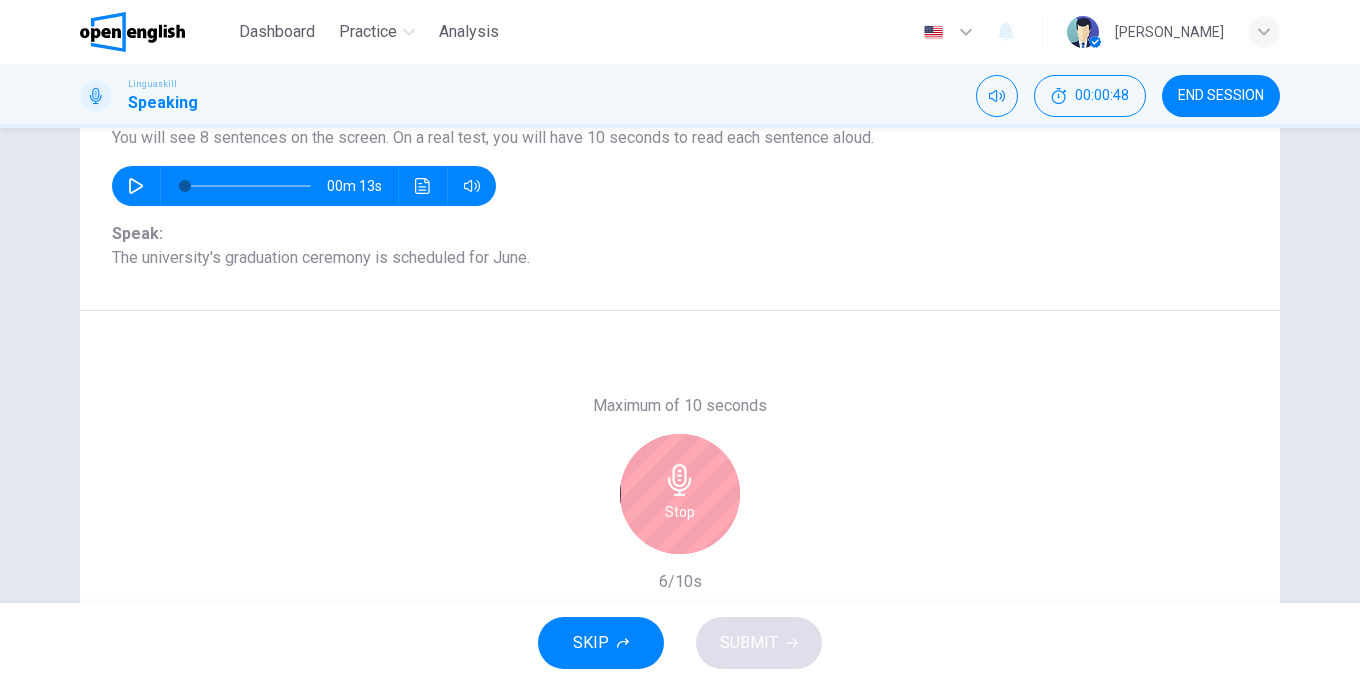 click on "Stop" at bounding box center [680, 512] 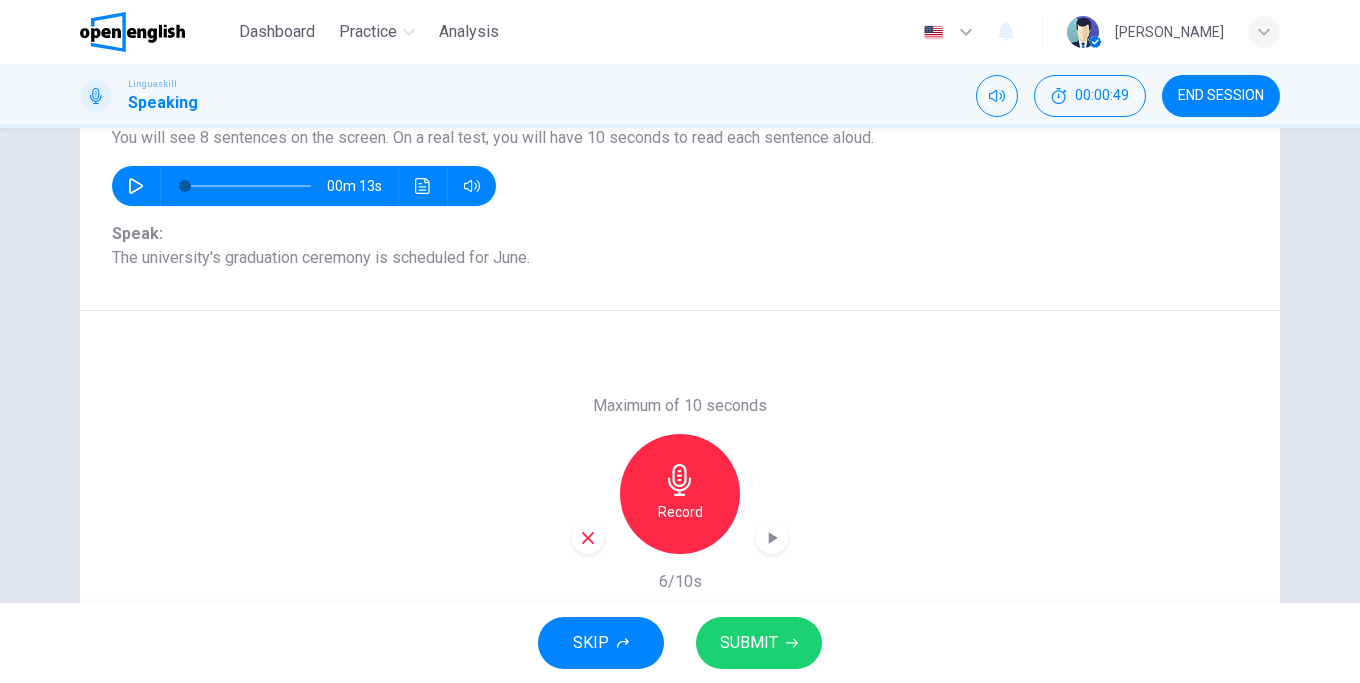click 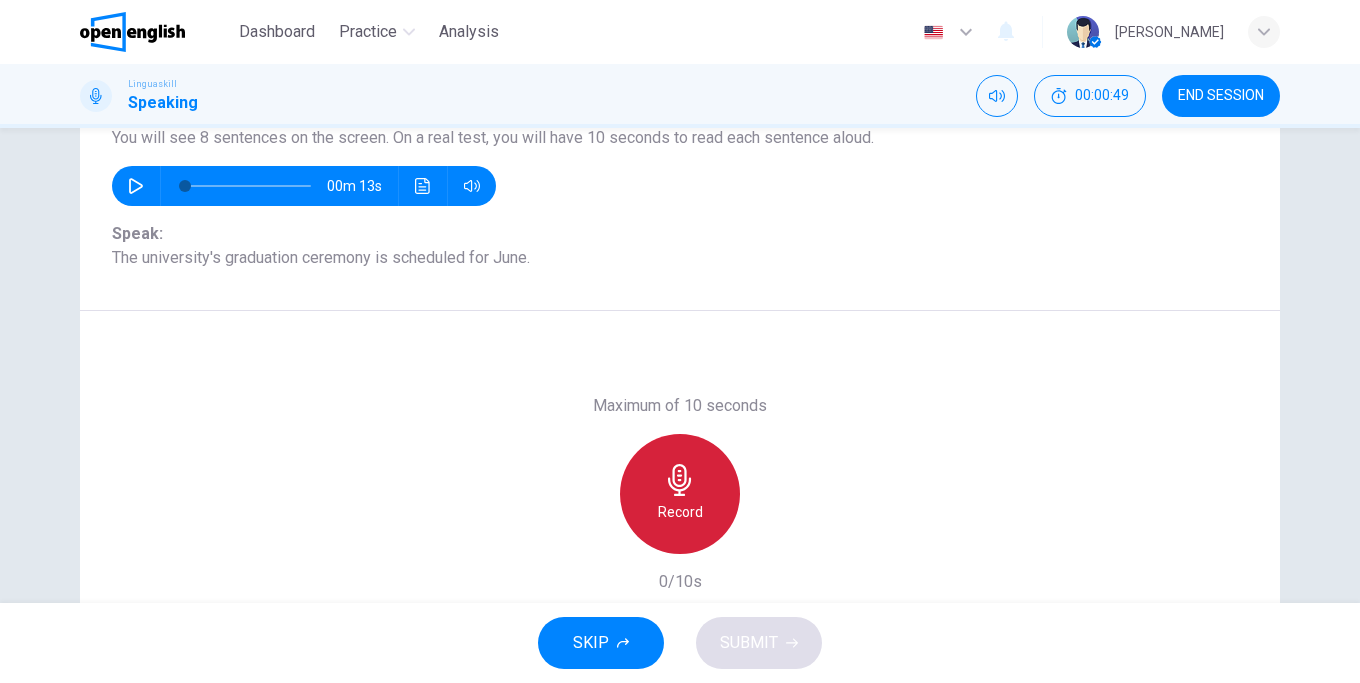 click on "Record" at bounding box center [680, 494] 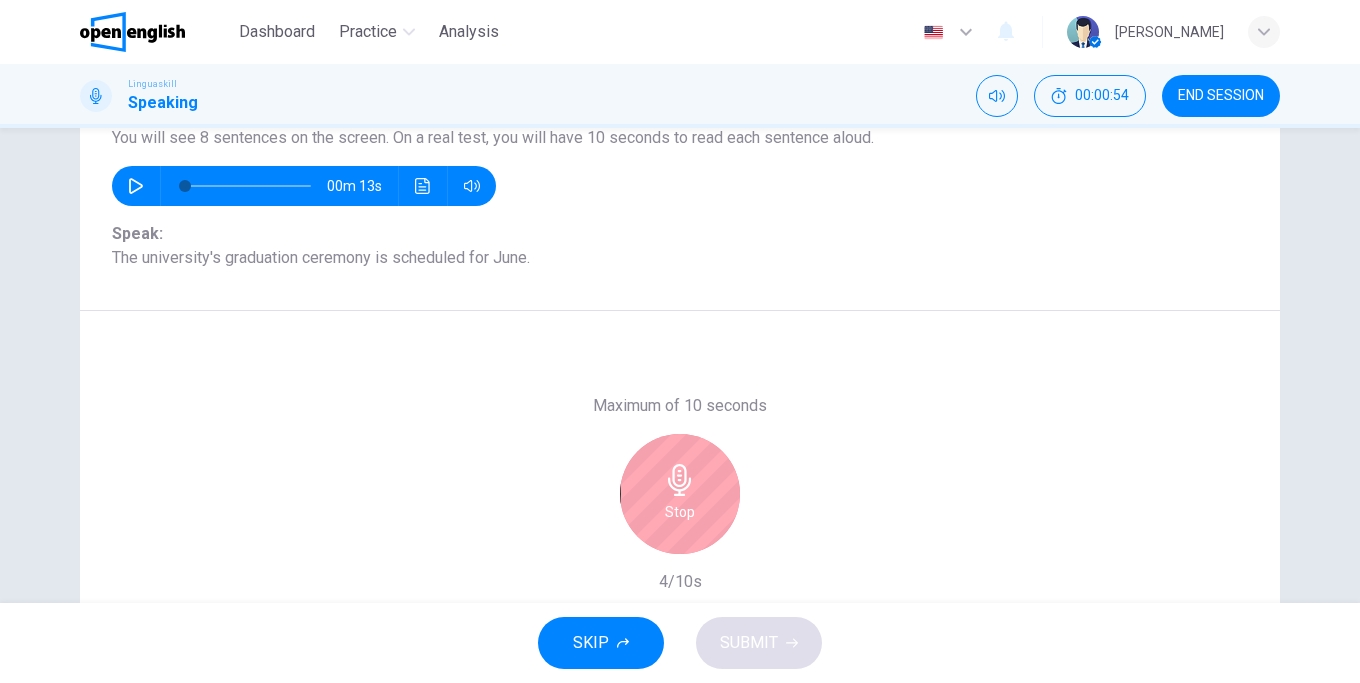 click on "Stop" at bounding box center (680, 494) 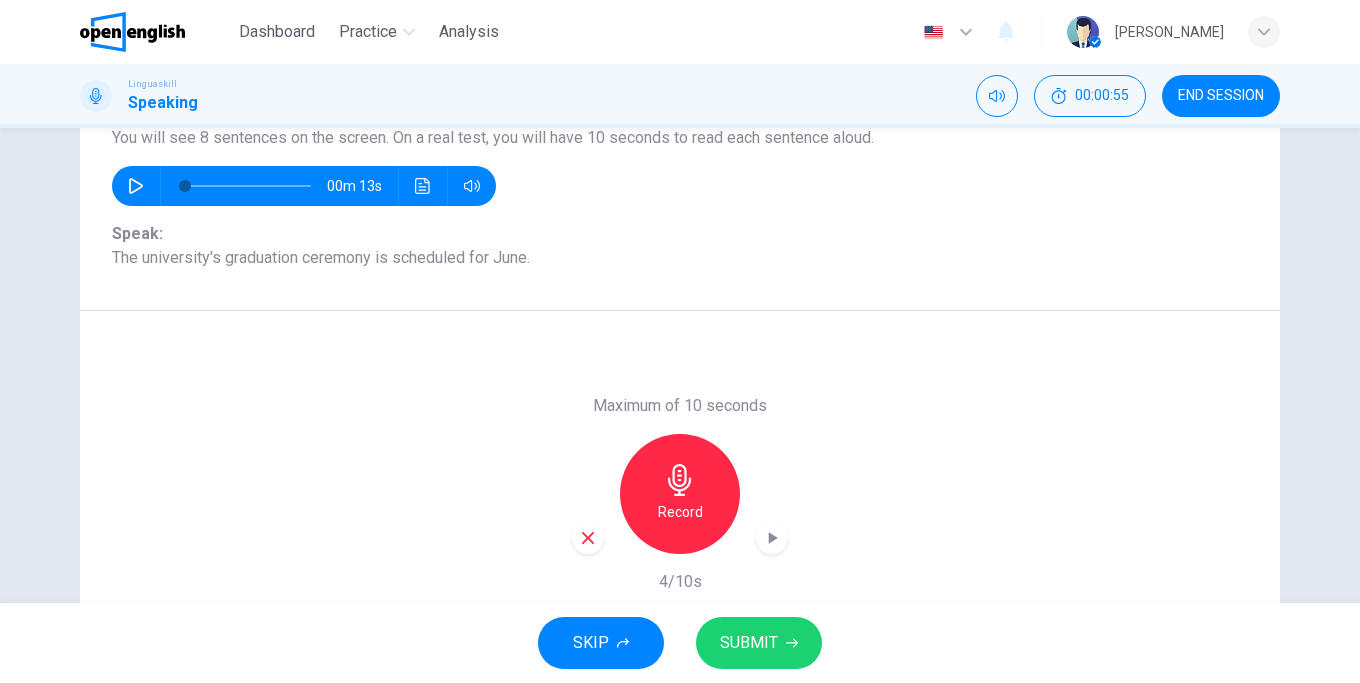 click 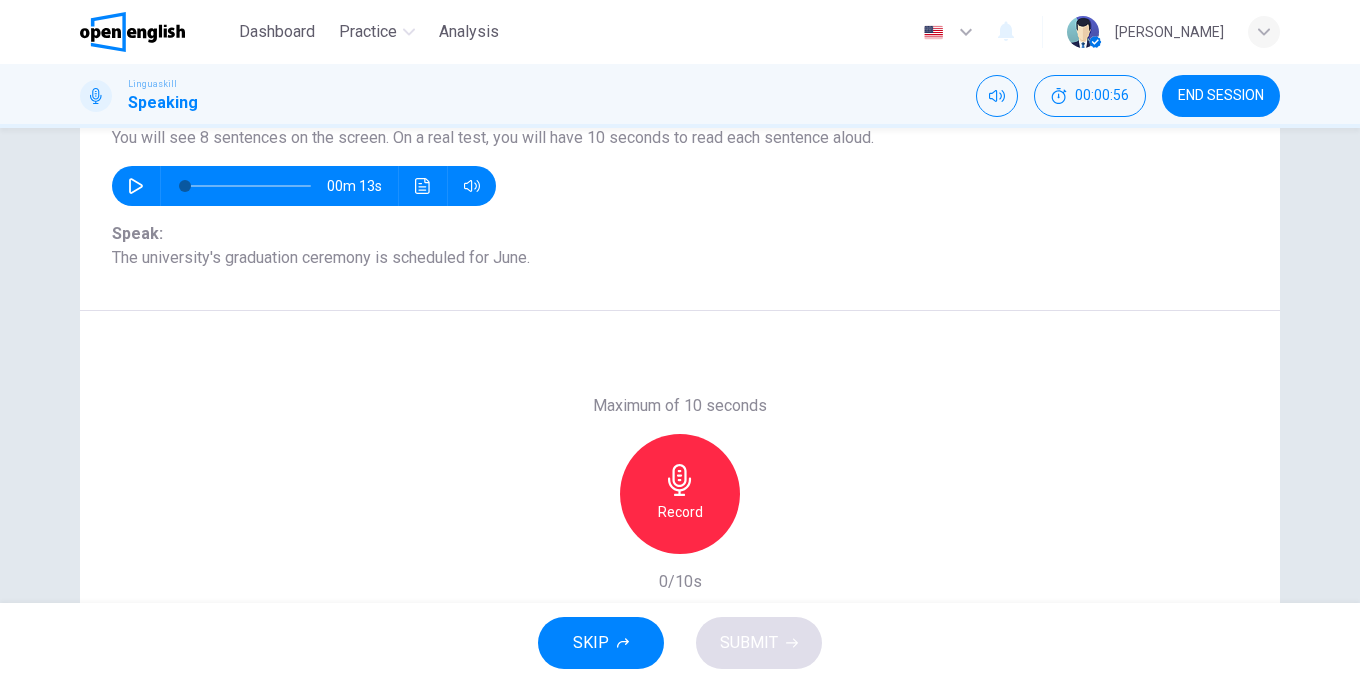 click on "Record" at bounding box center [680, 494] 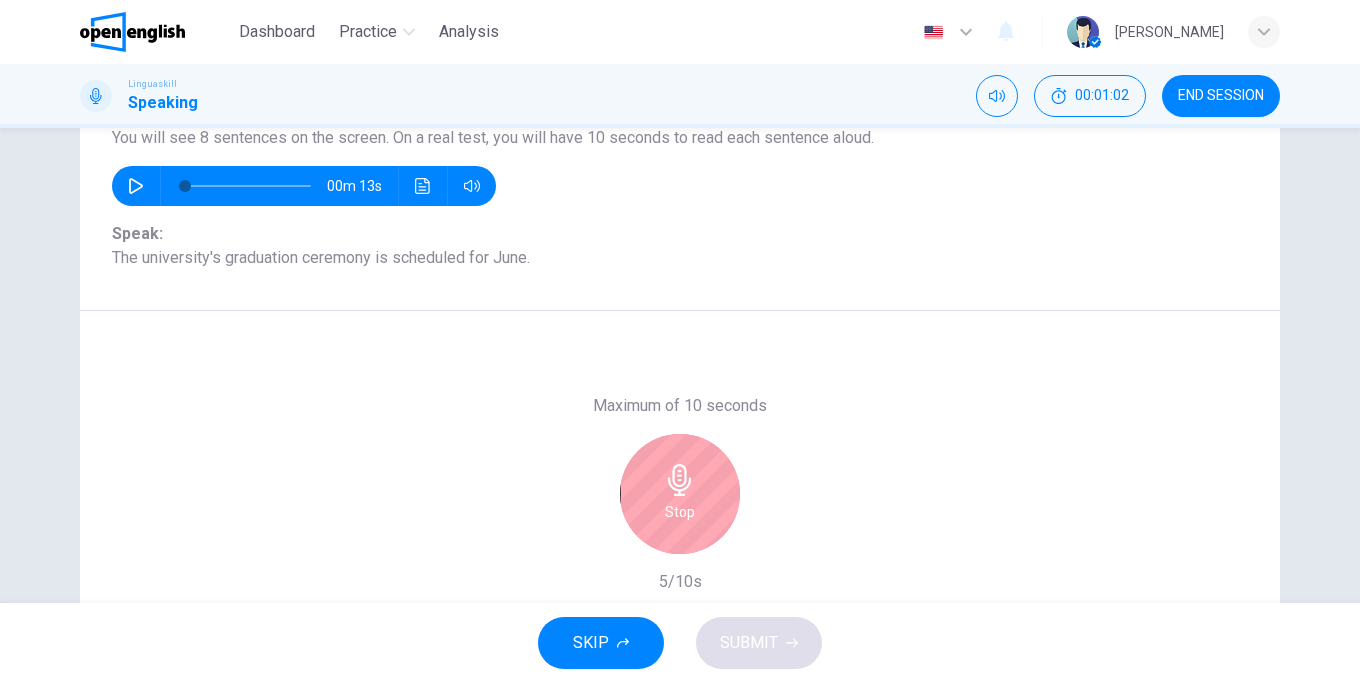 click on "Stop" at bounding box center [680, 494] 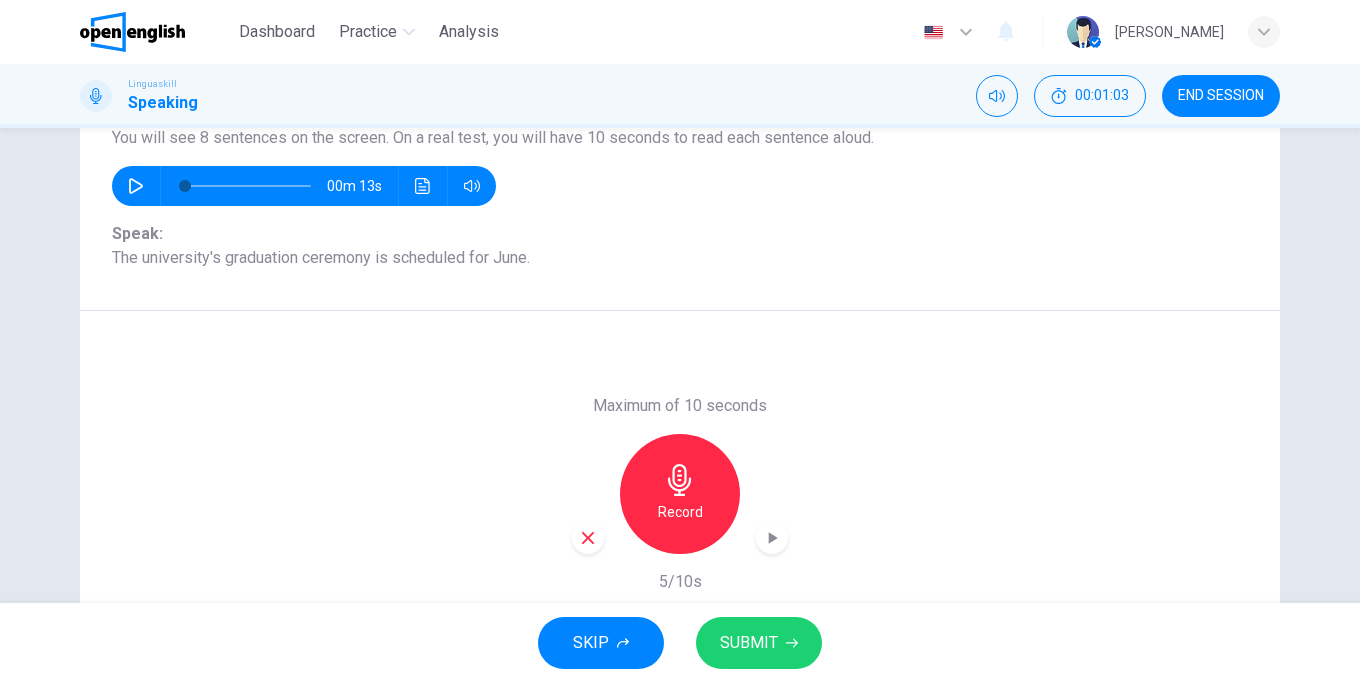 click at bounding box center (772, 538) 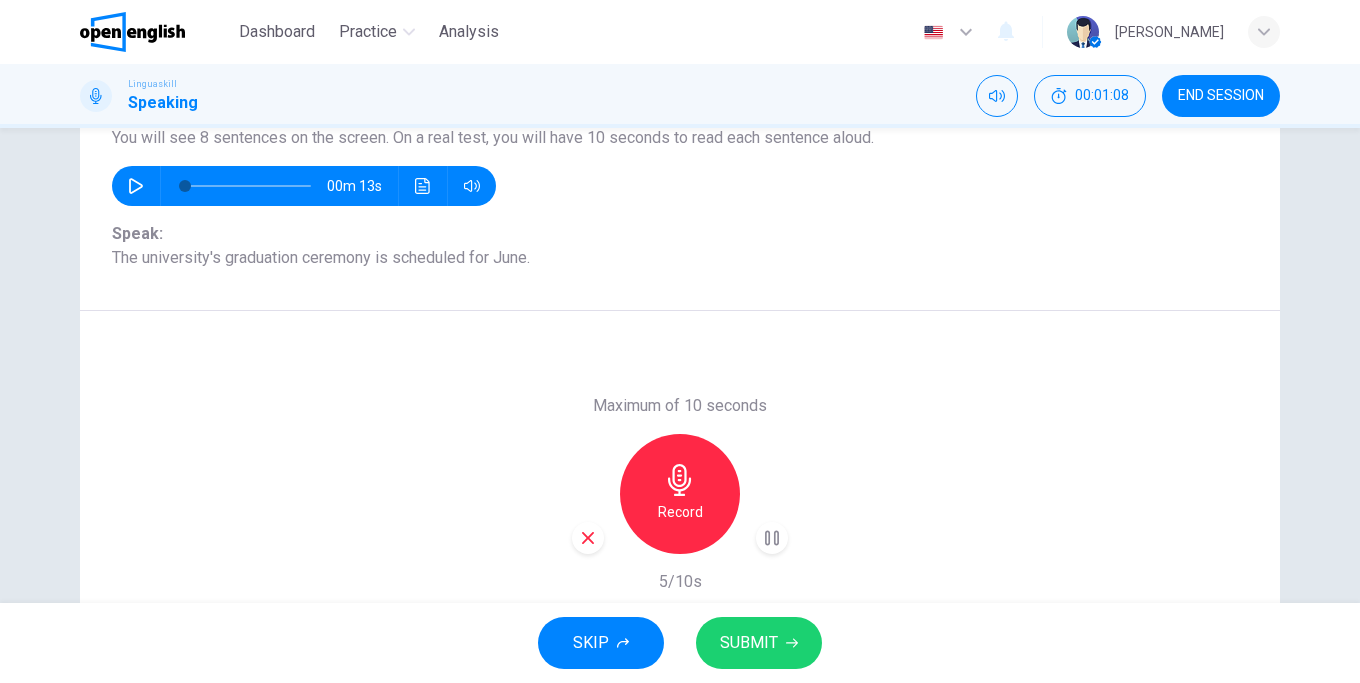 click 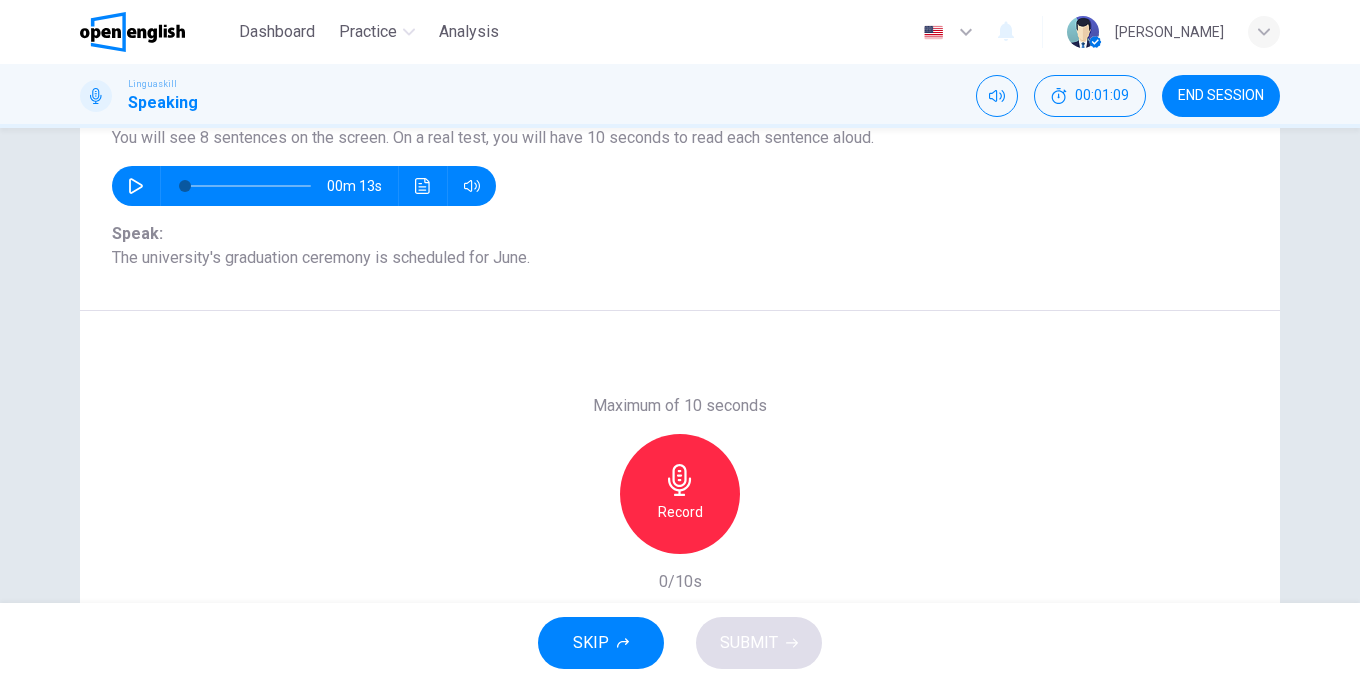 click on "Record" at bounding box center [680, 494] 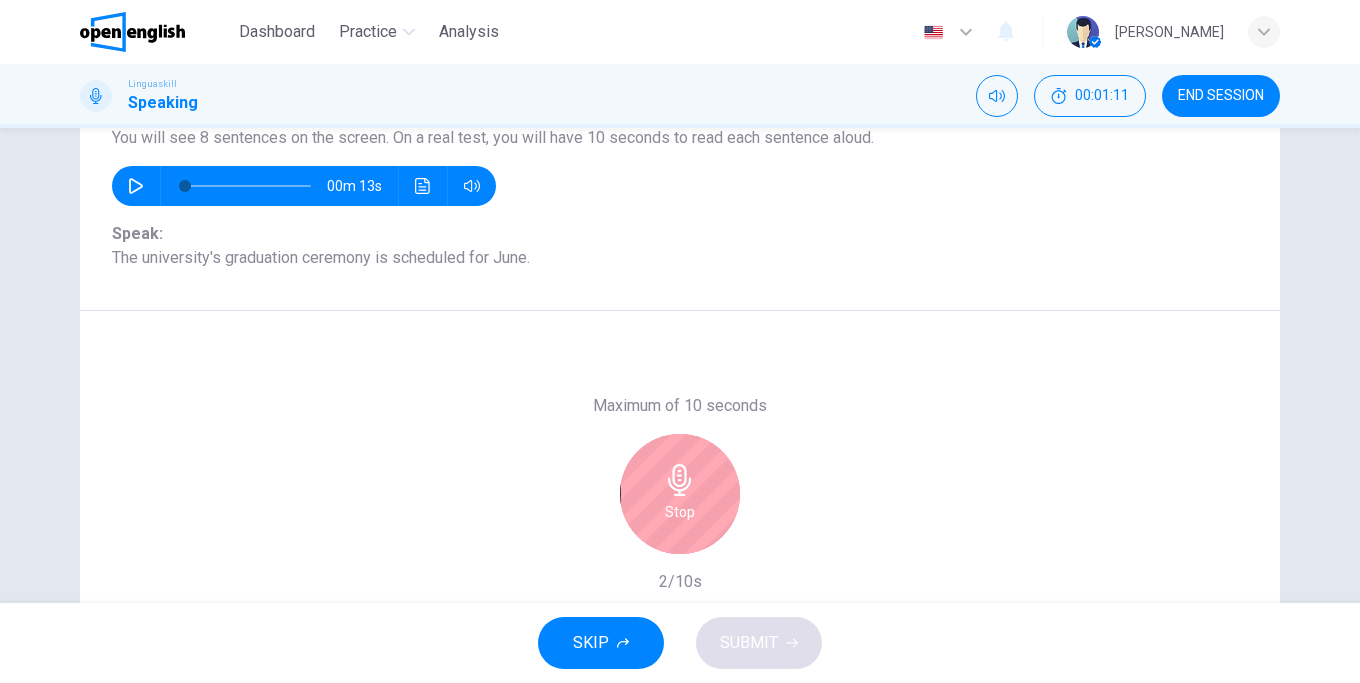 click on "Stop" at bounding box center [680, 494] 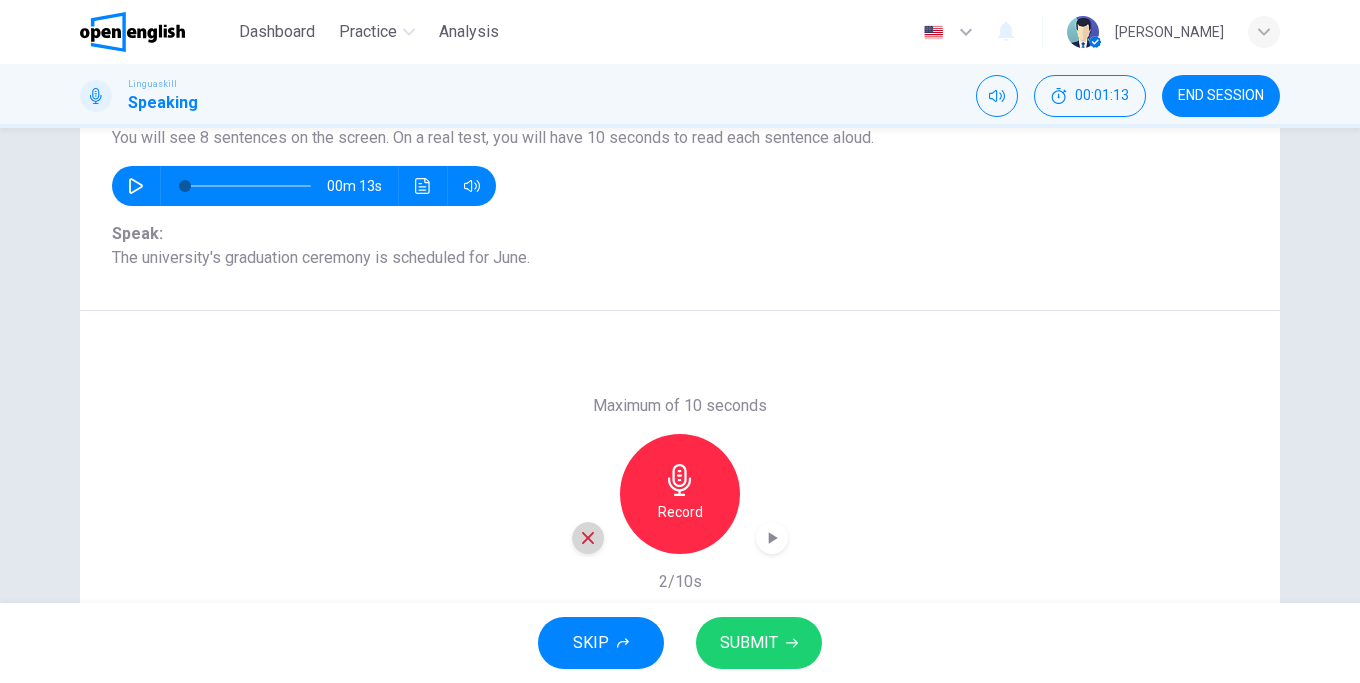 click 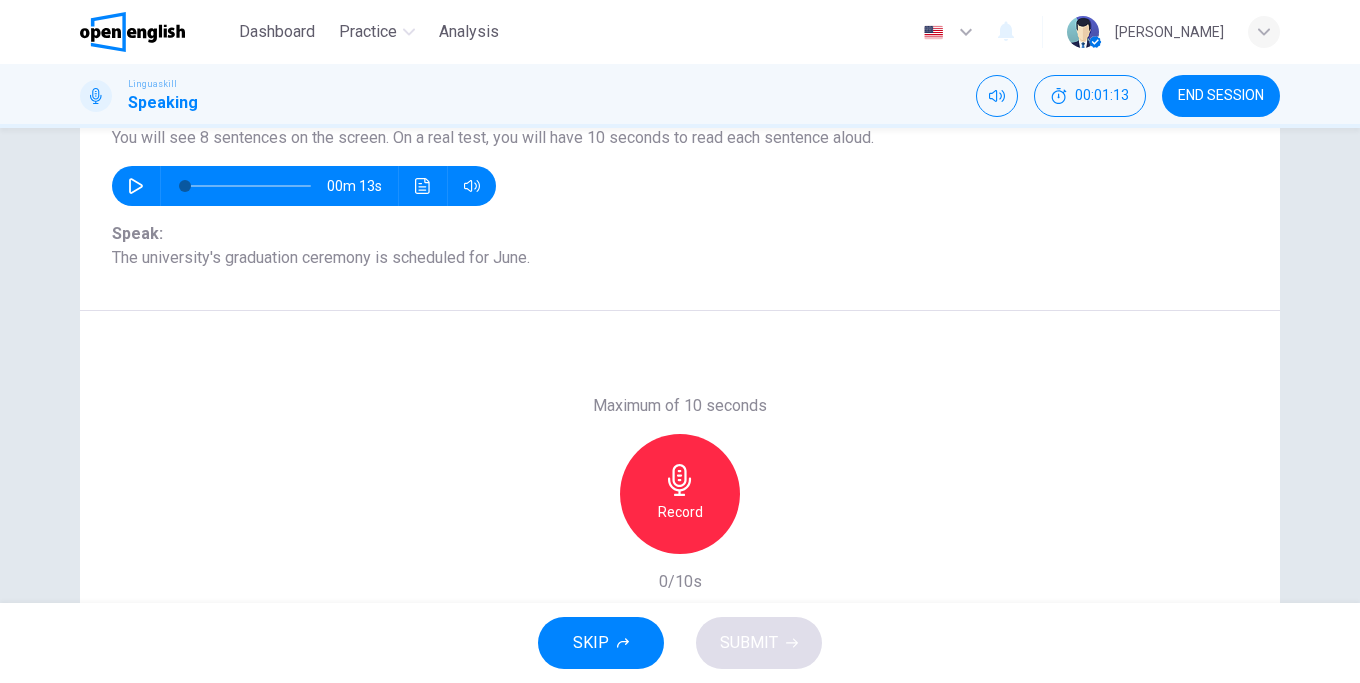 click on "Record" at bounding box center (680, 494) 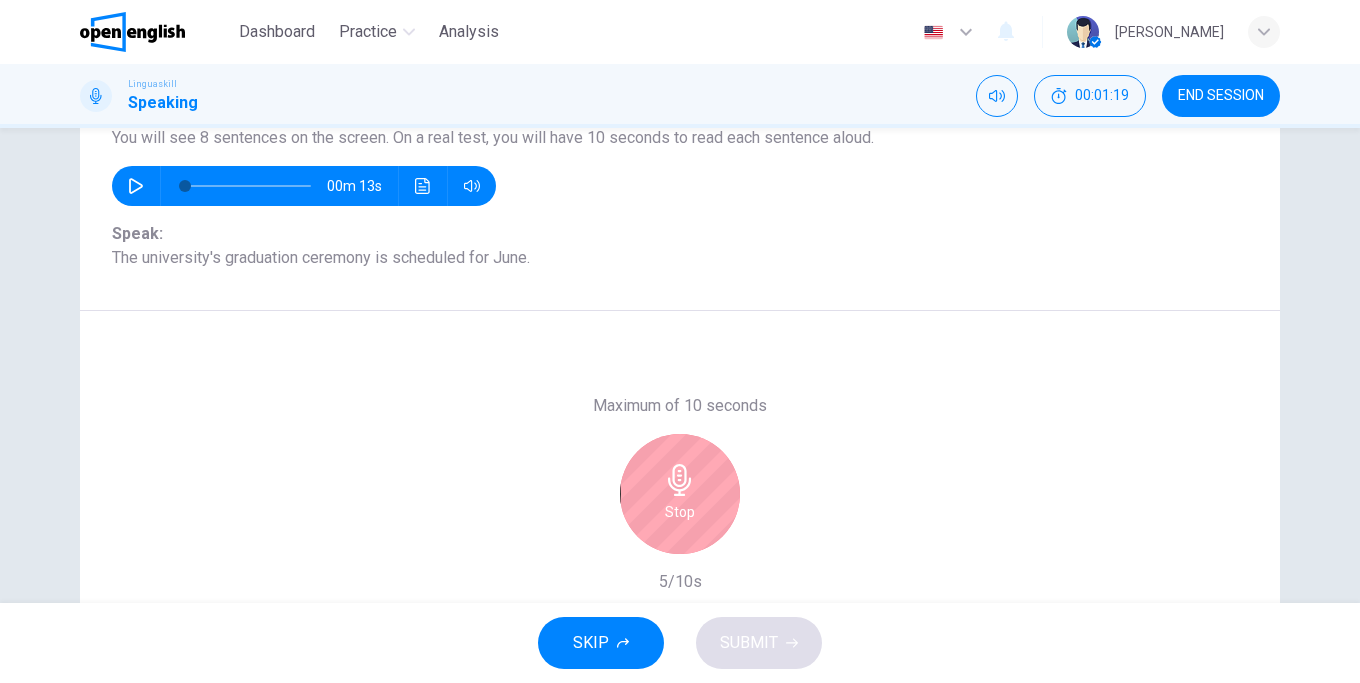 click on "Stop" at bounding box center (680, 494) 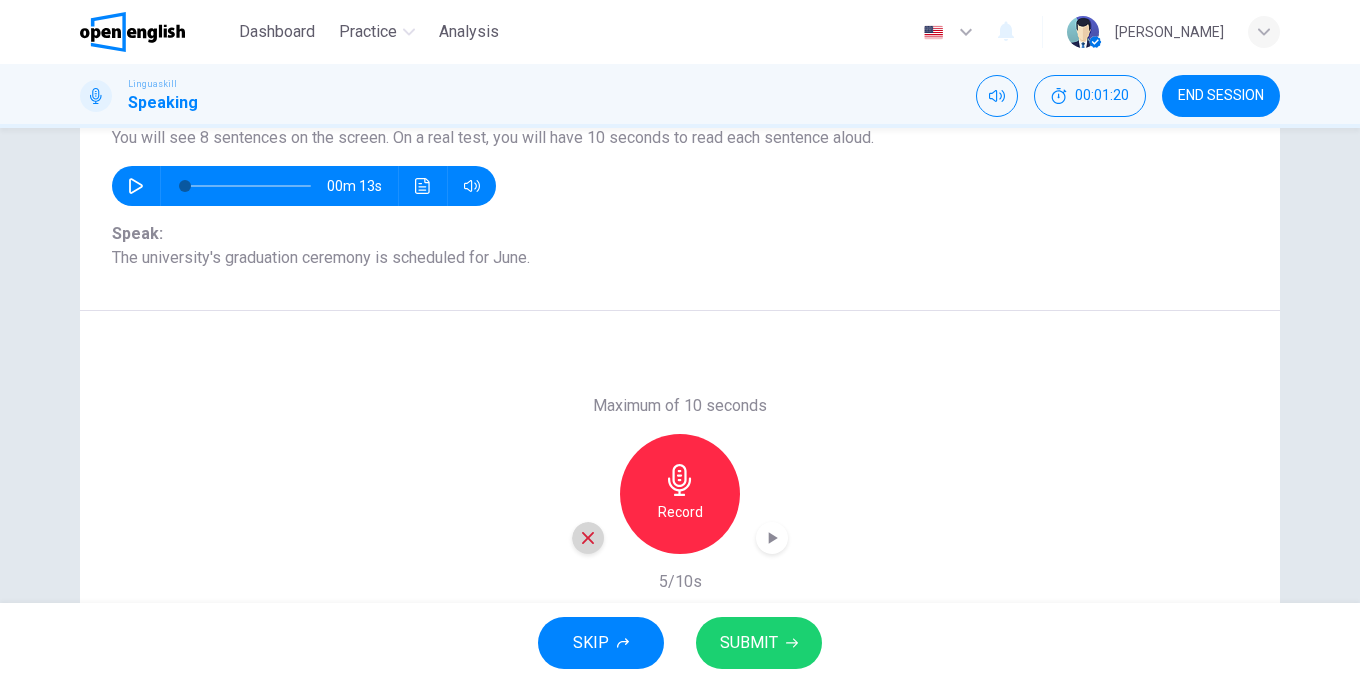 click 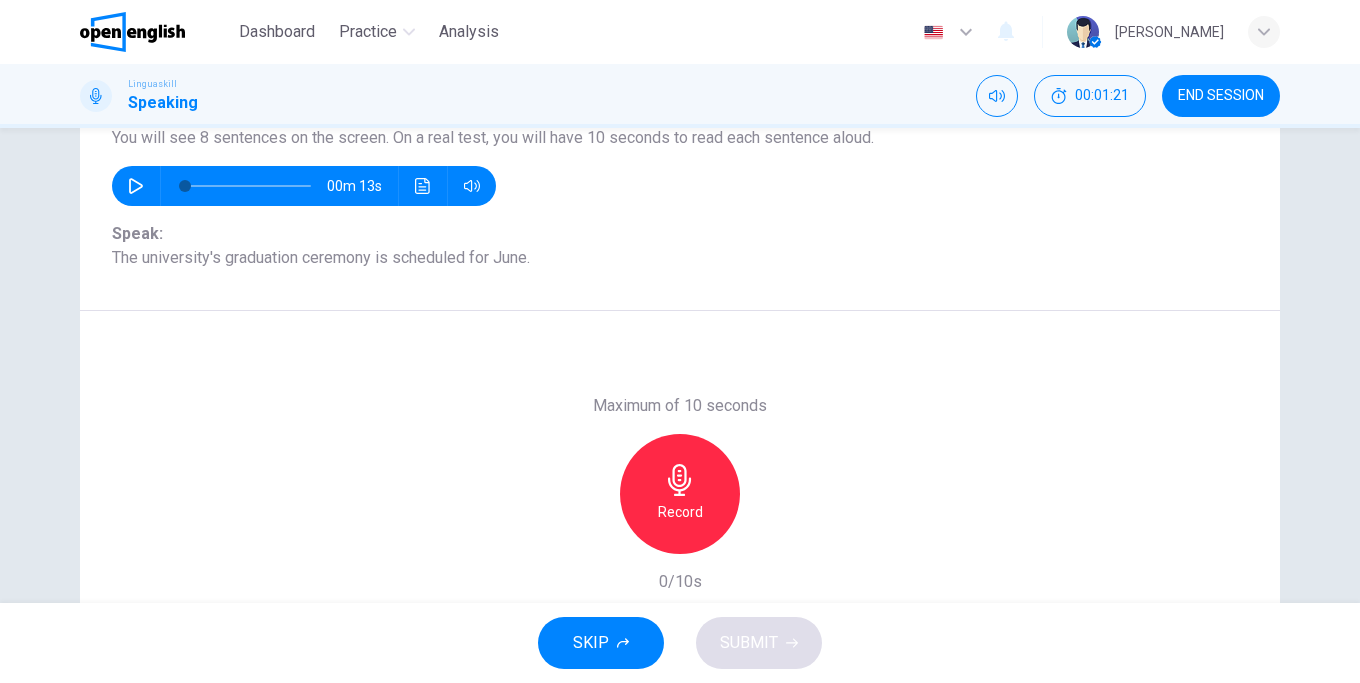click 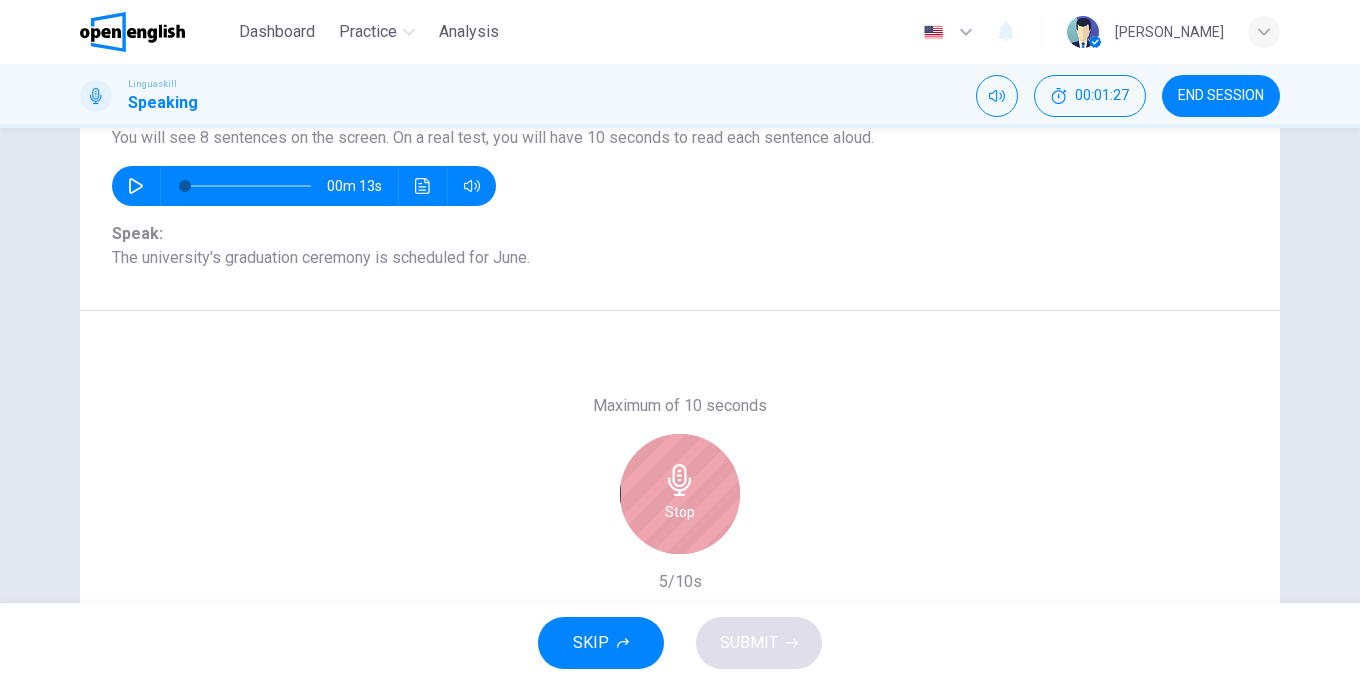 click on "Stop" at bounding box center (680, 494) 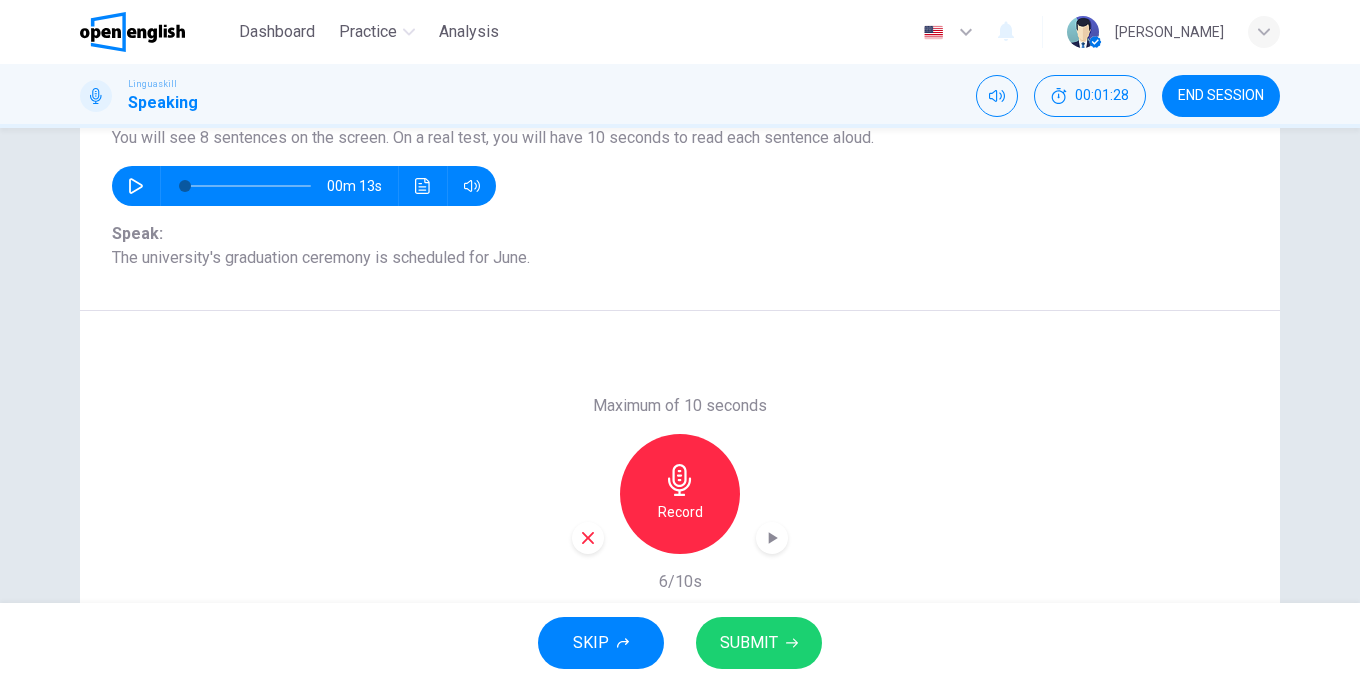 click at bounding box center [588, 538] 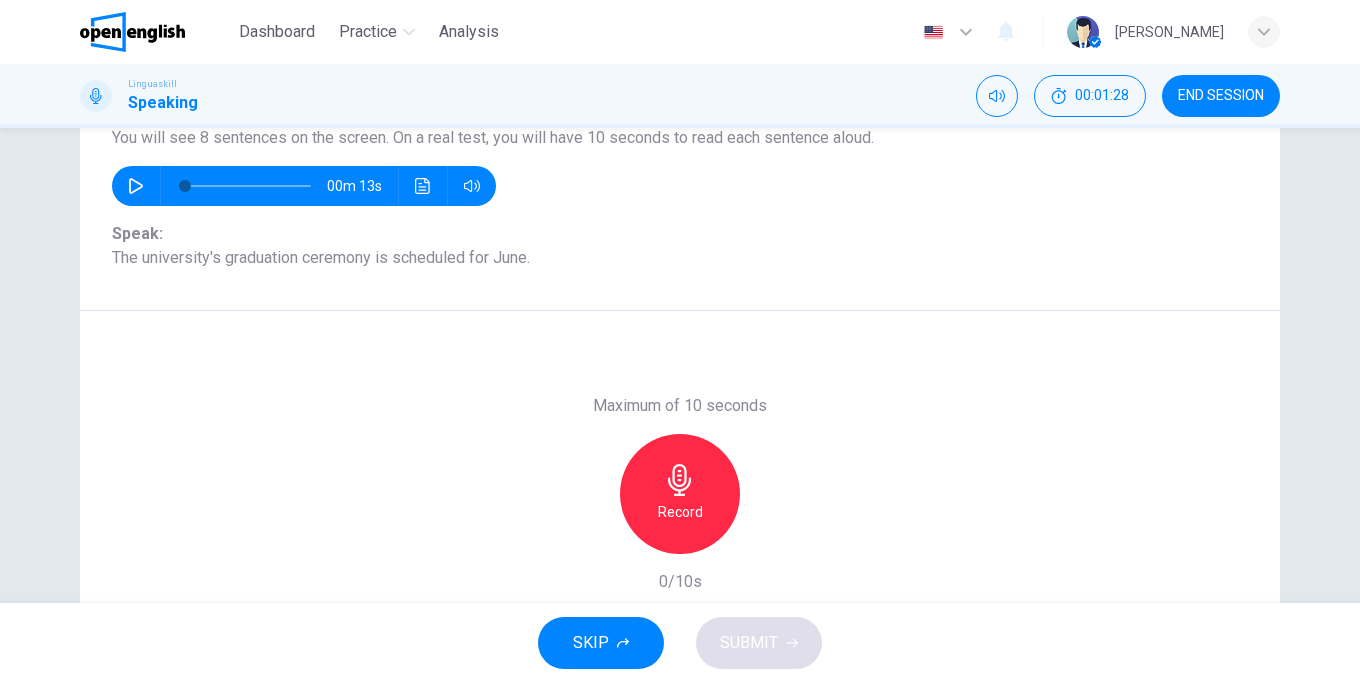 click 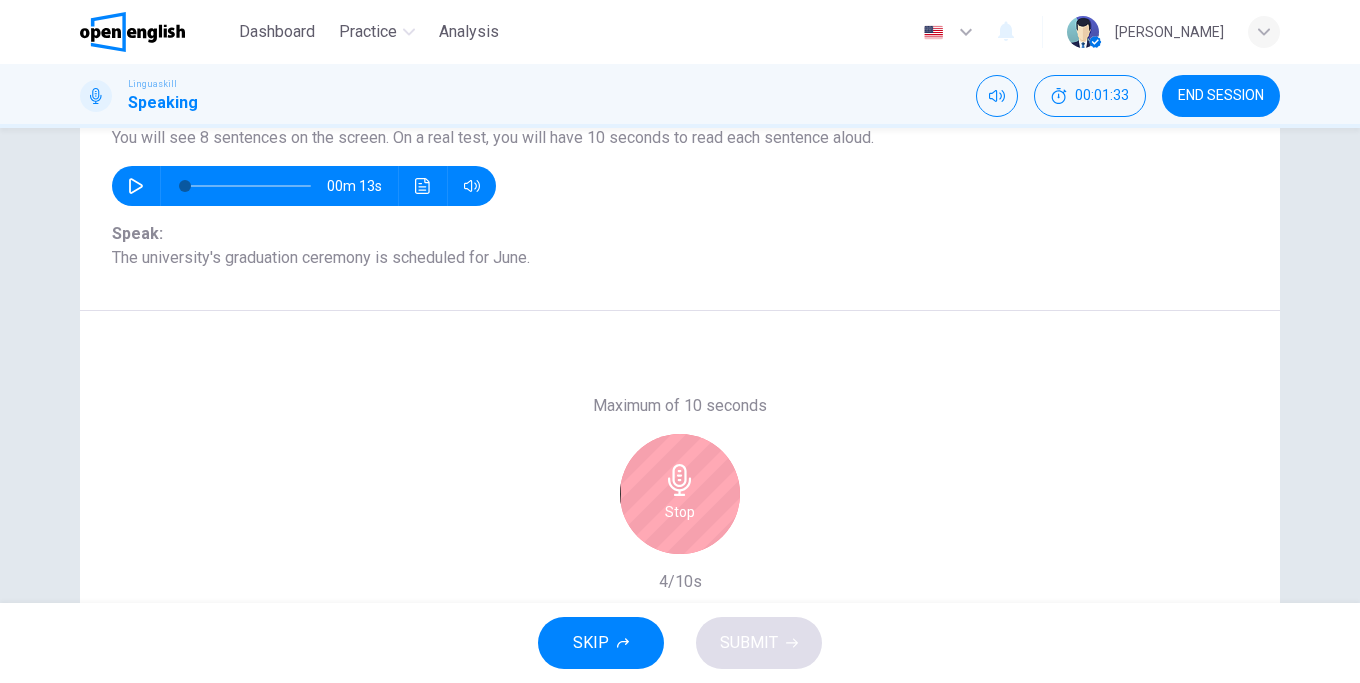 click on "Stop" at bounding box center (680, 512) 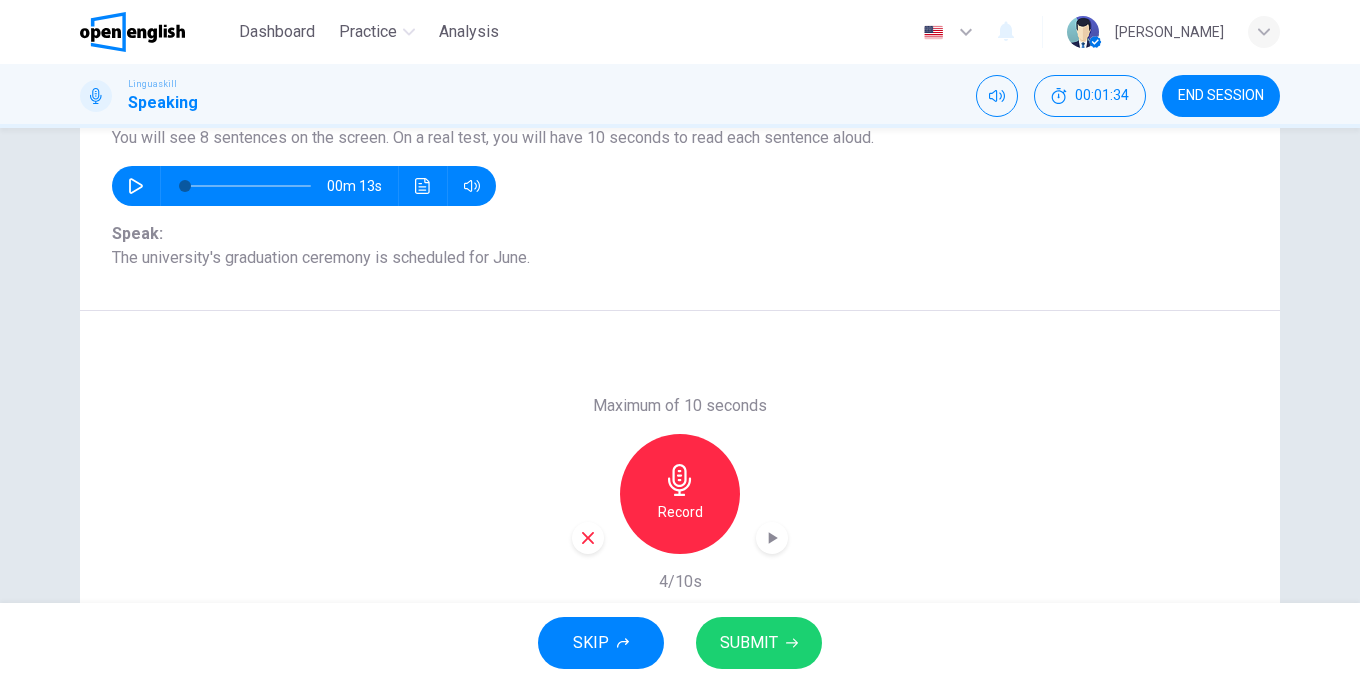 click 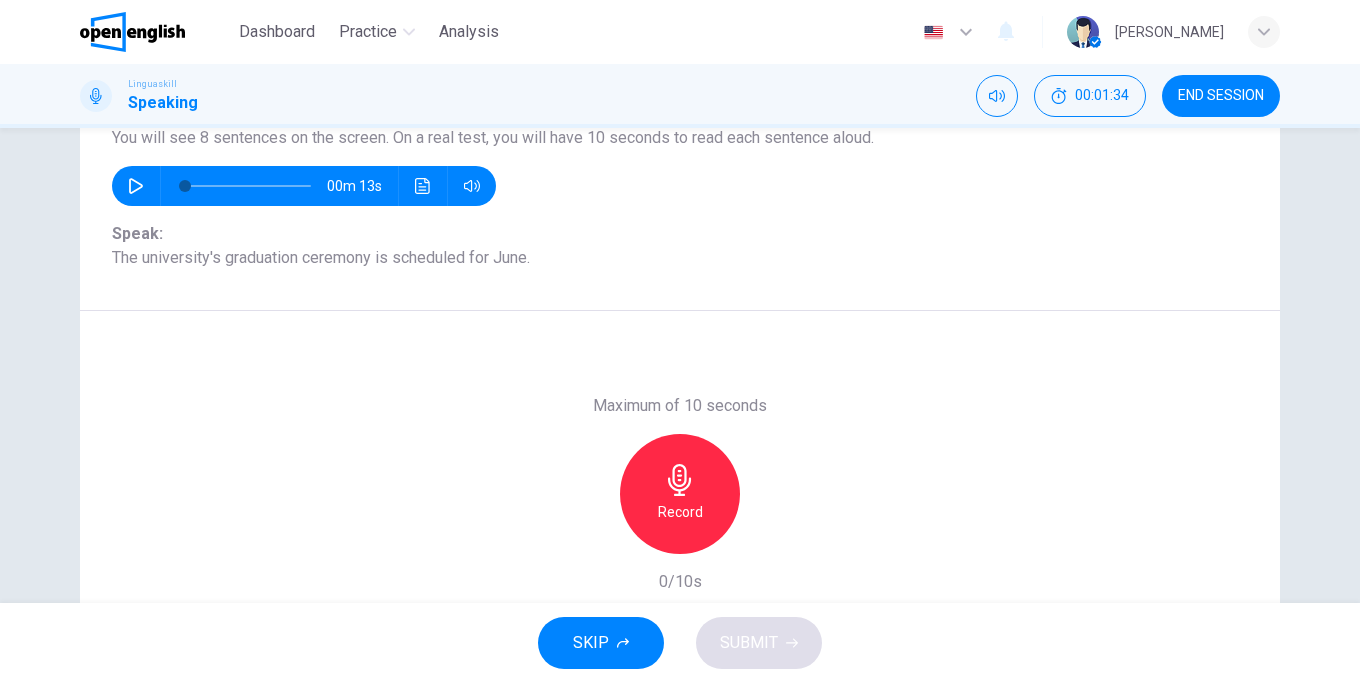 click 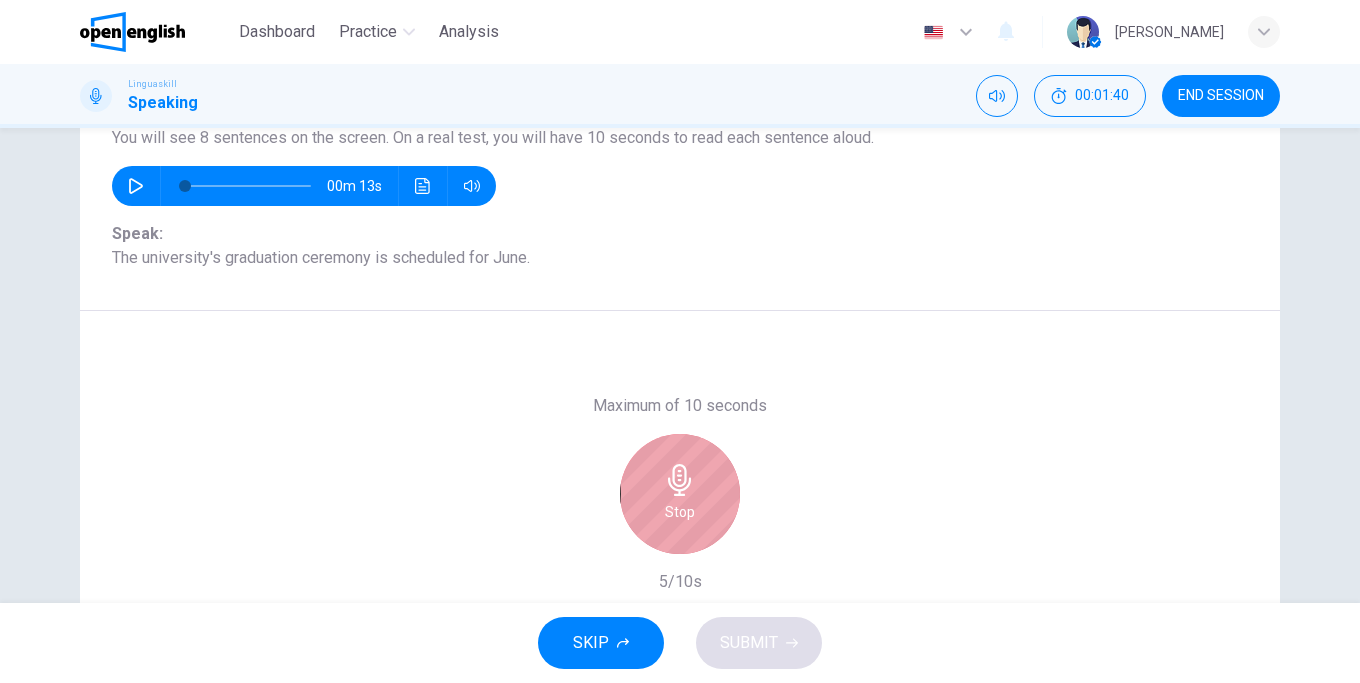 click on "Stop" at bounding box center (680, 512) 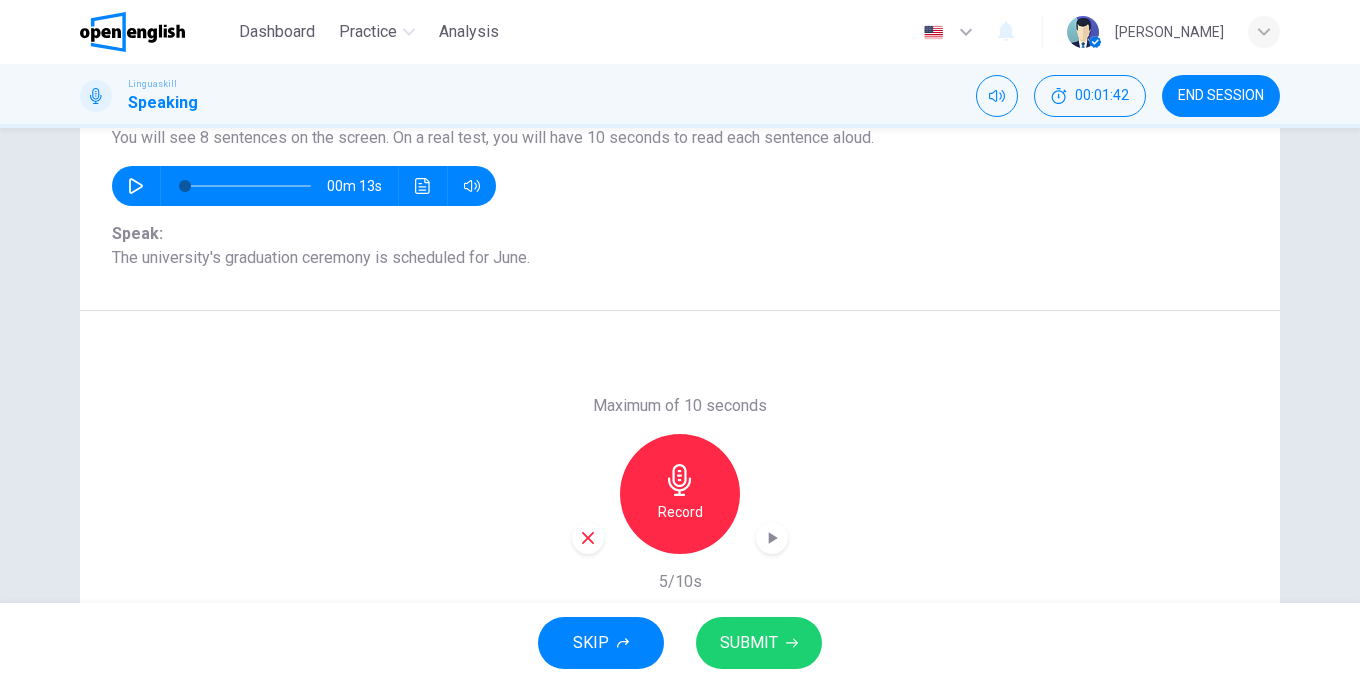 click on "SUBMIT" at bounding box center (759, 643) 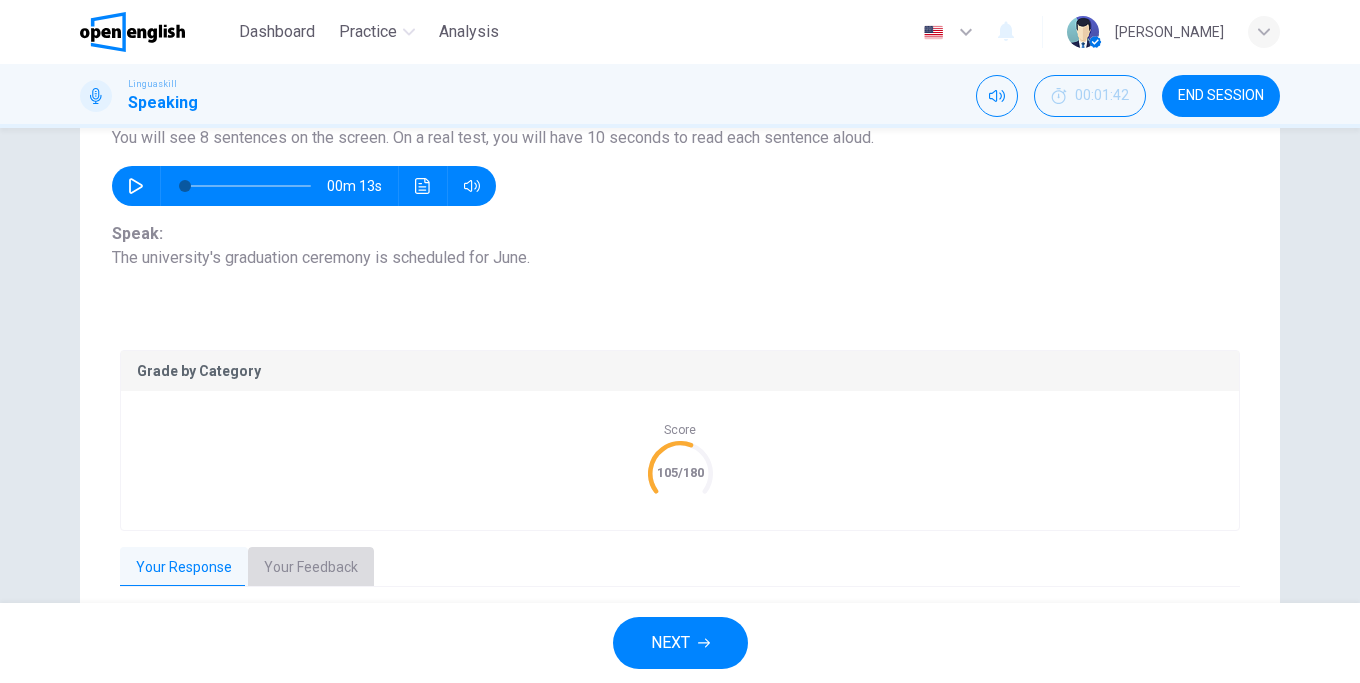 click on "Your Feedback" at bounding box center (311, 568) 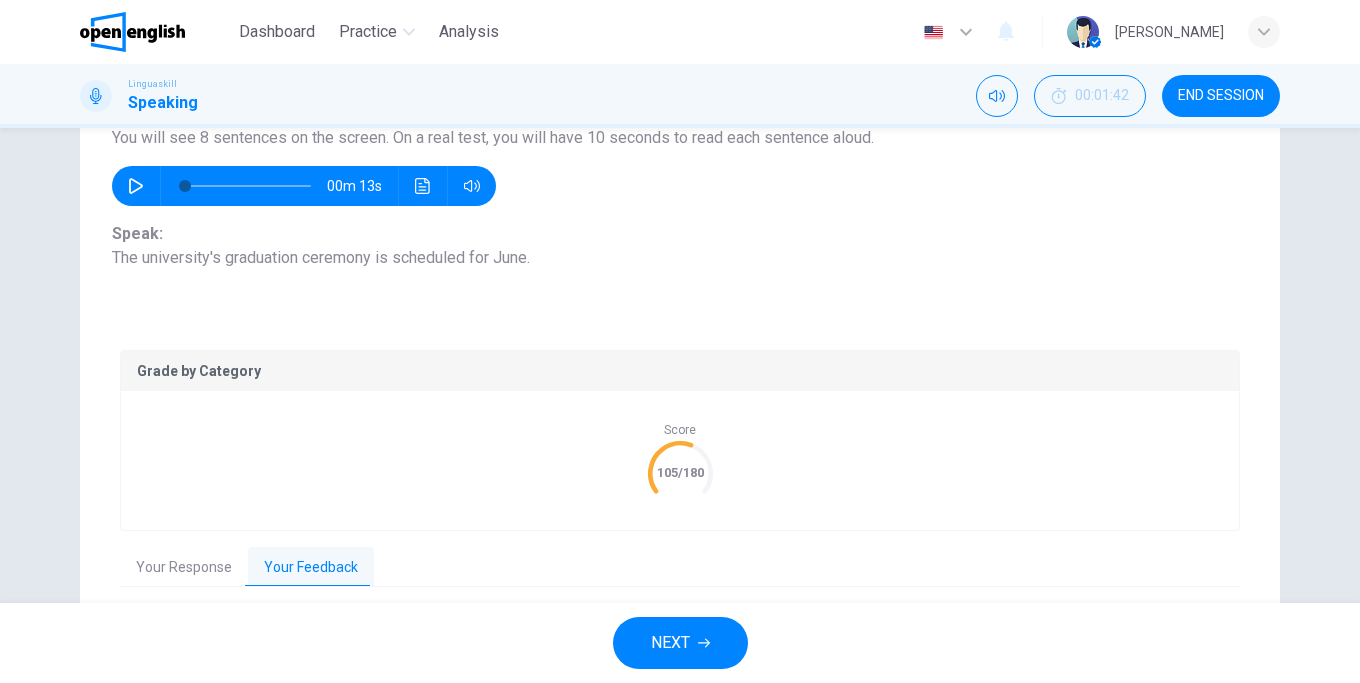 scroll, scrollTop: 406, scrollLeft: 0, axis: vertical 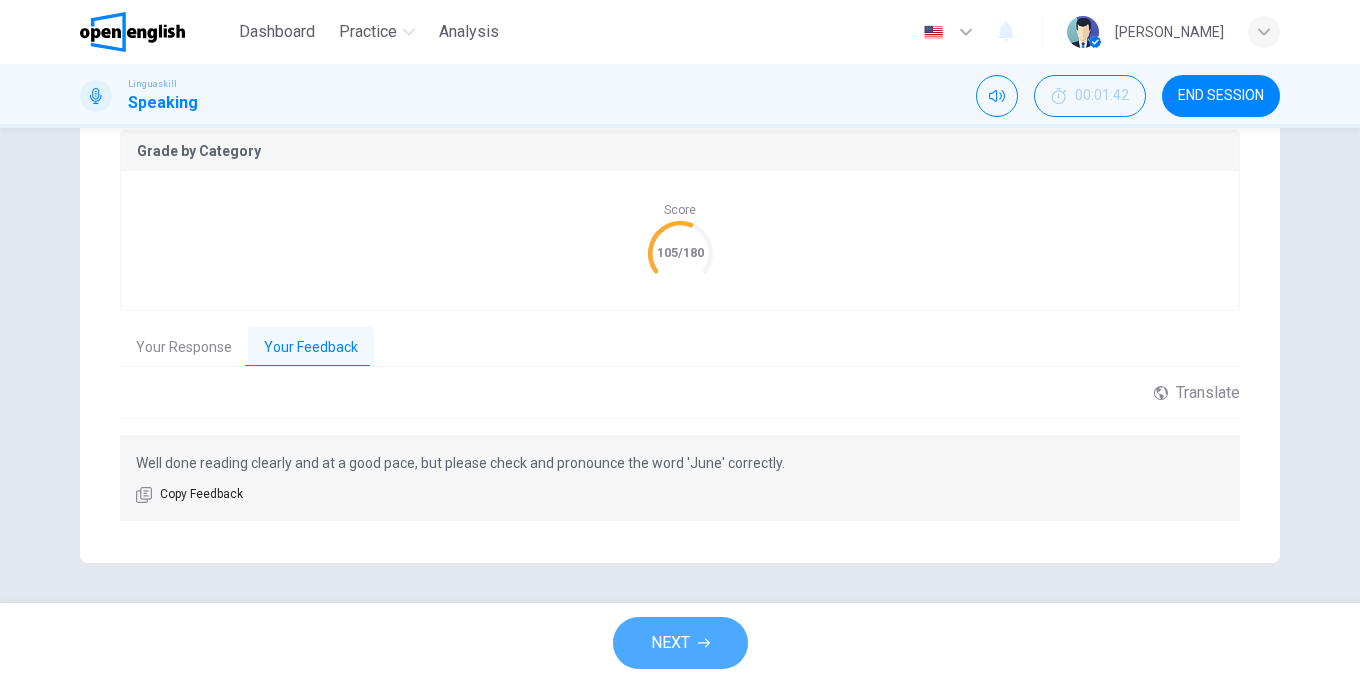 click on "NEXT" at bounding box center (670, 643) 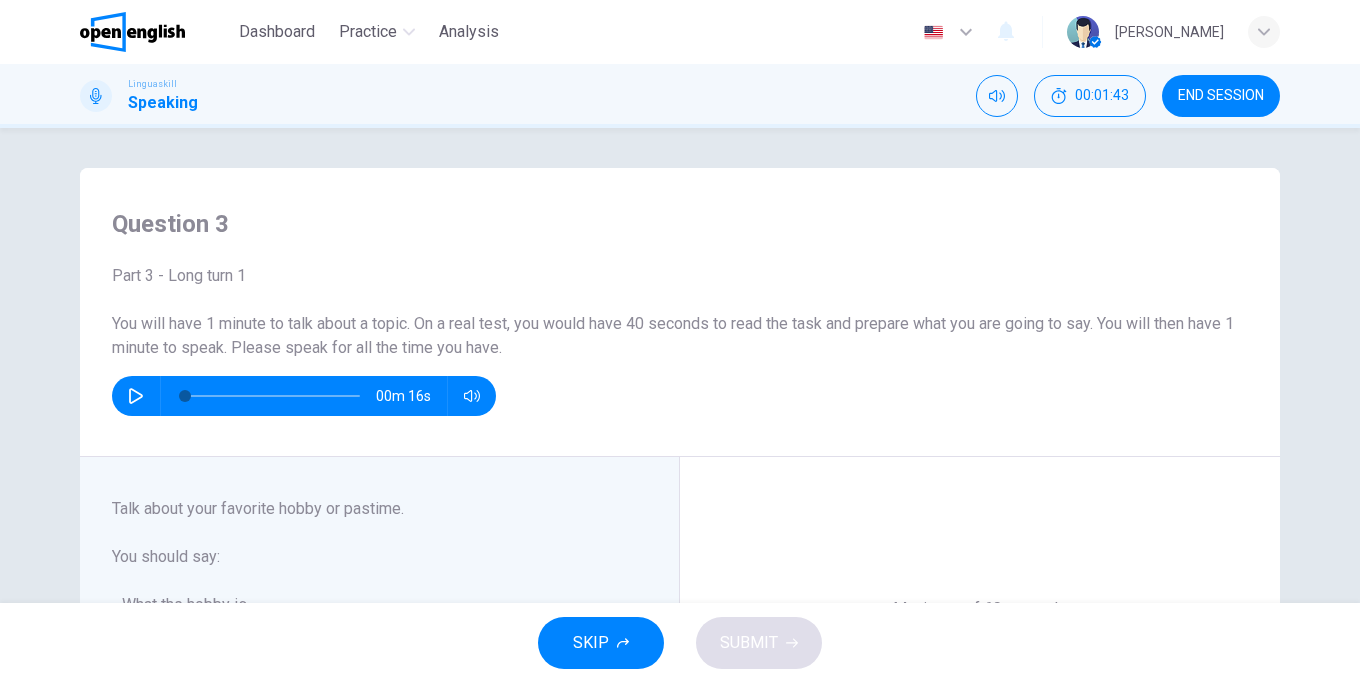 scroll, scrollTop: 228, scrollLeft: 0, axis: vertical 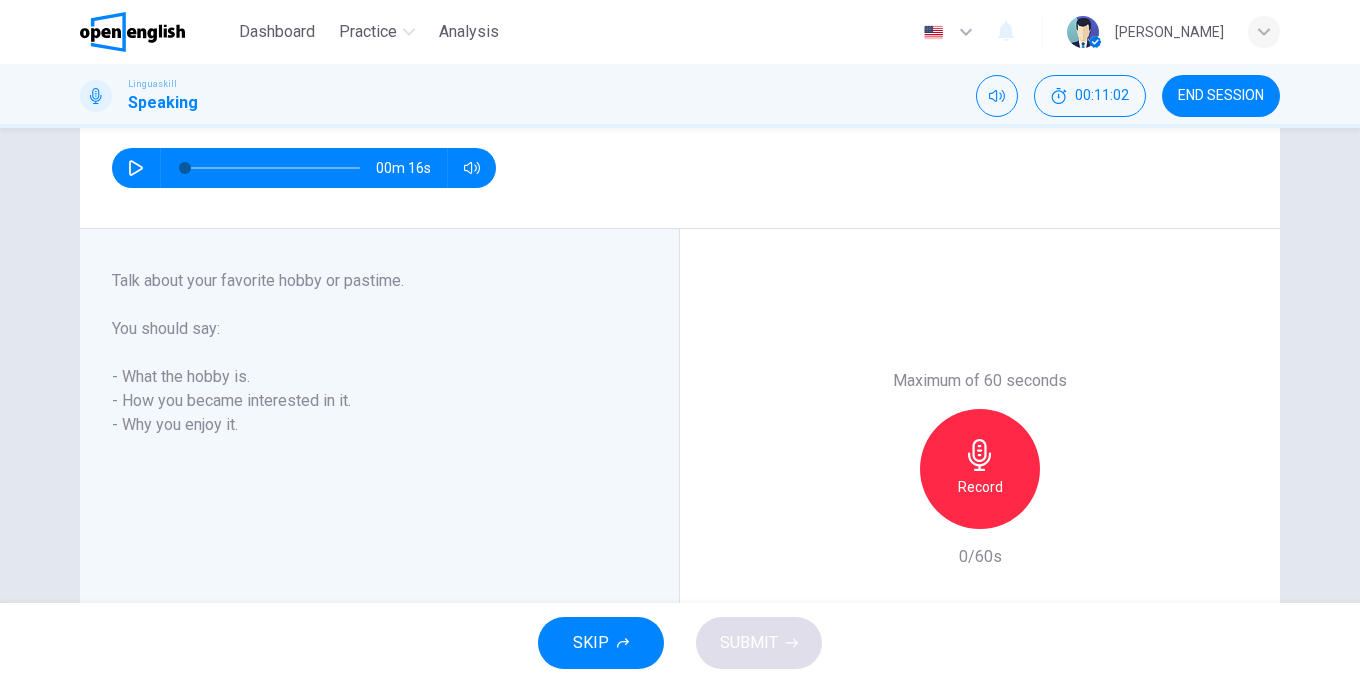 click on "Record" at bounding box center [980, 487] 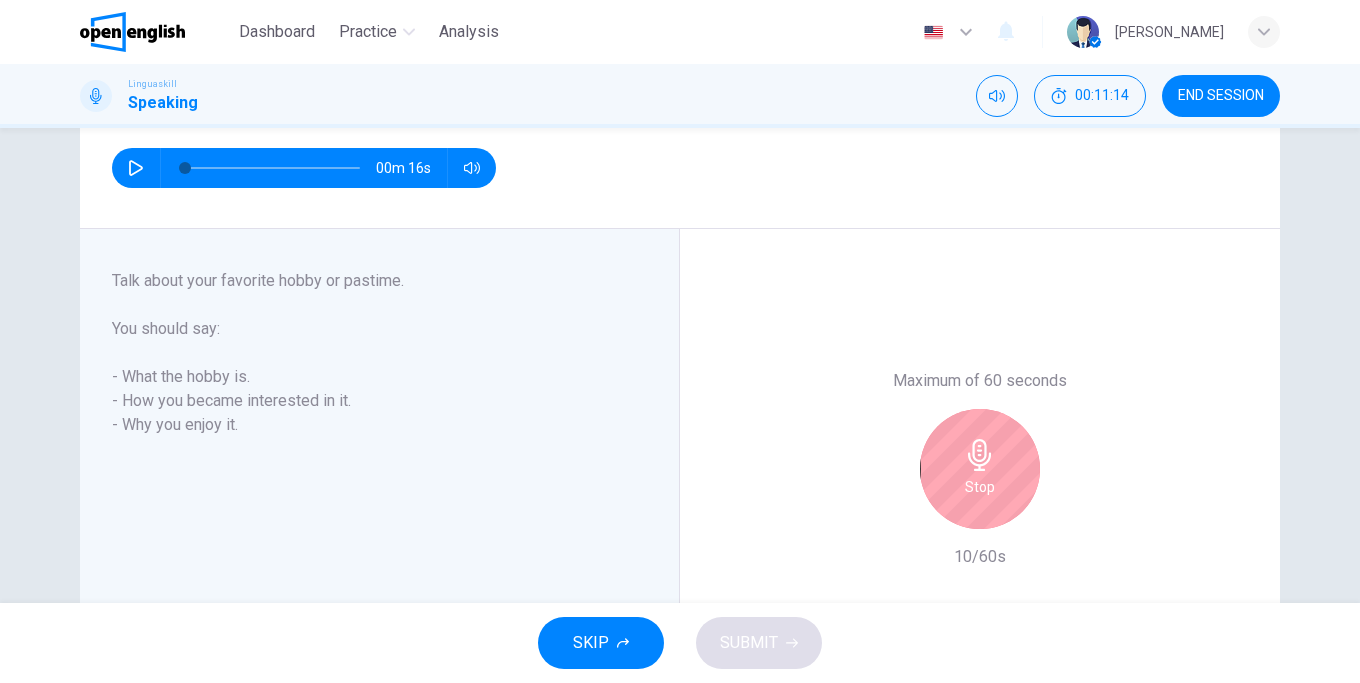 click on "Stop" at bounding box center (980, 487) 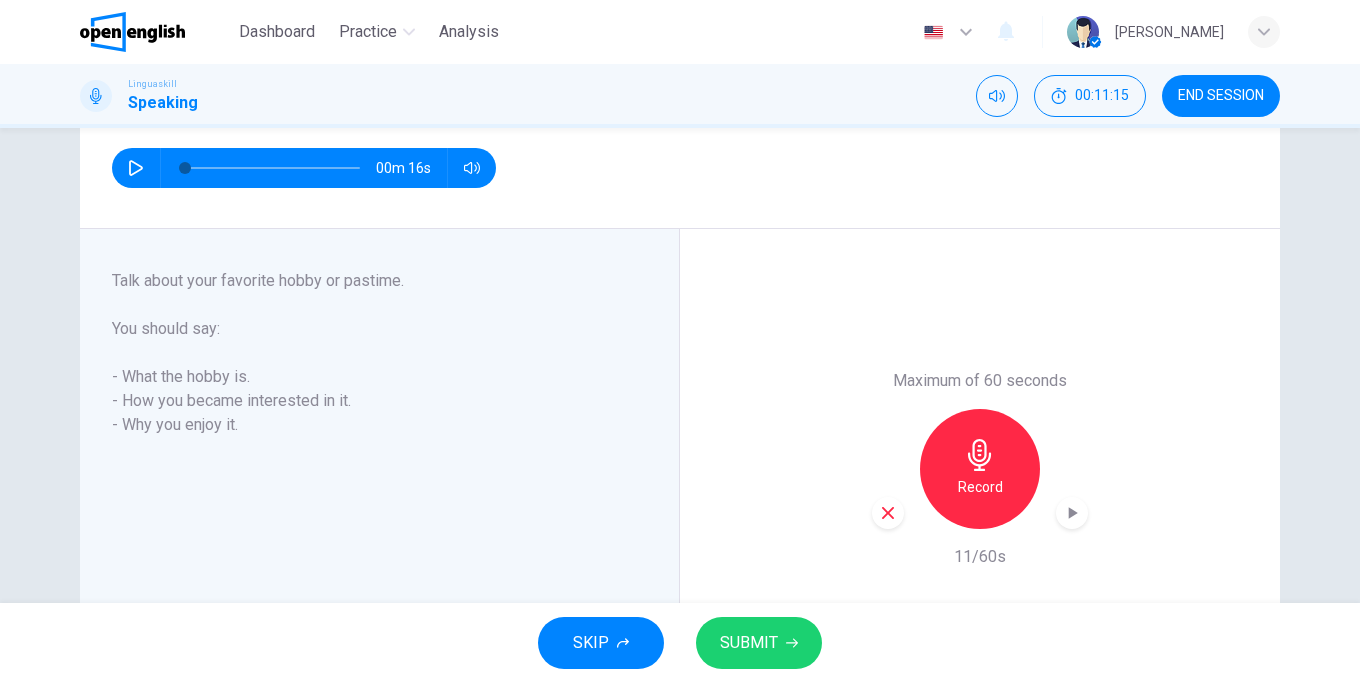 click at bounding box center (888, 513) 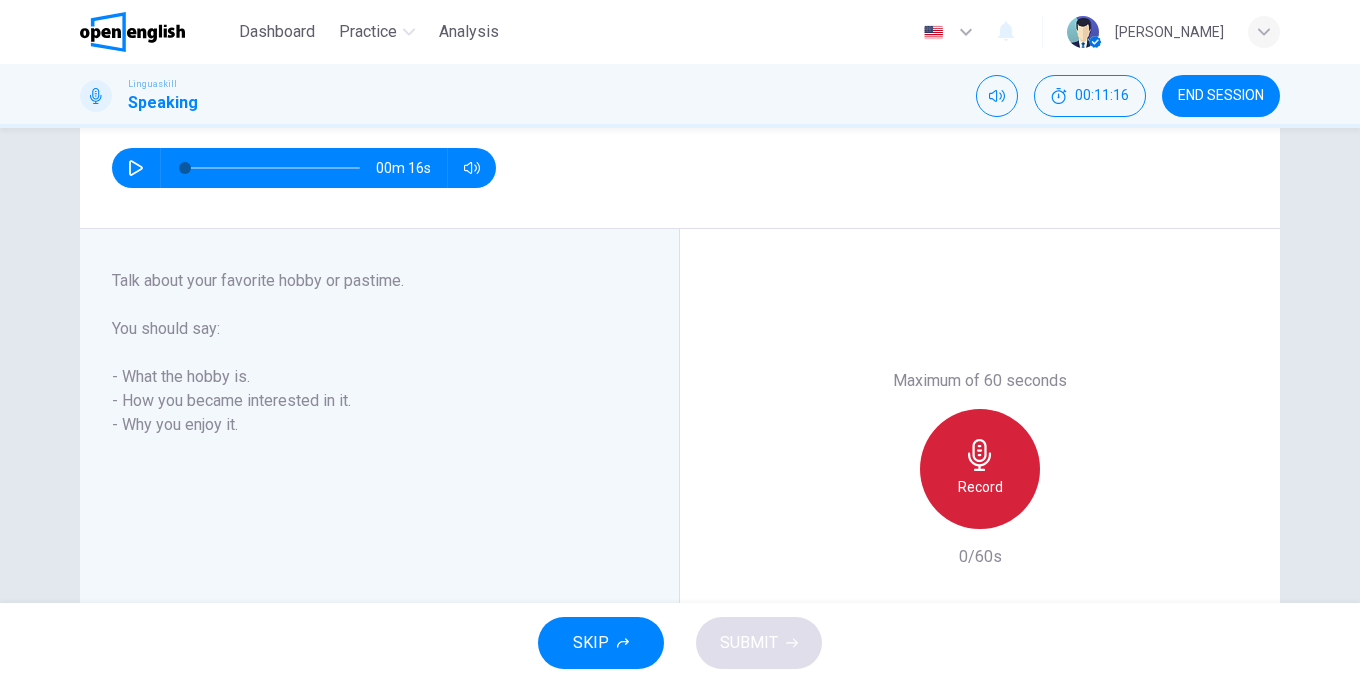 click 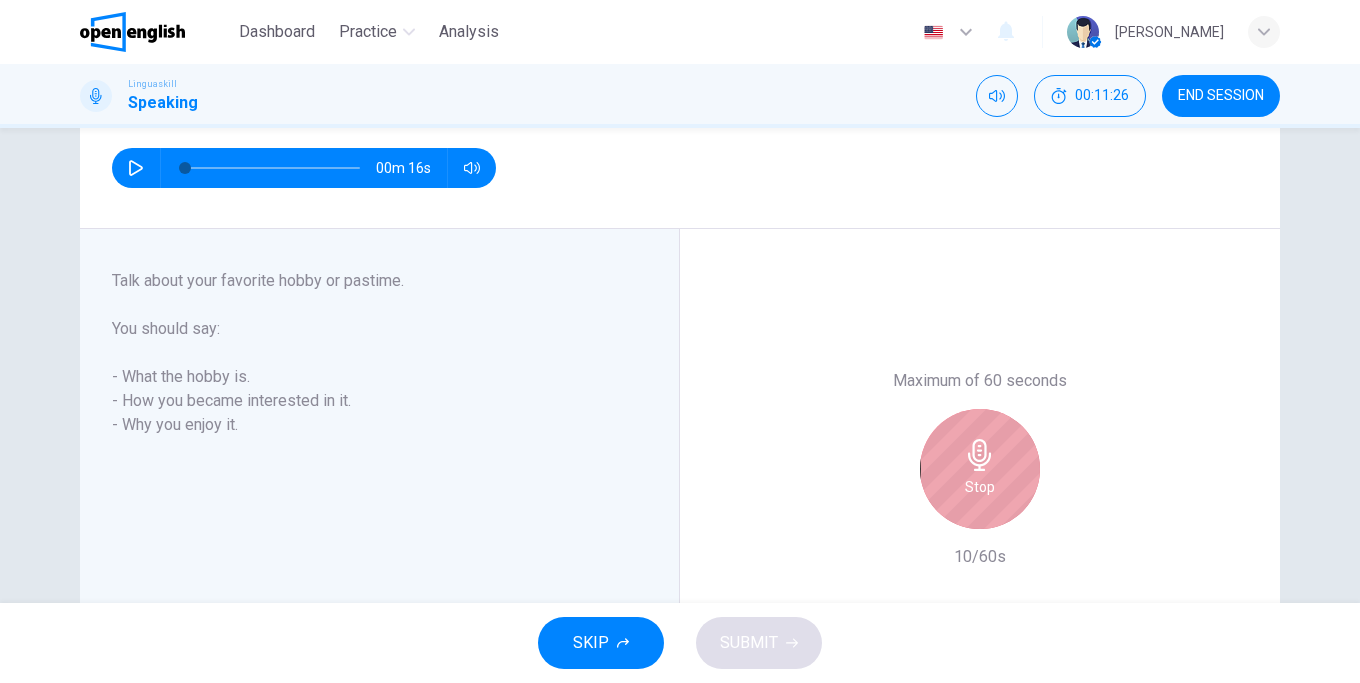 click on "Stop" at bounding box center [980, 469] 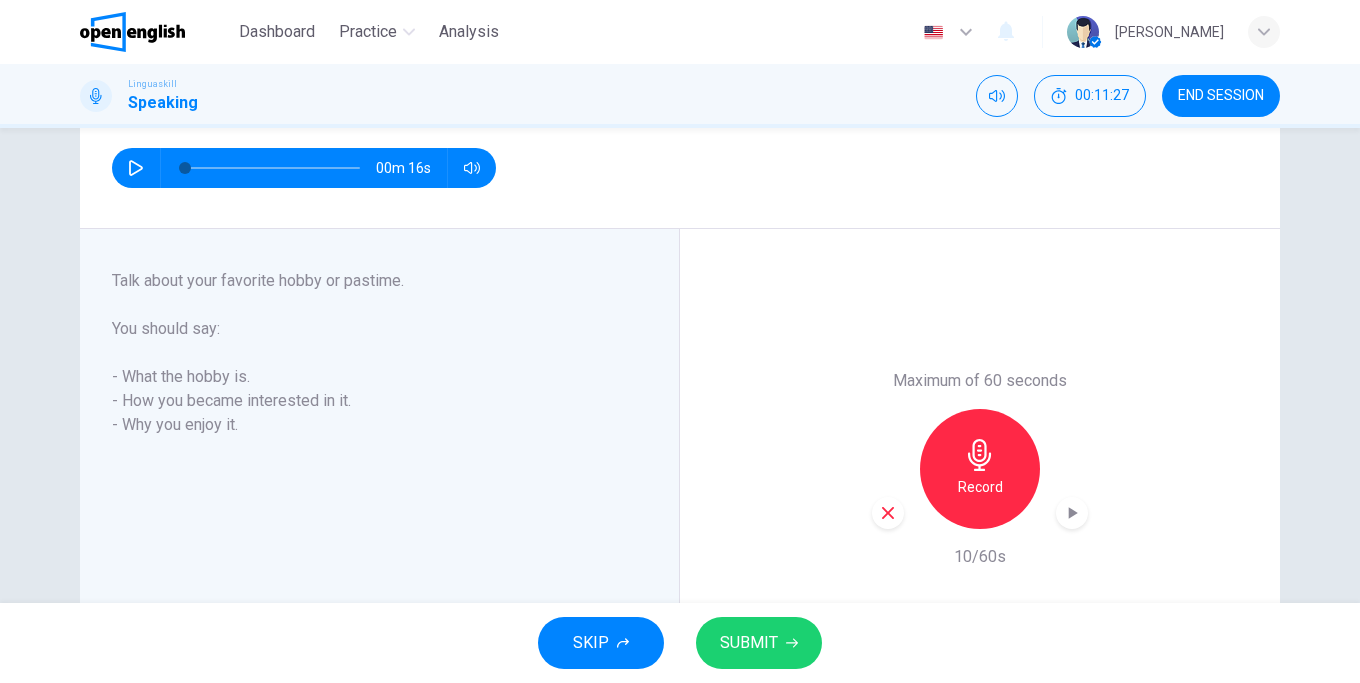 click 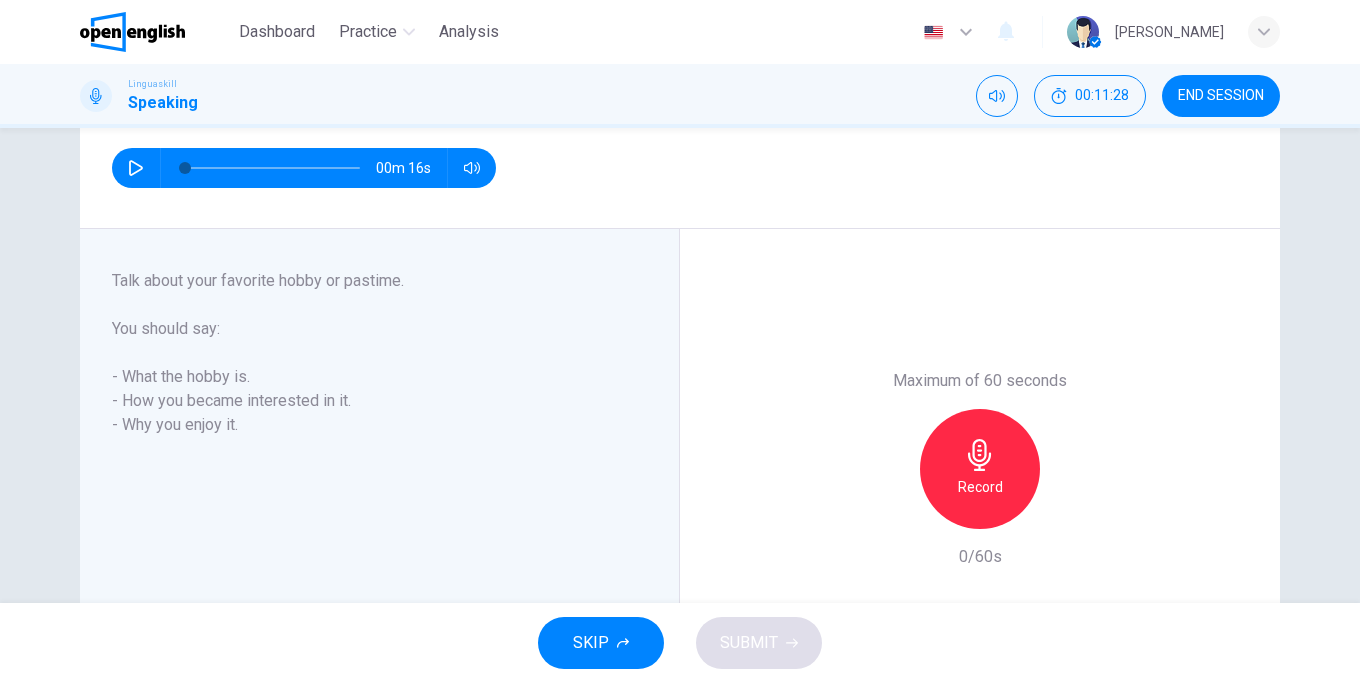 click on "Record" at bounding box center [980, 469] 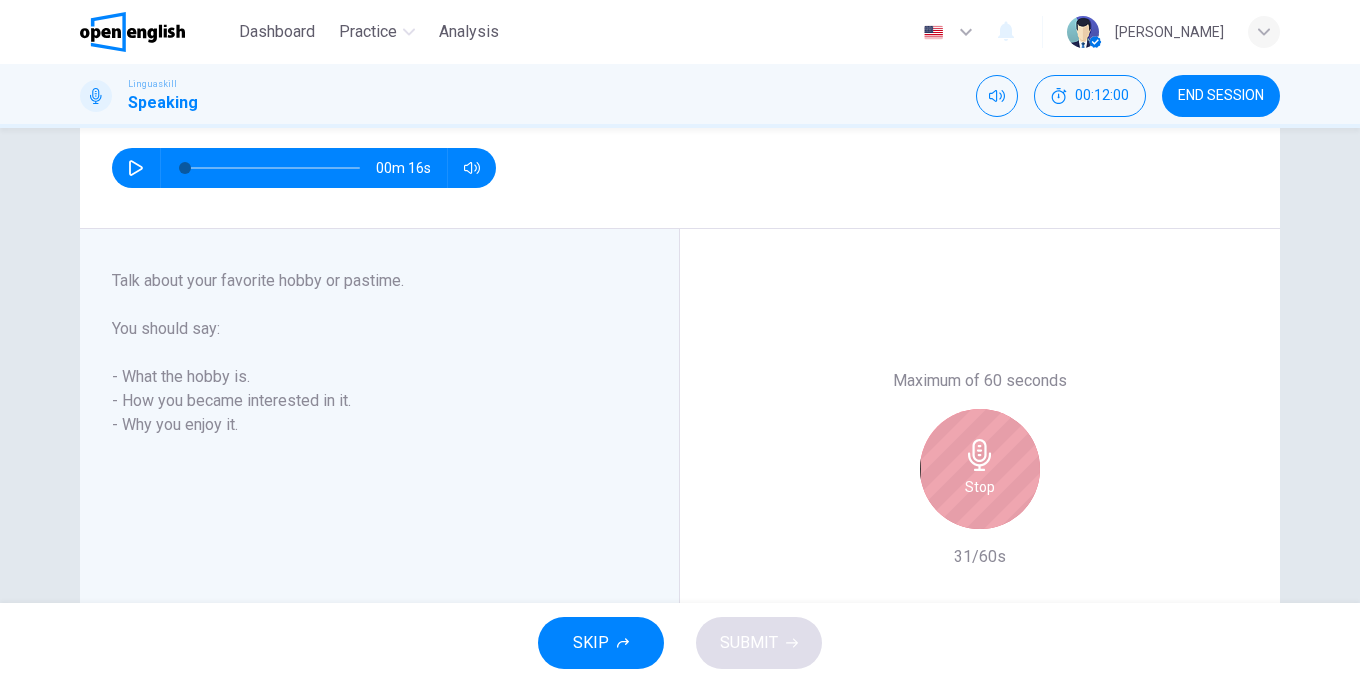 click on "Stop" at bounding box center [980, 469] 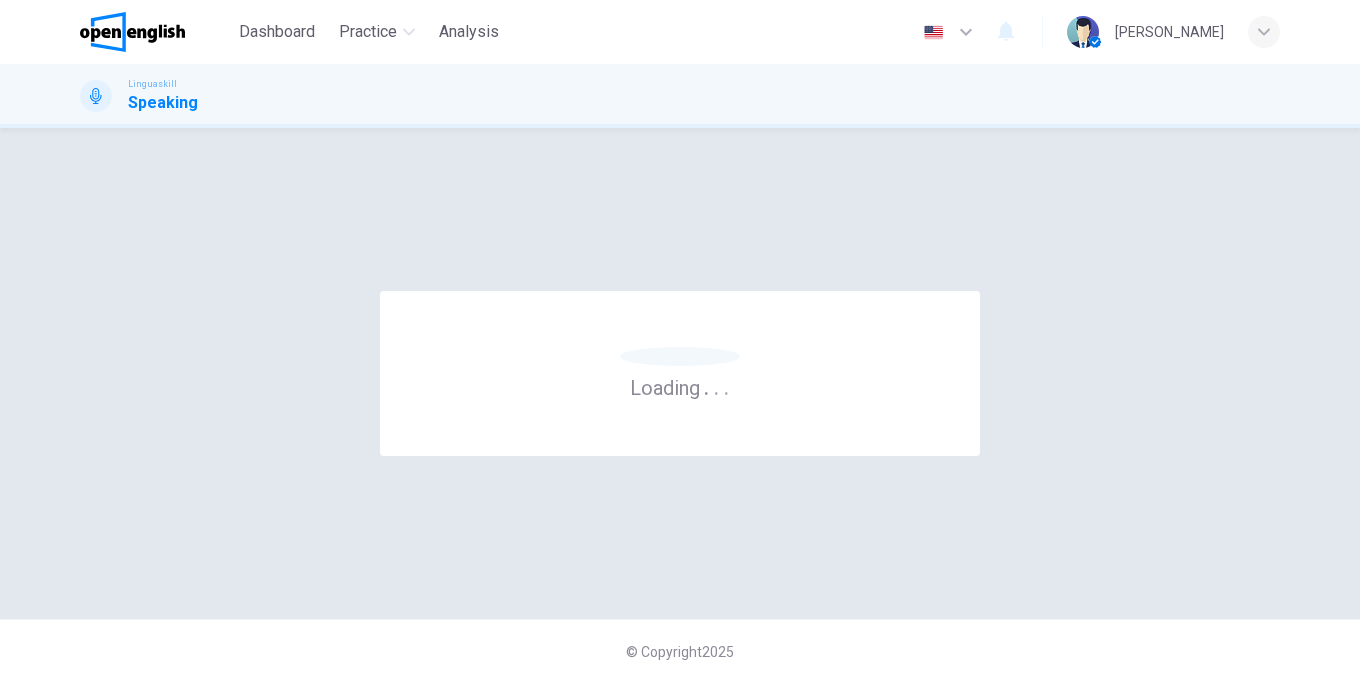 scroll, scrollTop: 0, scrollLeft: 0, axis: both 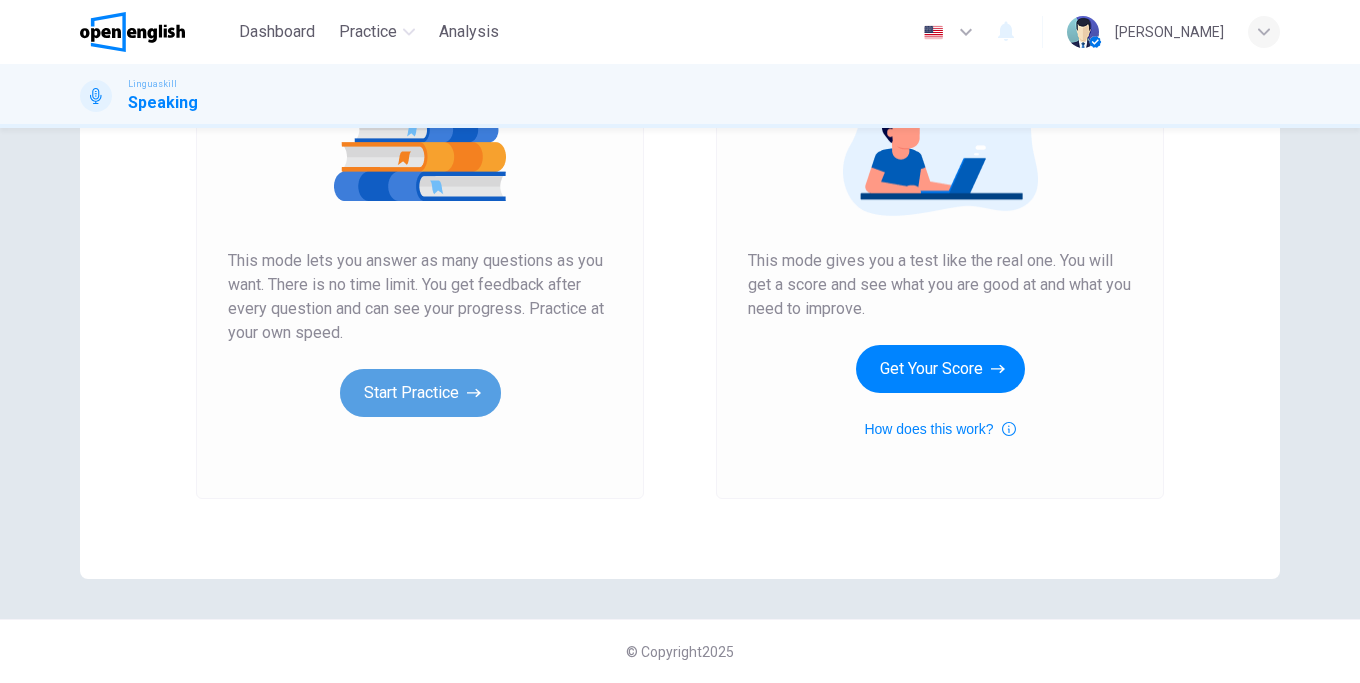 click on "Start Practice" at bounding box center (420, 393) 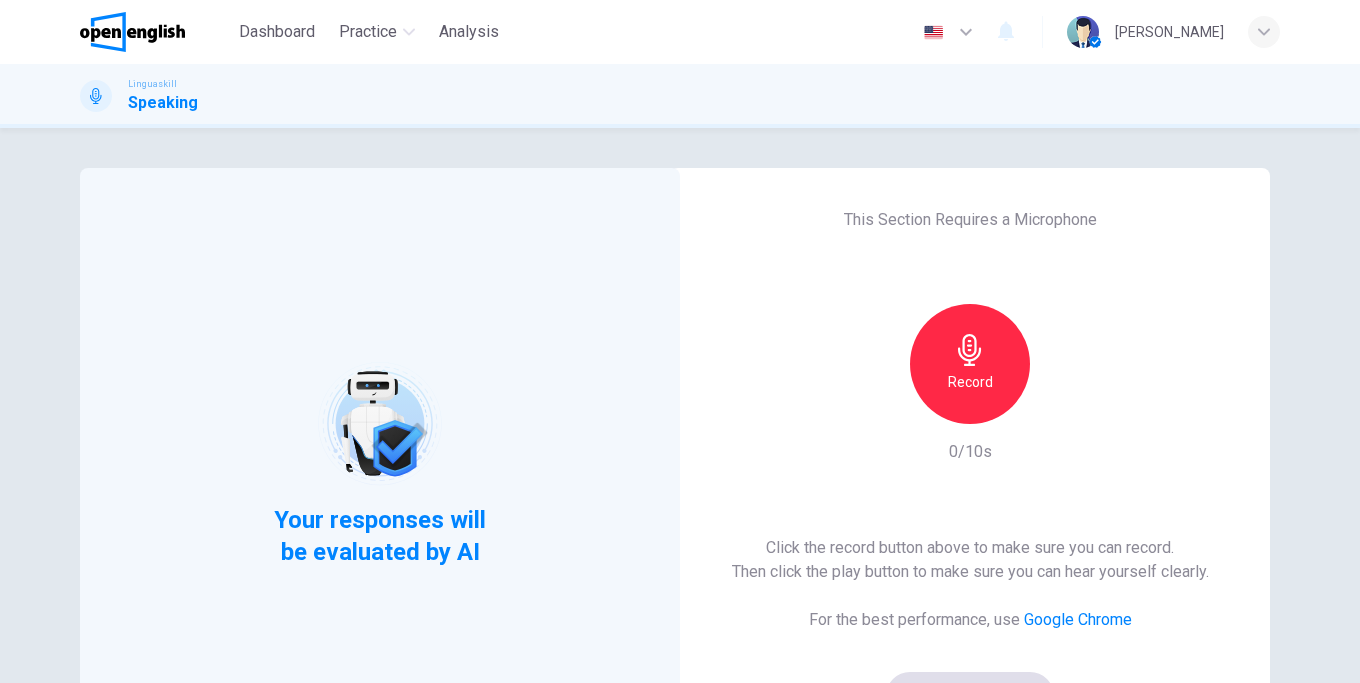scroll, scrollTop: 284, scrollLeft: 0, axis: vertical 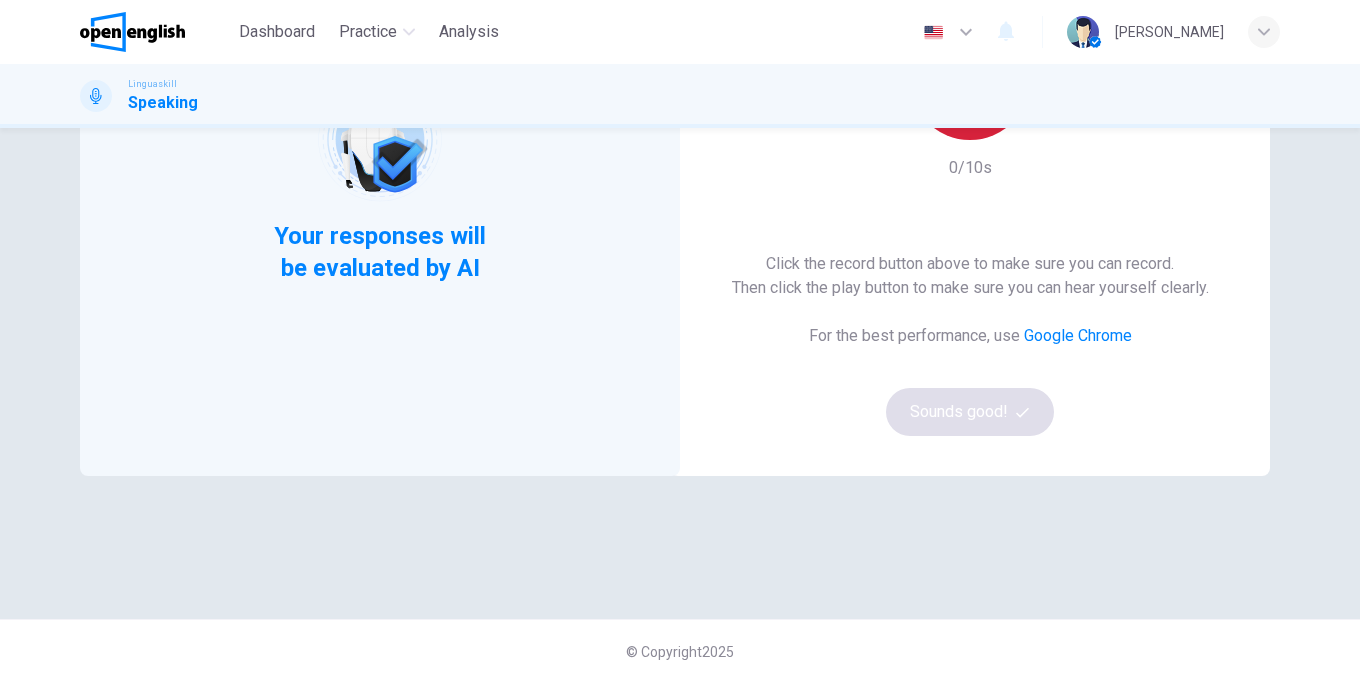 click on "Record" at bounding box center [970, 80] 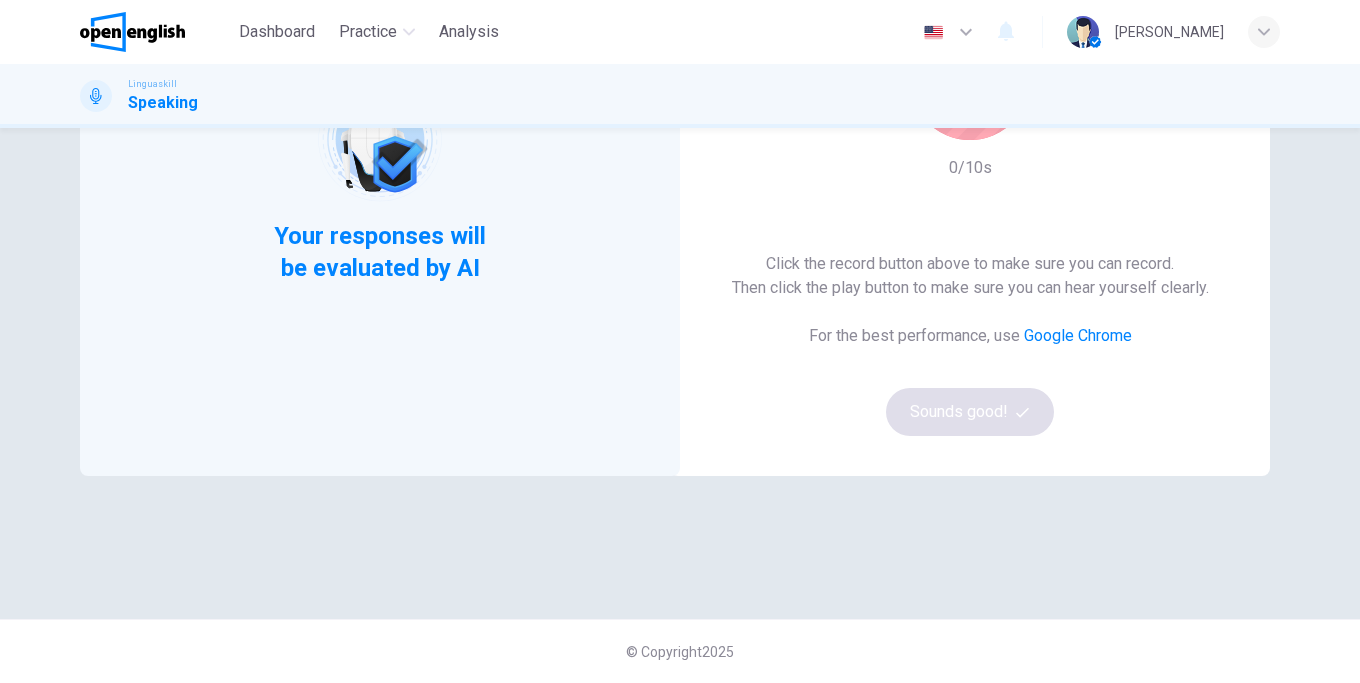 scroll, scrollTop: 56, scrollLeft: 0, axis: vertical 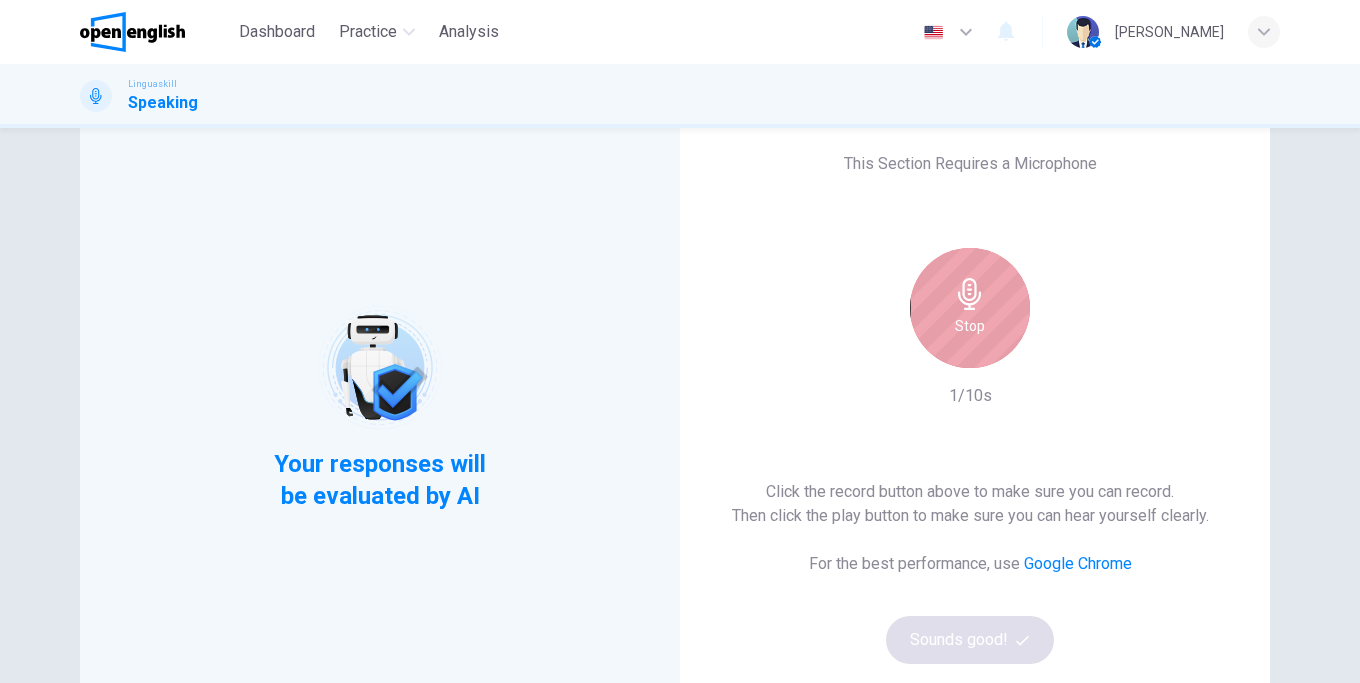 click on "Stop" at bounding box center (970, 308) 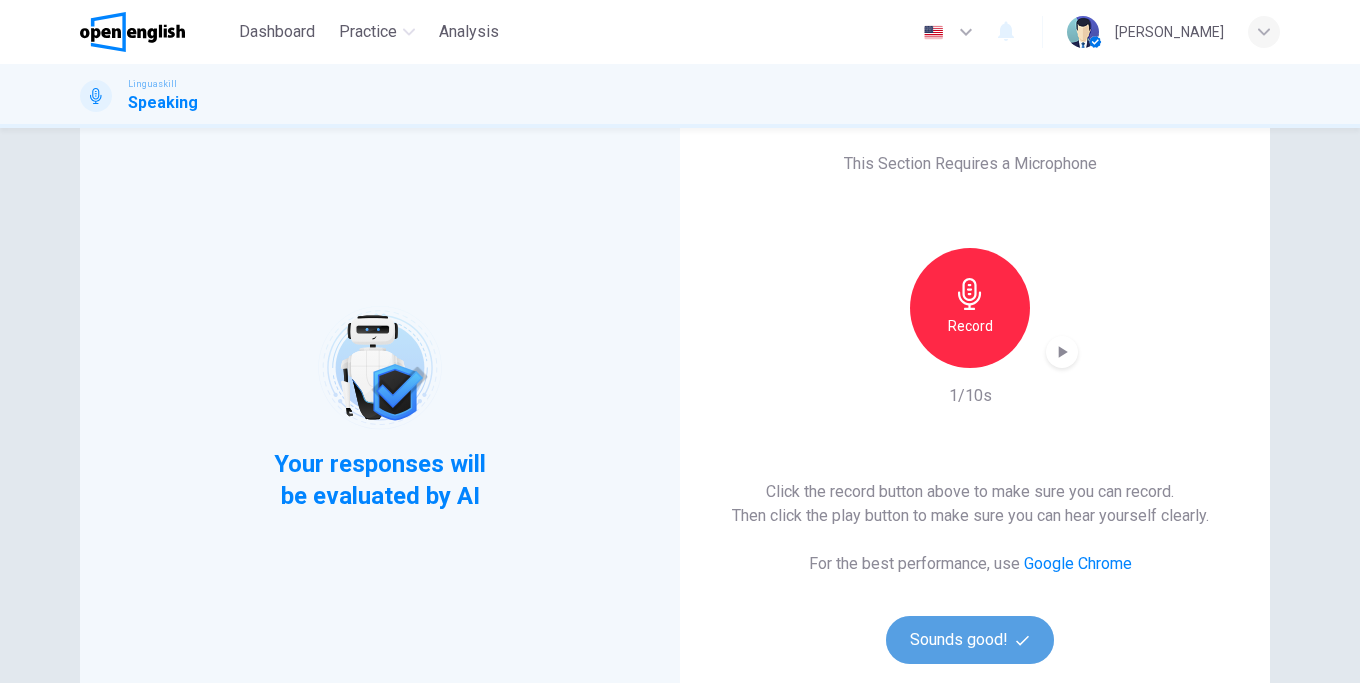 click on "Sounds good!" at bounding box center (970, 640) 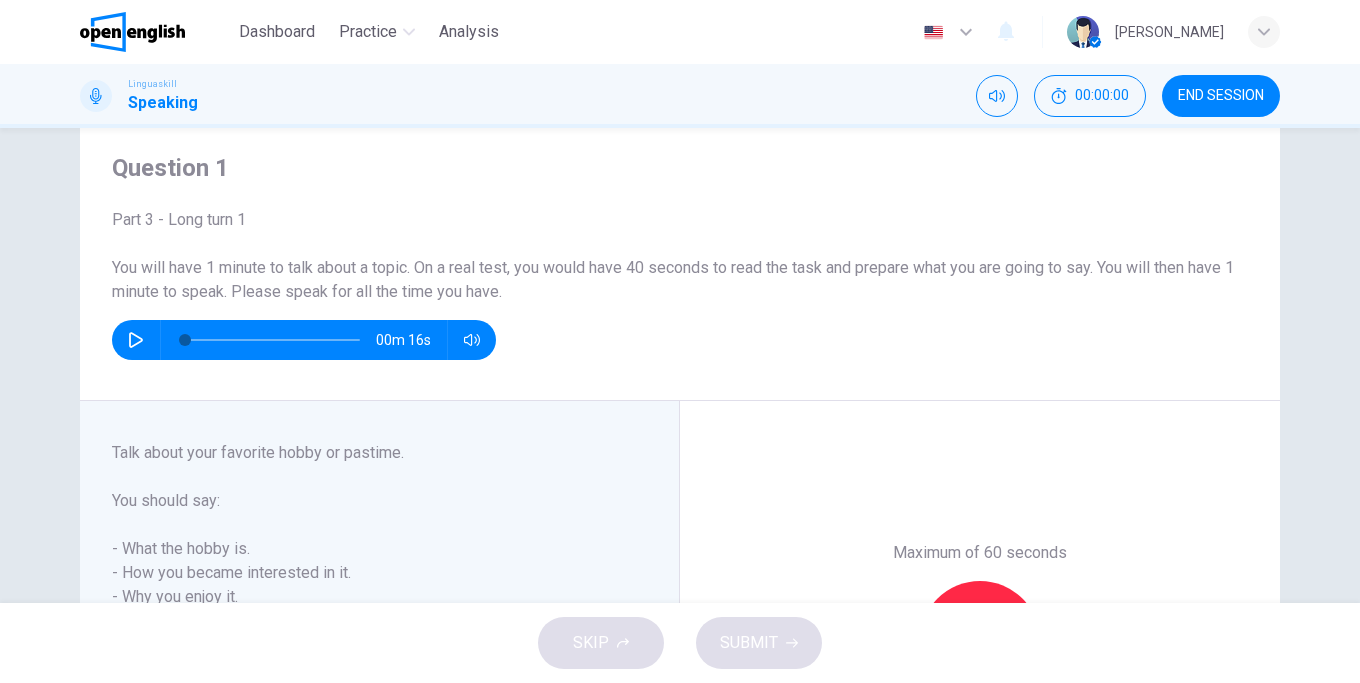 scroll, scrollTop: 284, scrollLeft: 0, axis: vertical 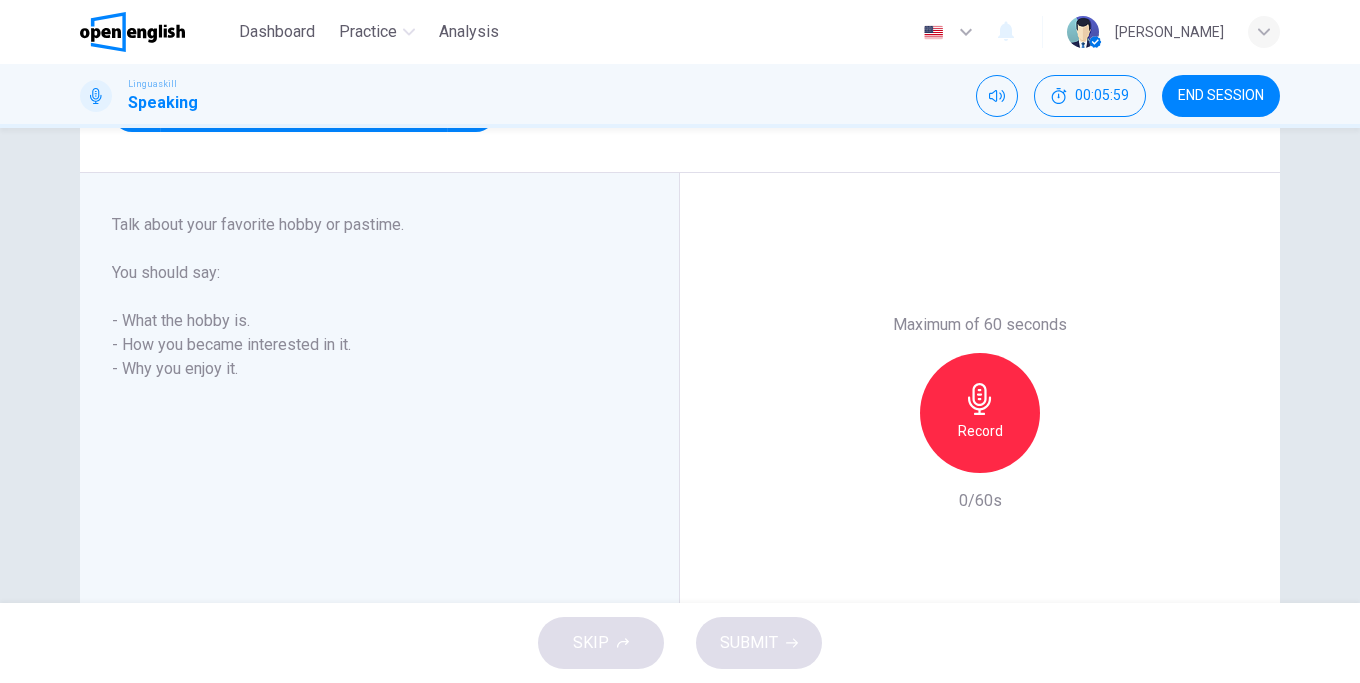 click on "Record" at bounding box center (980, 431) 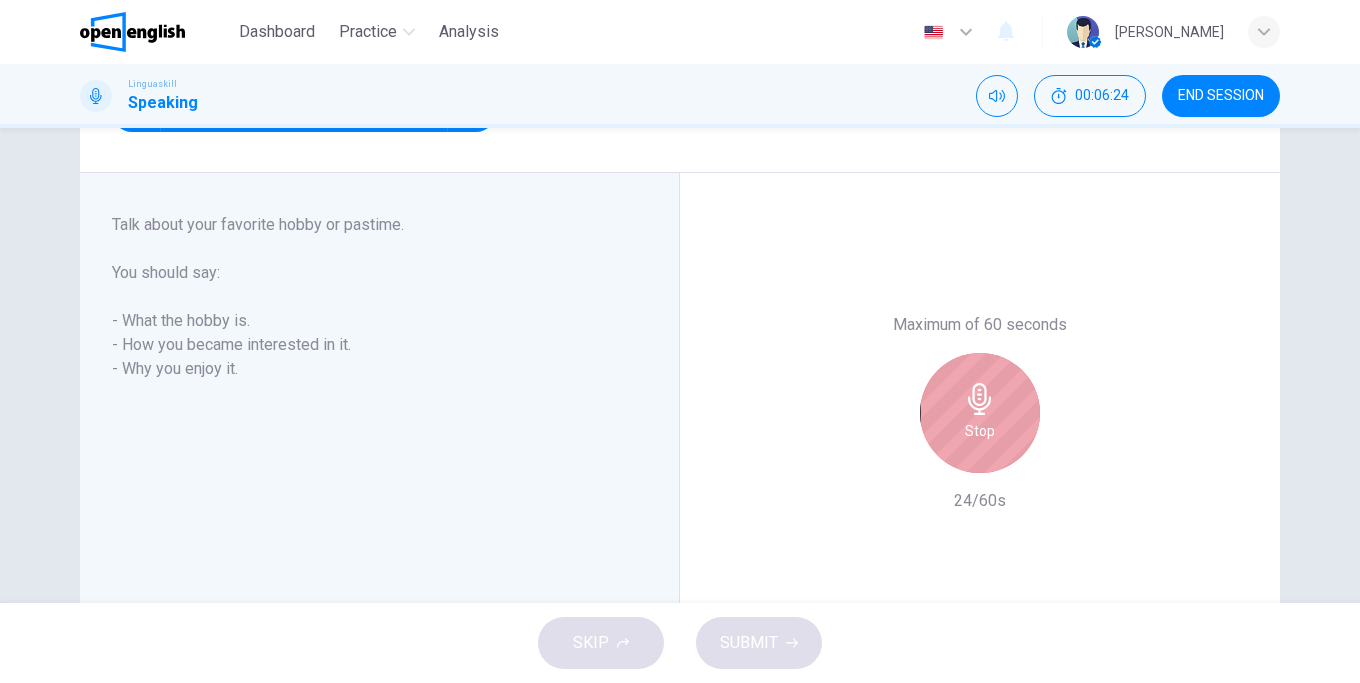 click on "Stop" at bounding box center [980, 413] 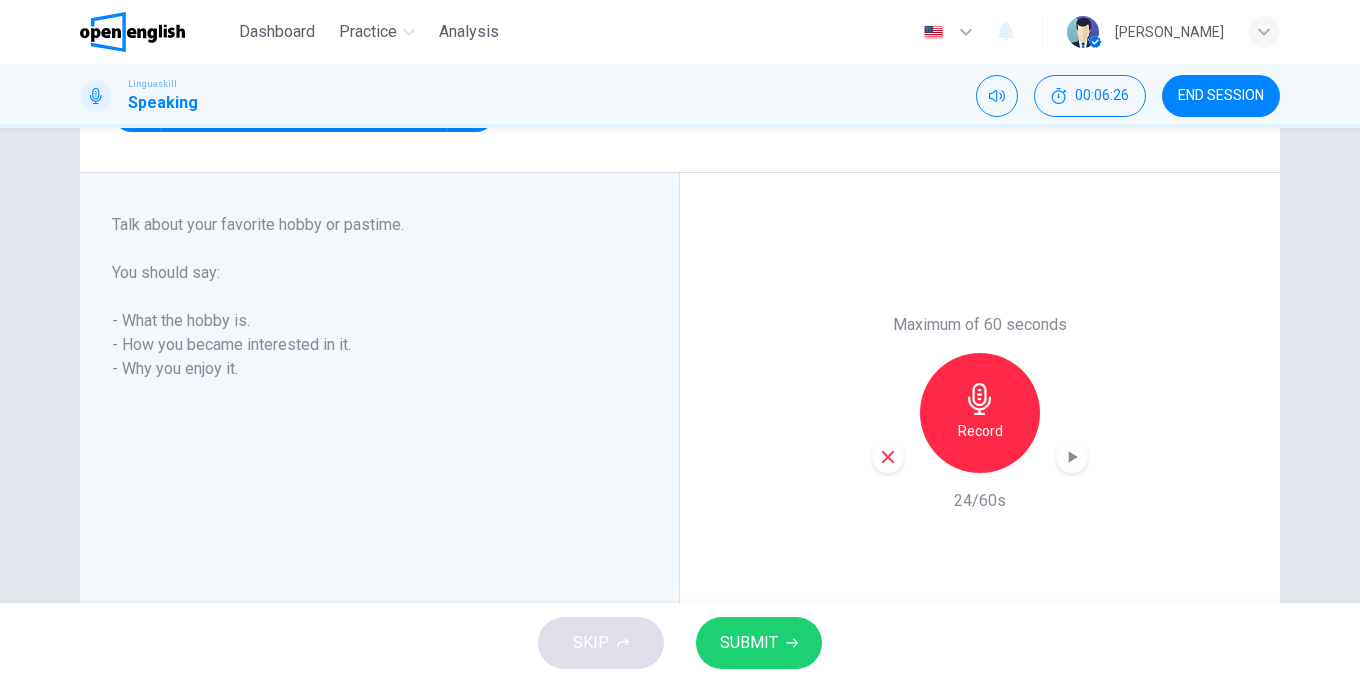 click 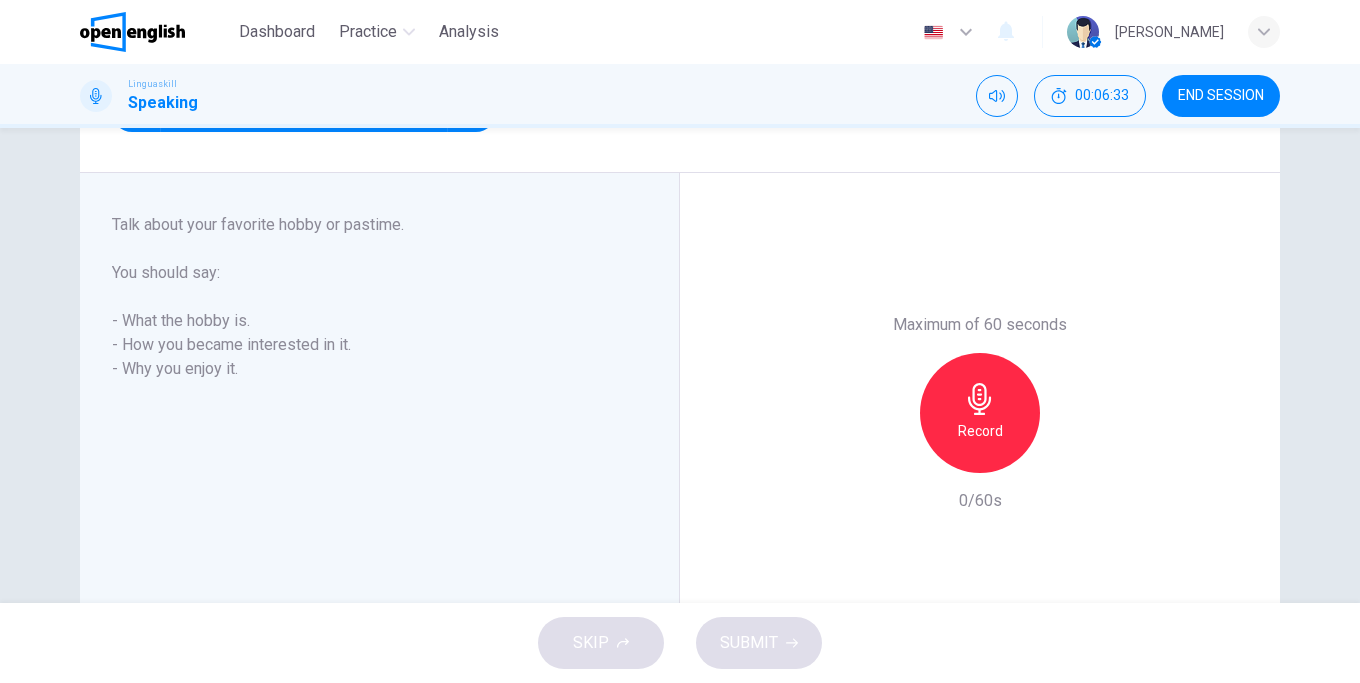 click on "Record" at bounding box center (980, 413) 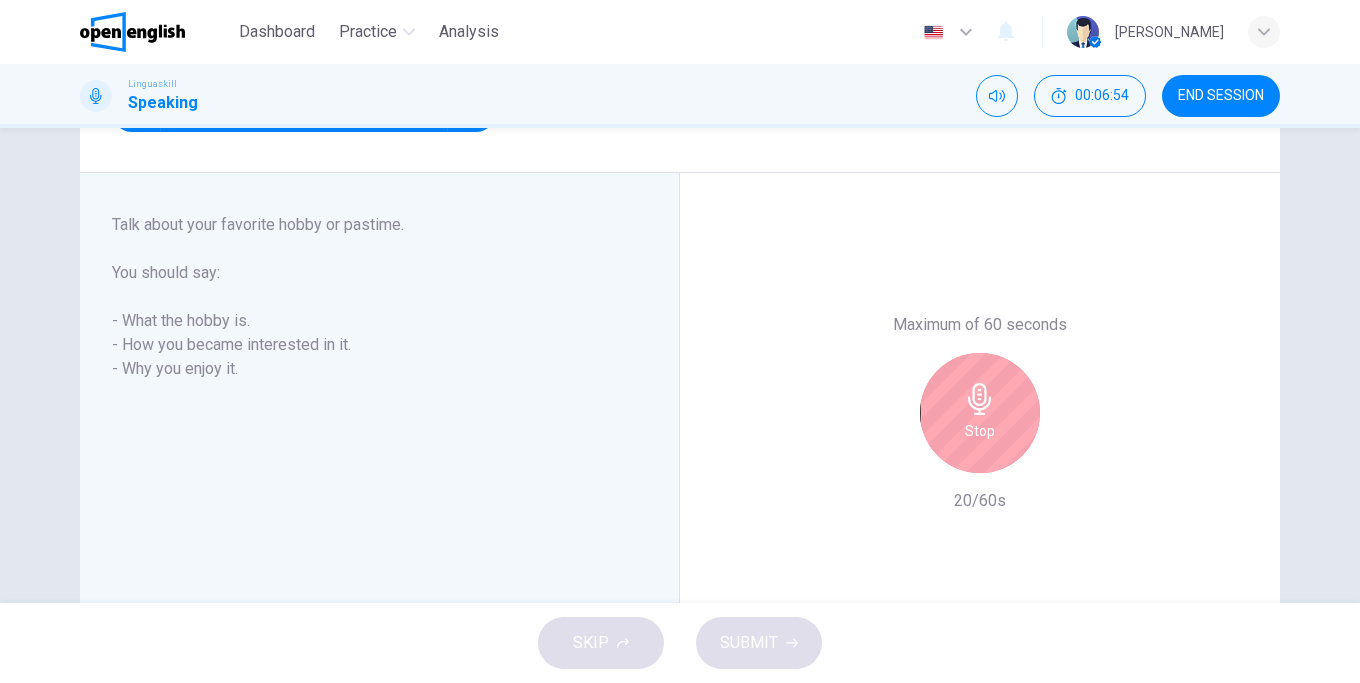 click on "Stop" at bounding box center (980, 413) 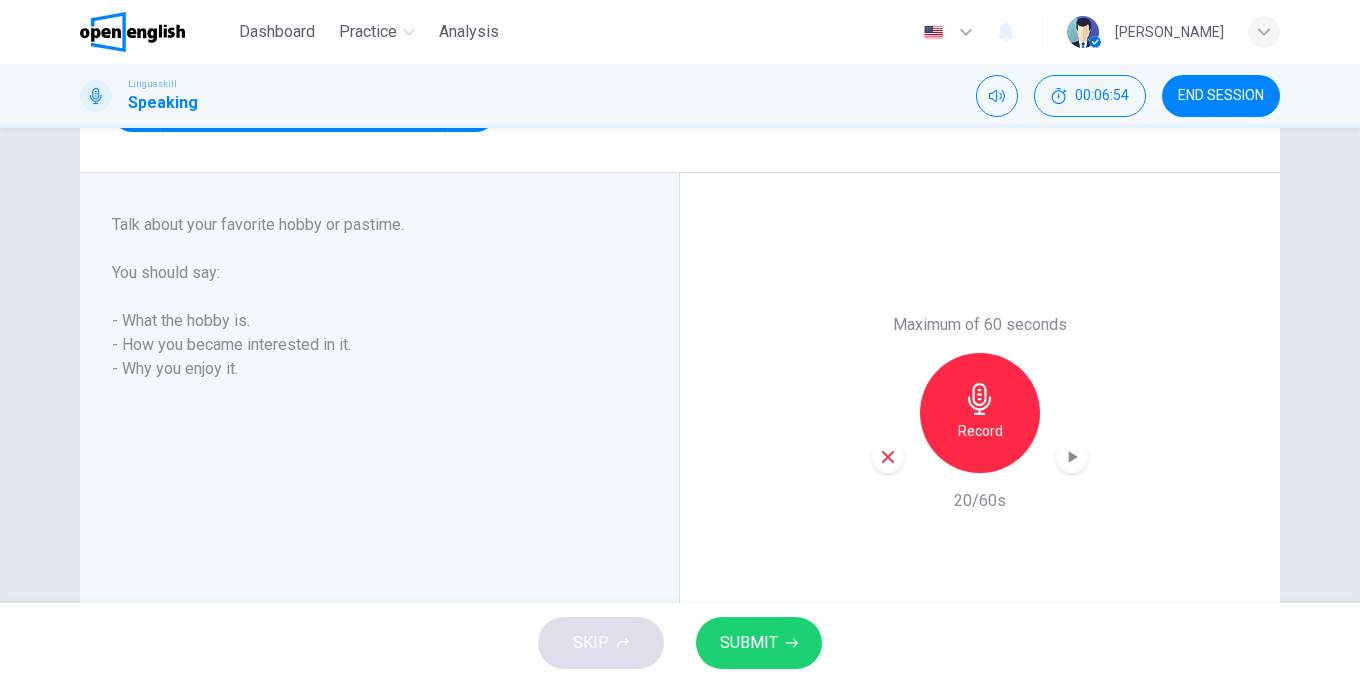 drag, startPoint x: 886, startPoint y: 465, endPoint x: 795, endPoint y: 483, distance: 92.76314 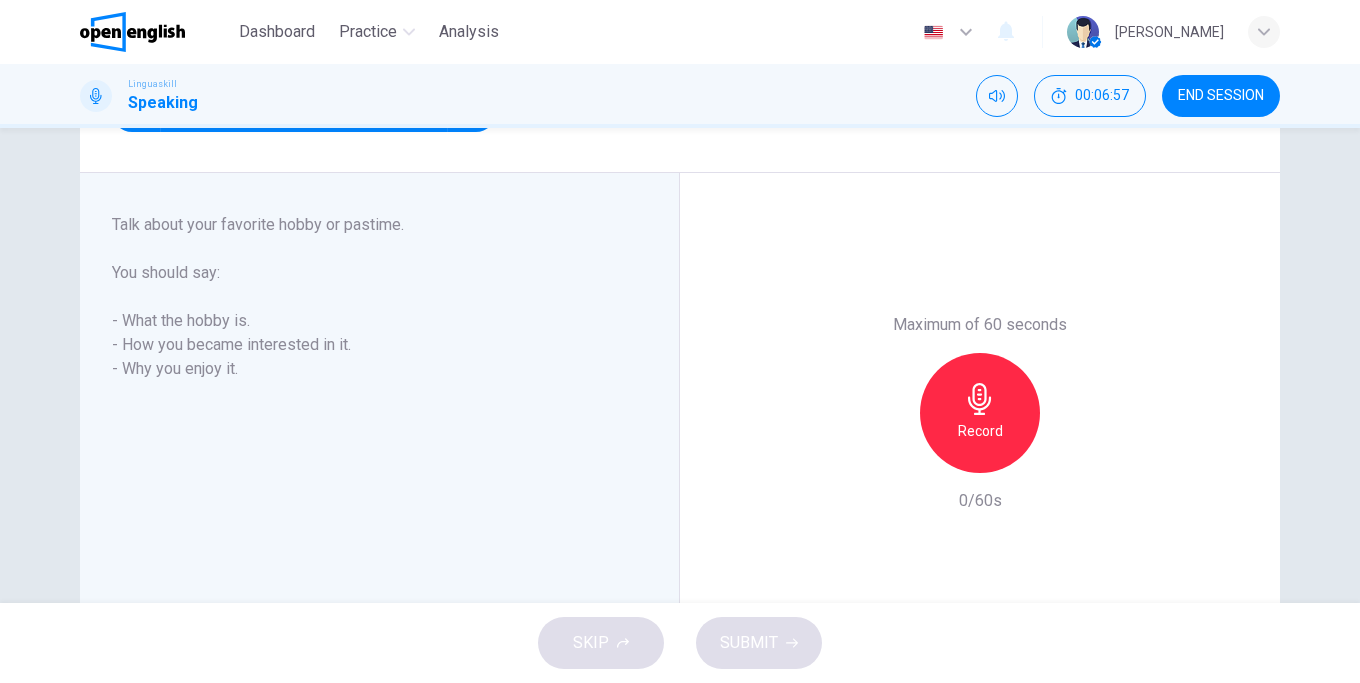 drag, startPoint x: 976, startPoint y: 408, endPoint x: 569, endPoint y: 655, distance: 476.08612 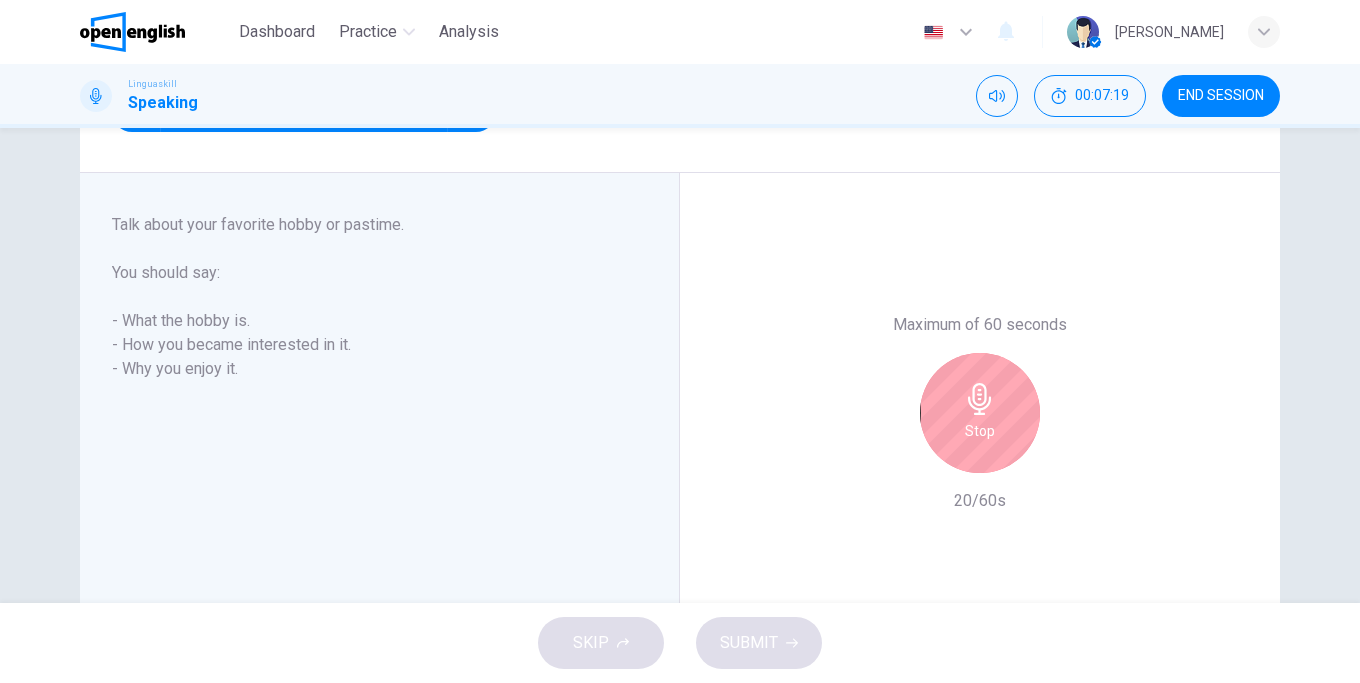 click on "Stop" at bounding box center (980, 431) 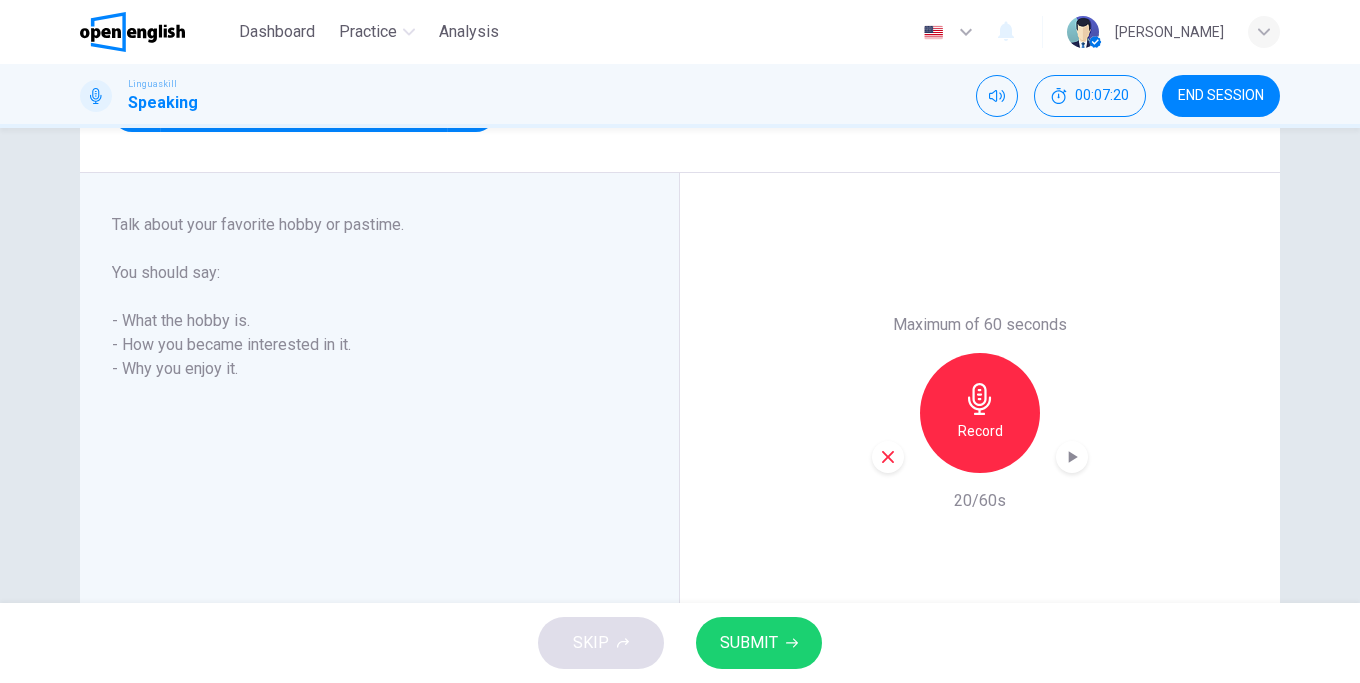 click 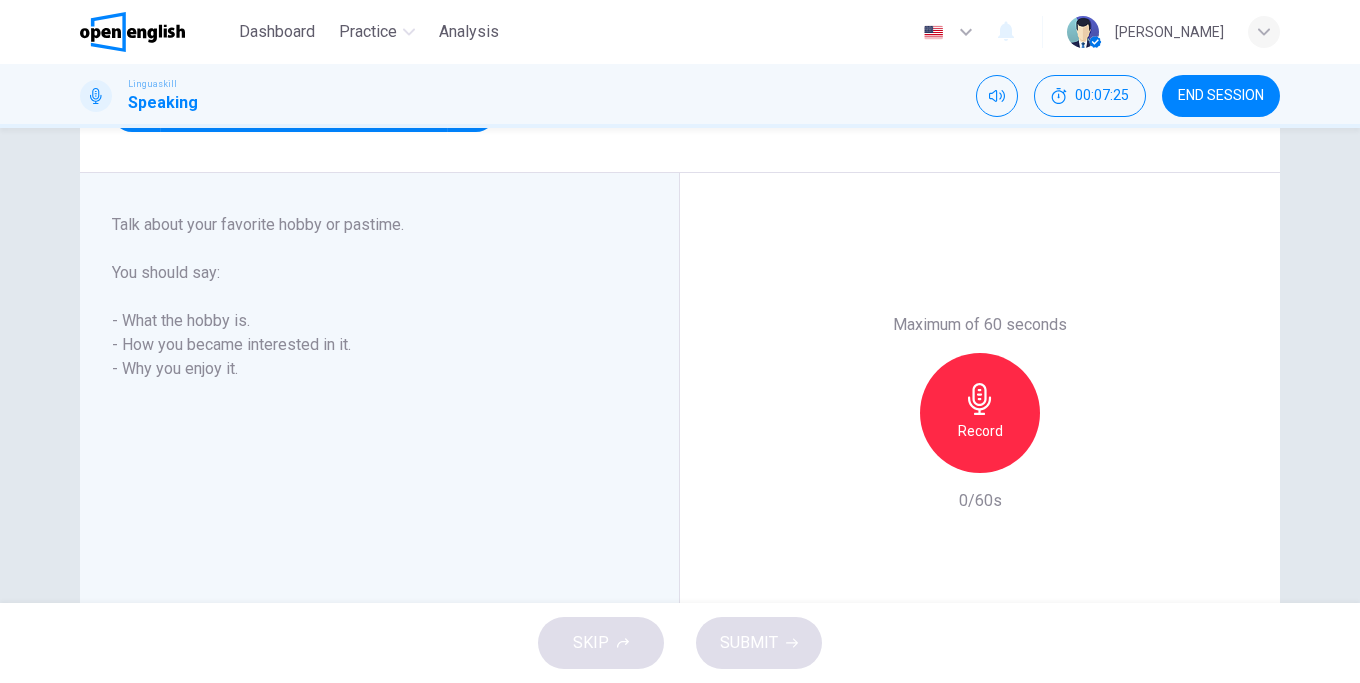 click 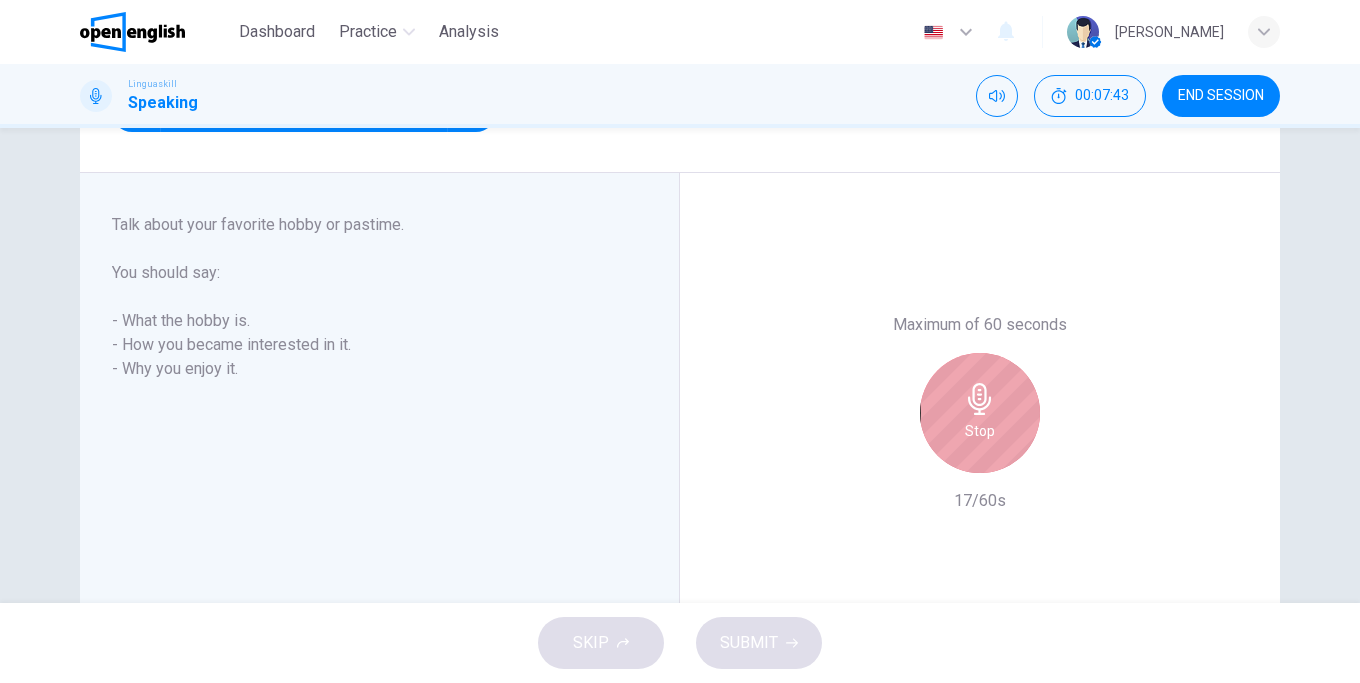 drag, startPoint x: 1012, startPoint y: 393, endPoint x: 984, endPoint y: 442, distance: 56.435802 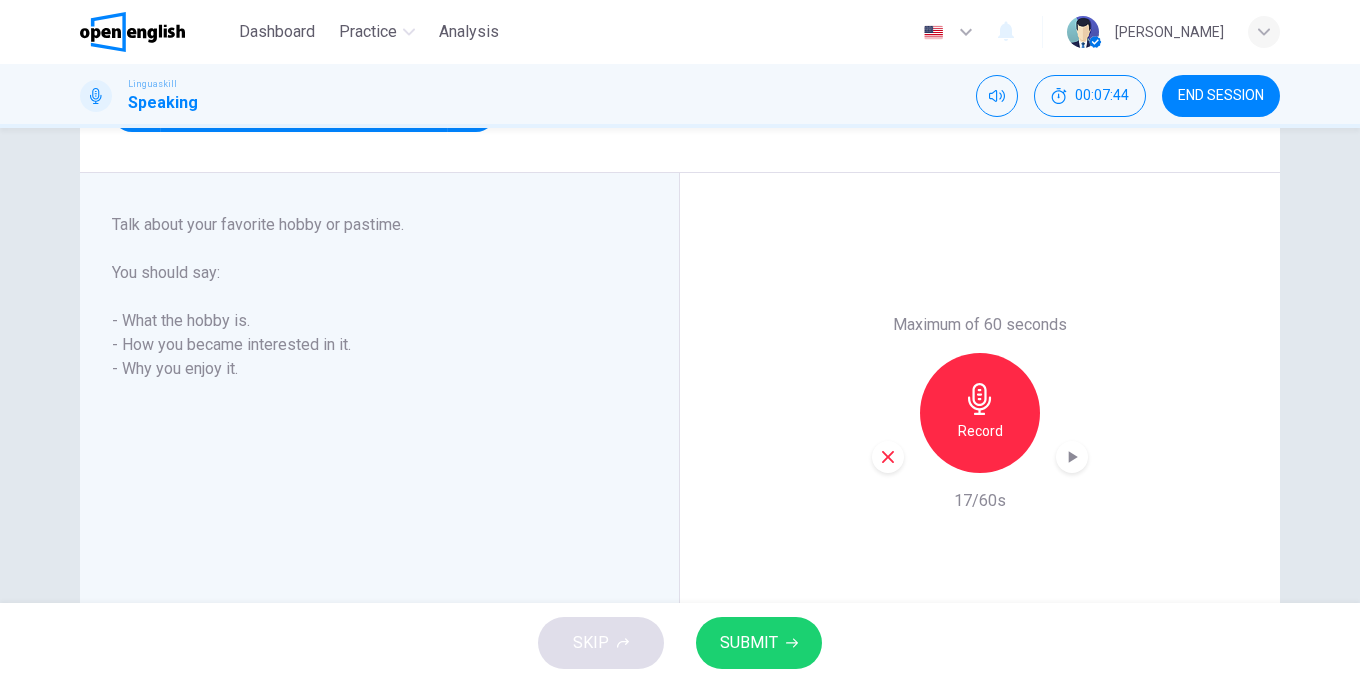 click on "Record" at bounding box center [980, 413] 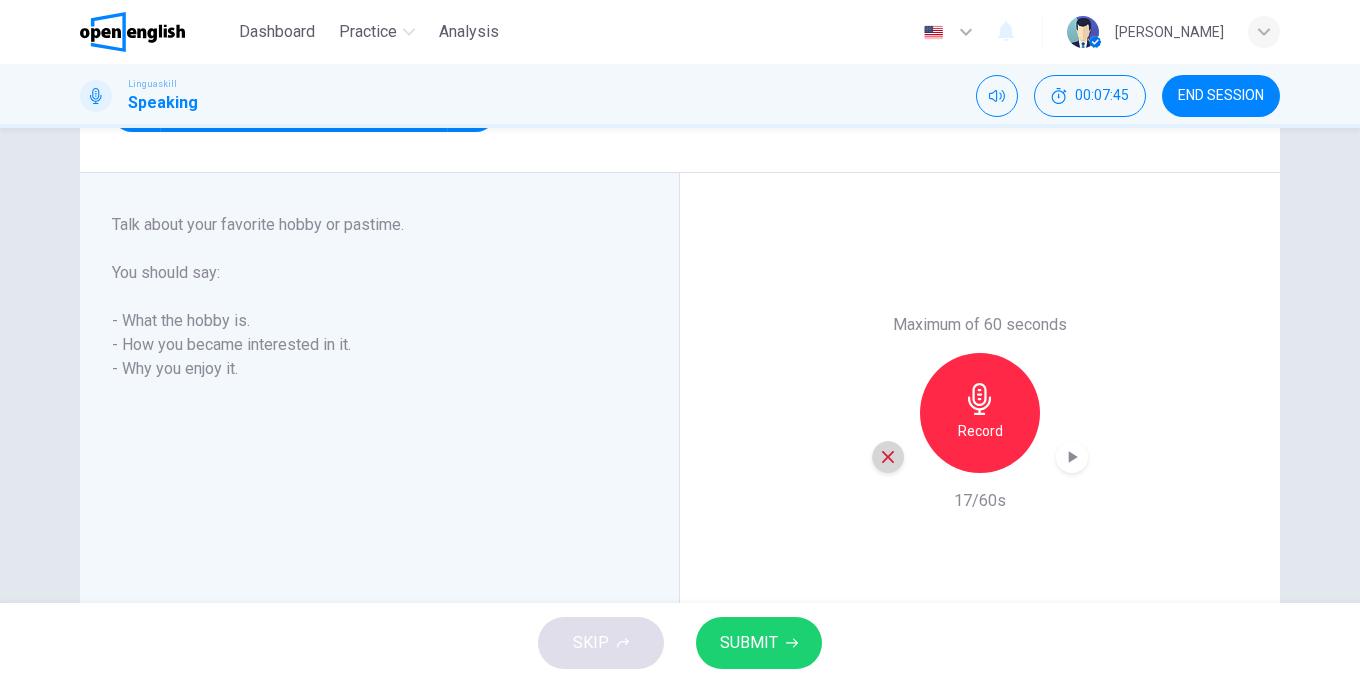 click 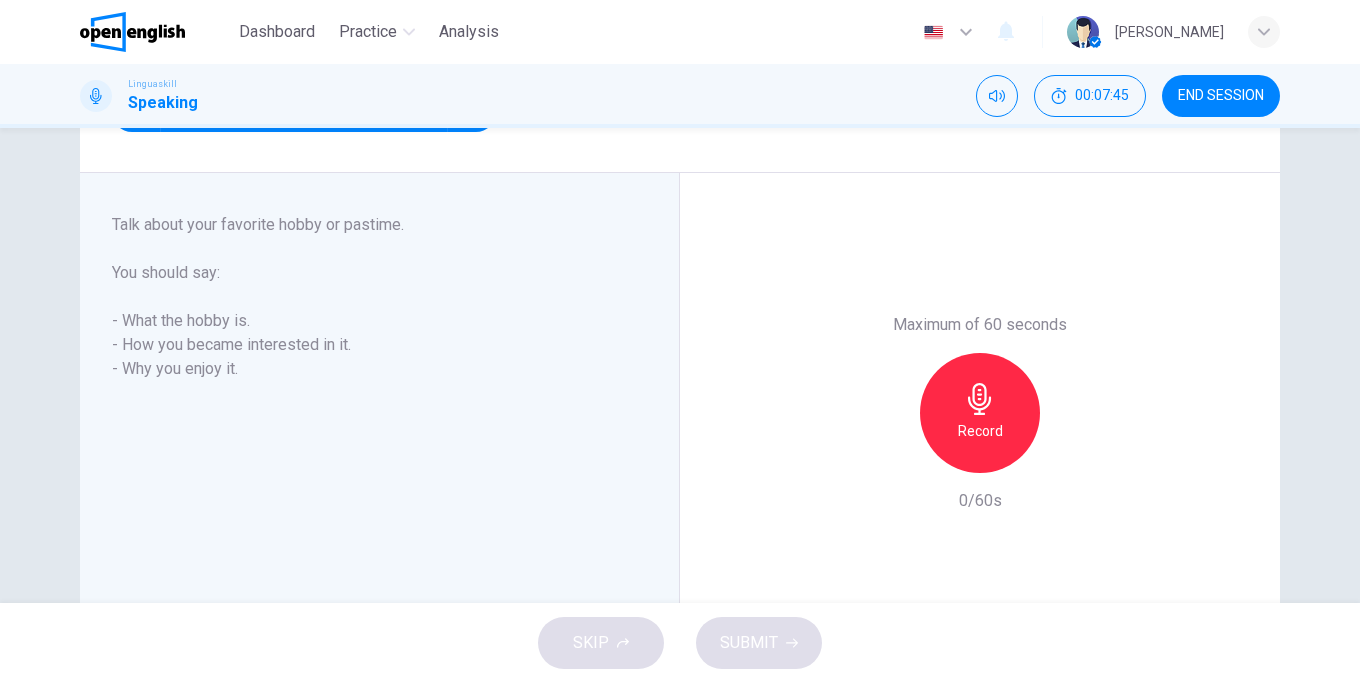 click on "Record" at bounding box center (980, 413) 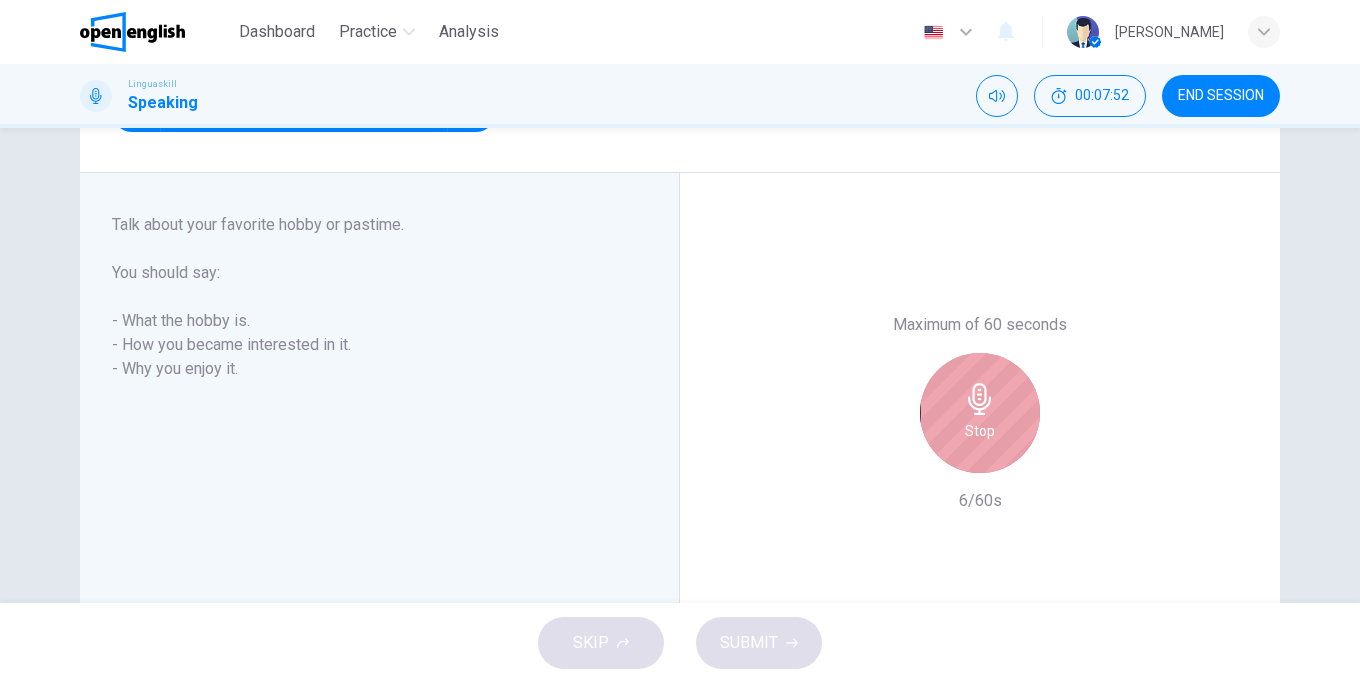 click 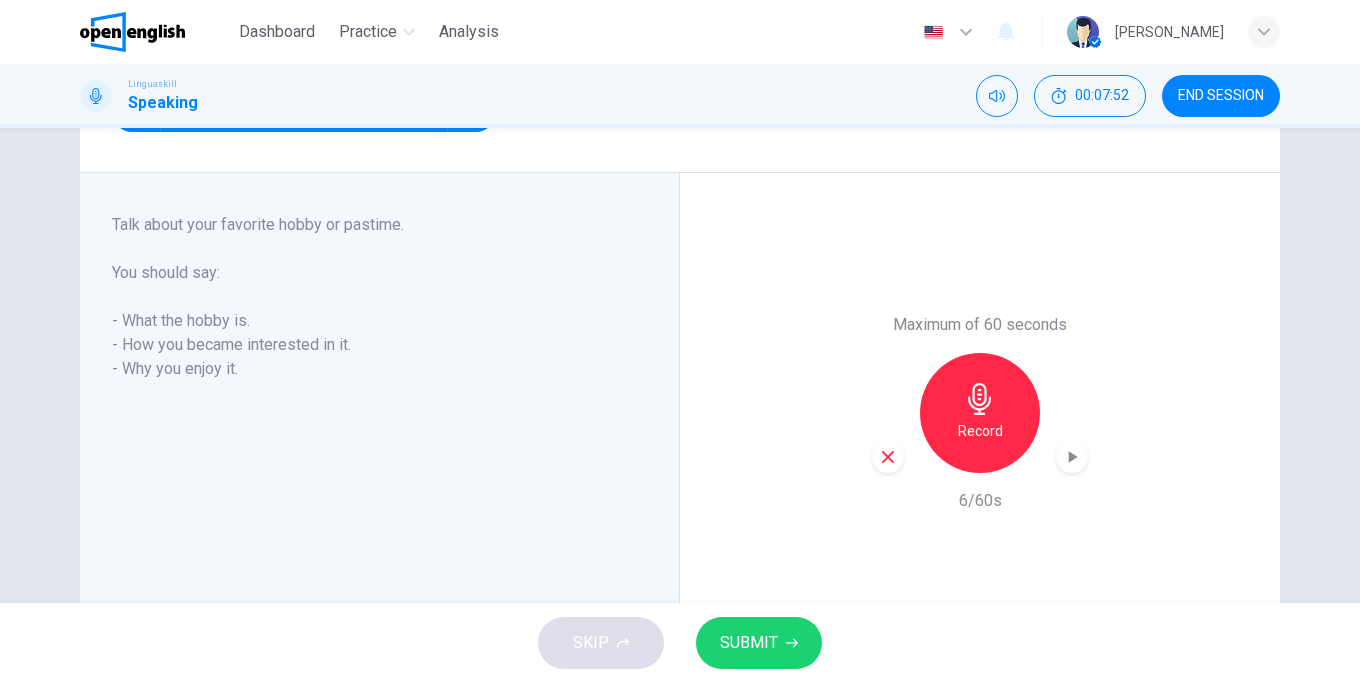 click 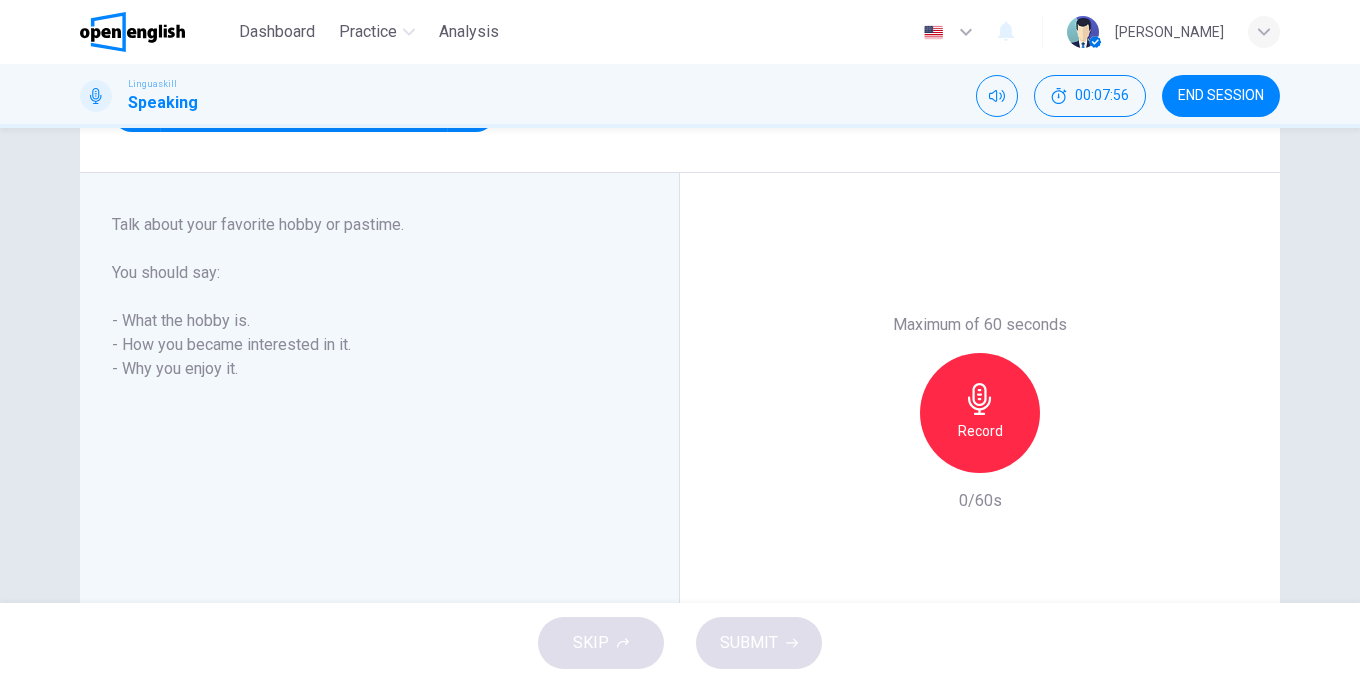 click on "Record" at bounding box center (980, 413) 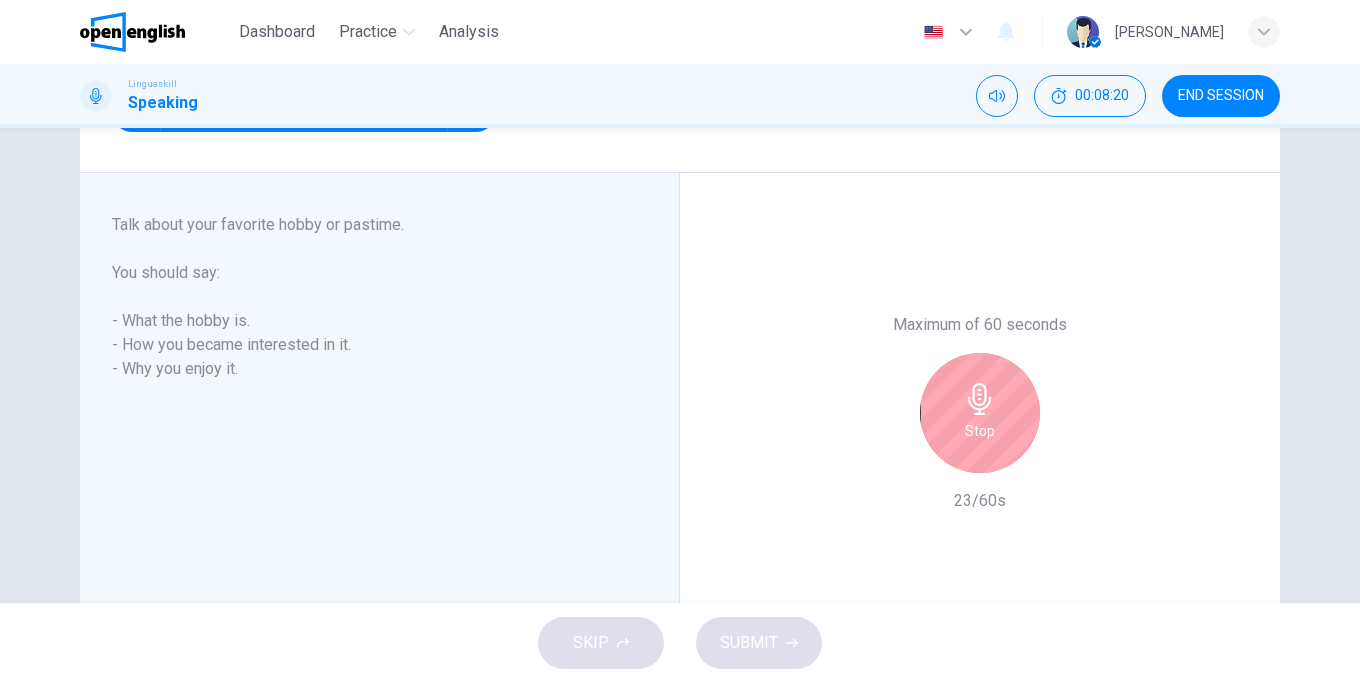 click on "Stop" at bounding box center (980, 413) 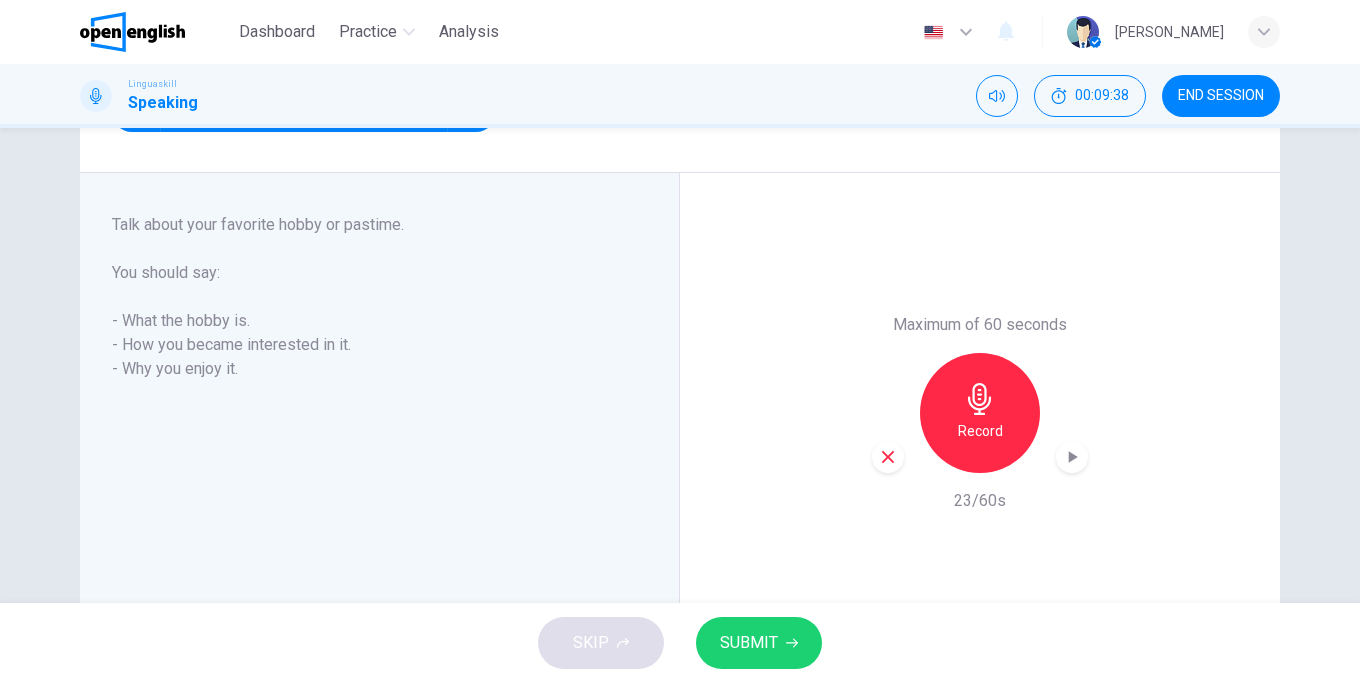 click at bounding box center (888, 457) 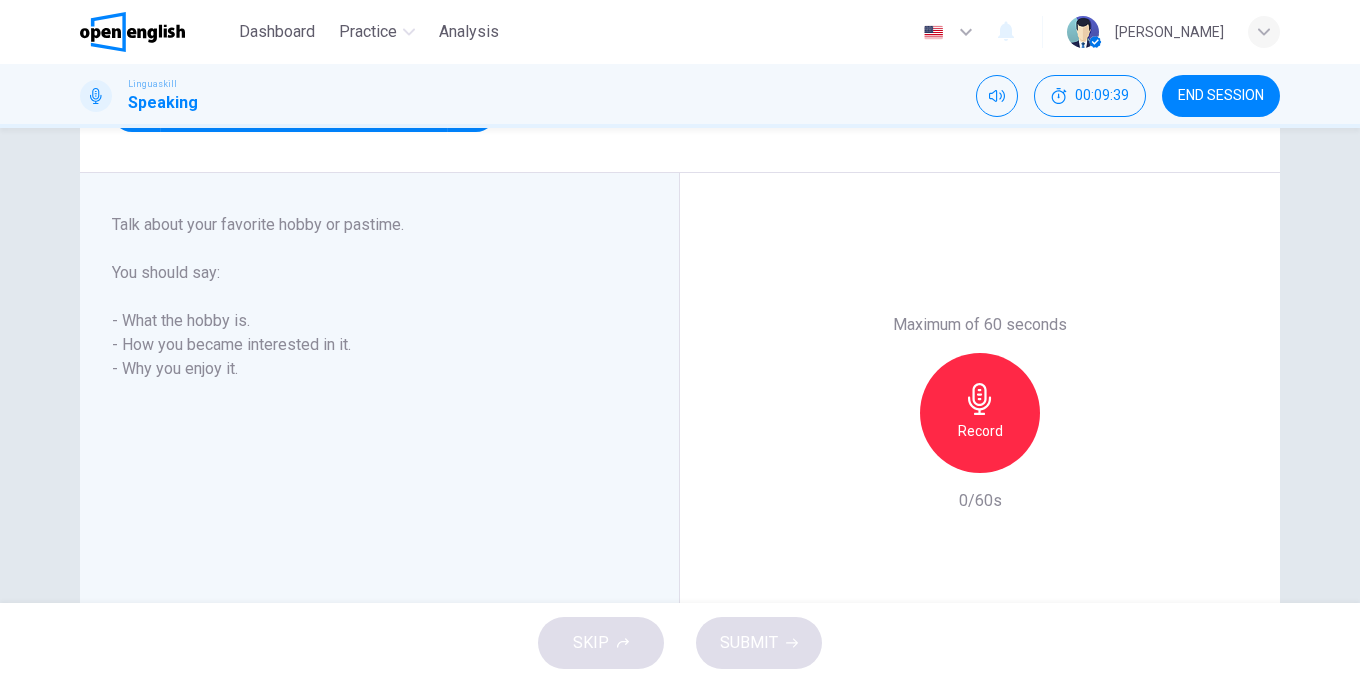 click on "Record" at bounding box center [980, 431] 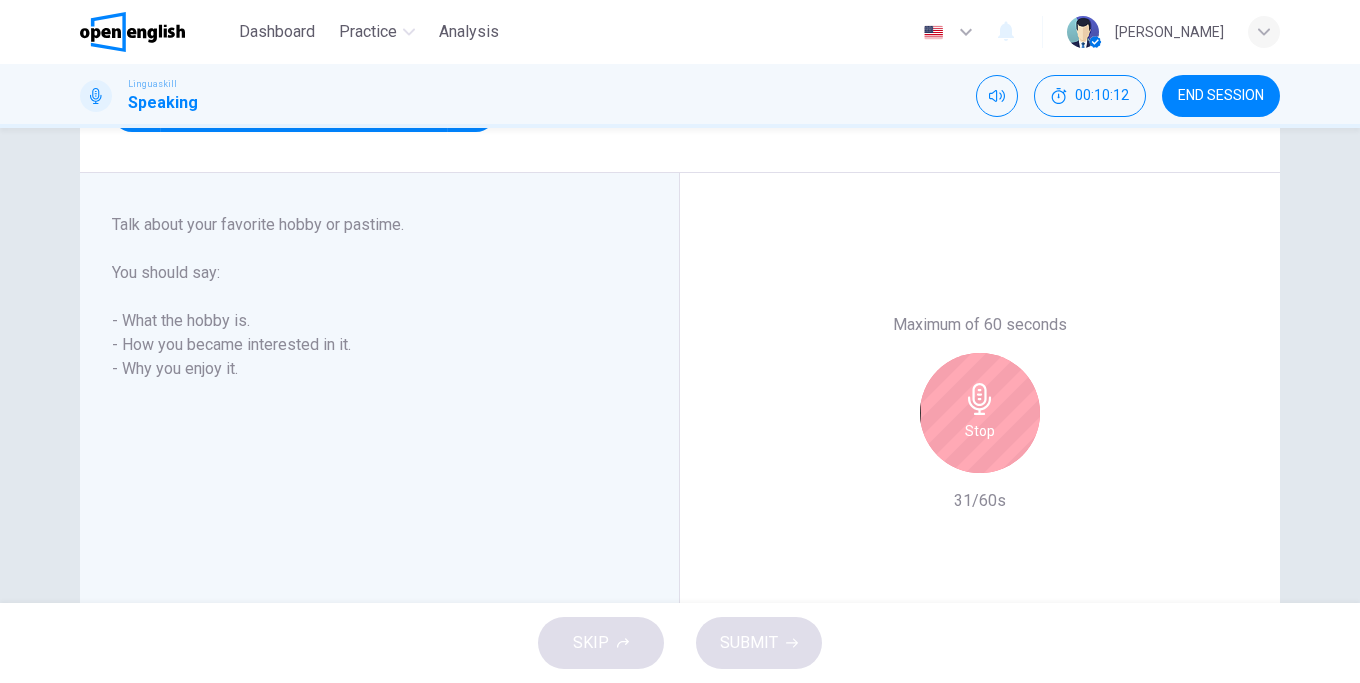 click on "Stop" at bounding box center (980, 413) 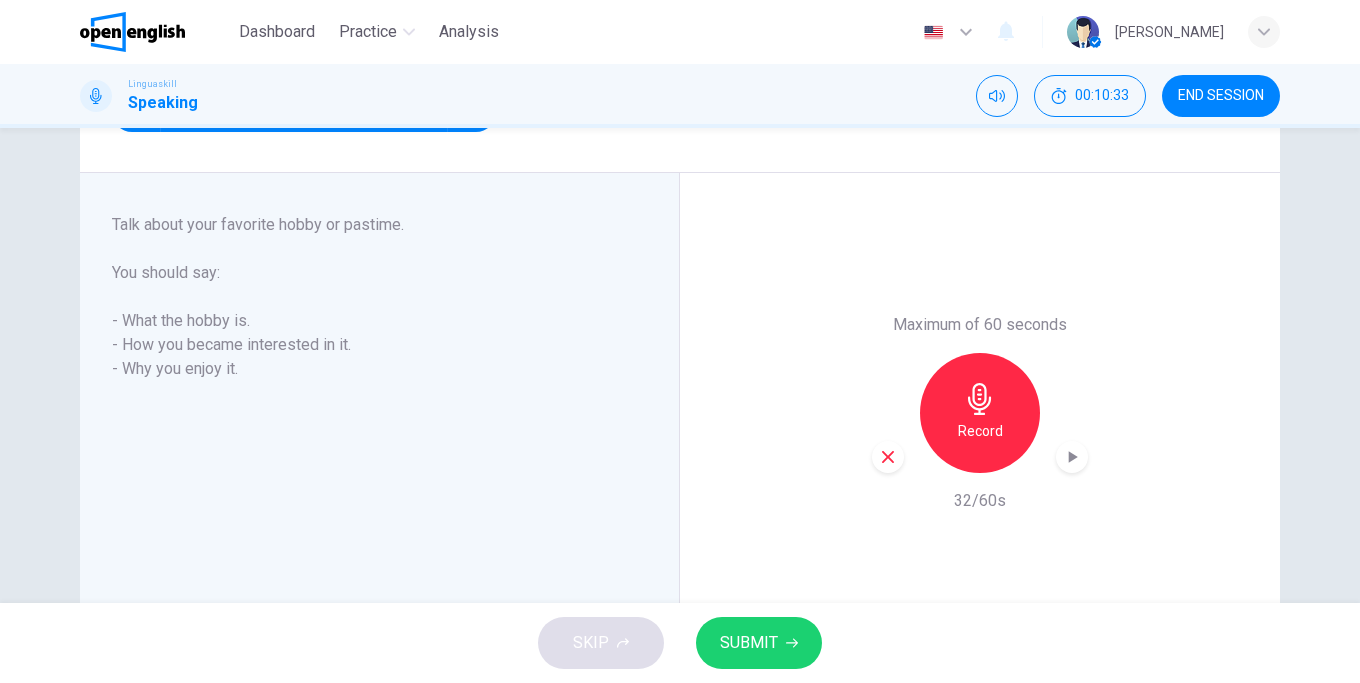 click 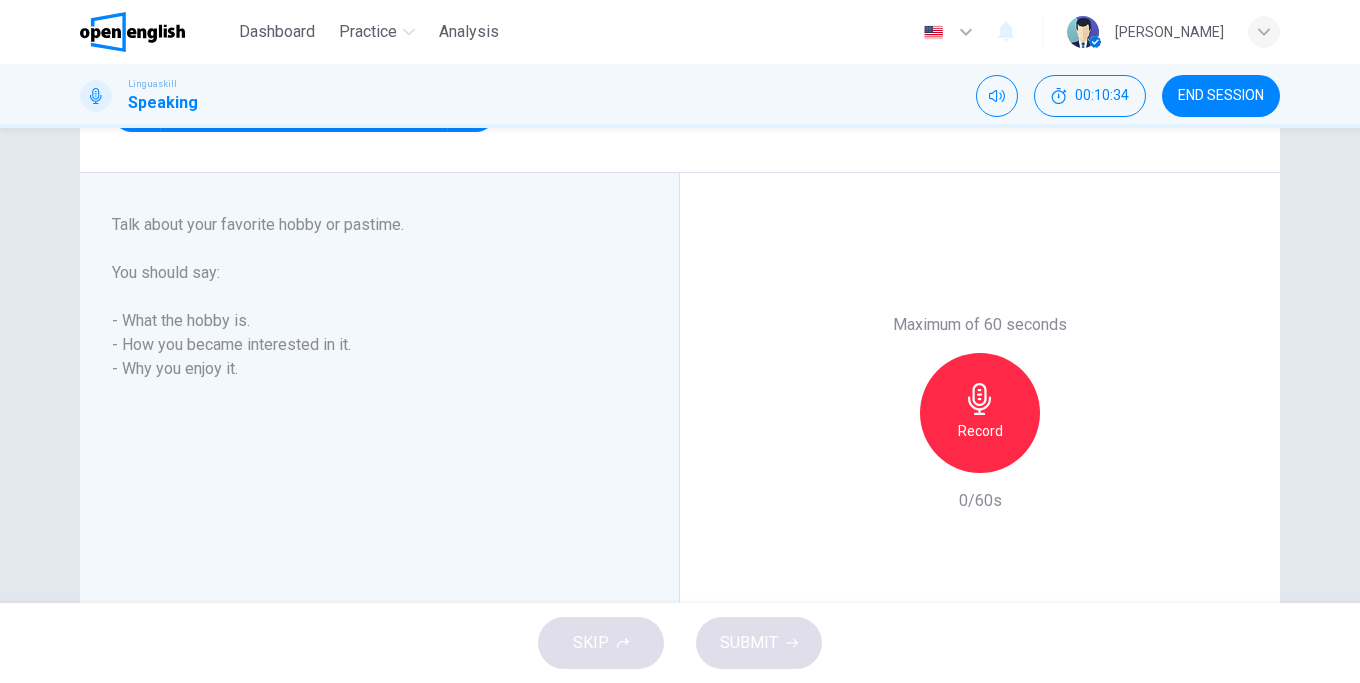 click on "Record" at bounding box center (980, 413) 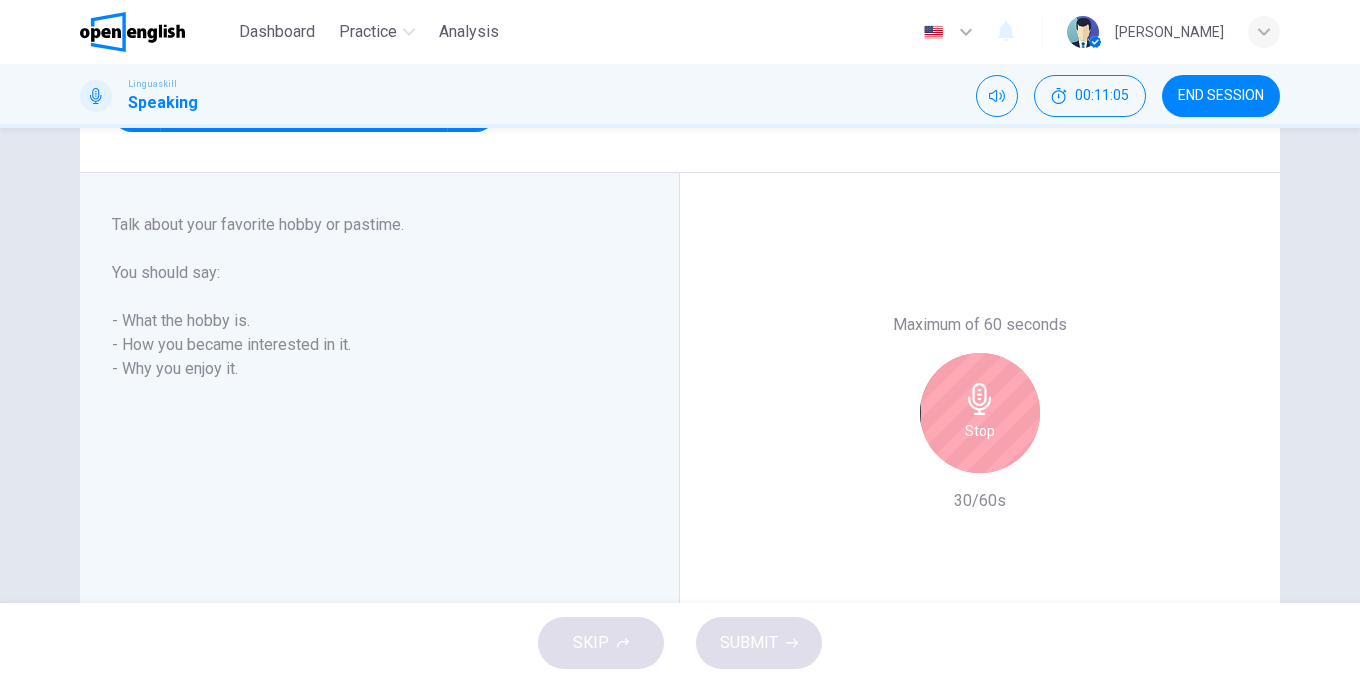 click on "Stop" at bounding box center [980, 431] 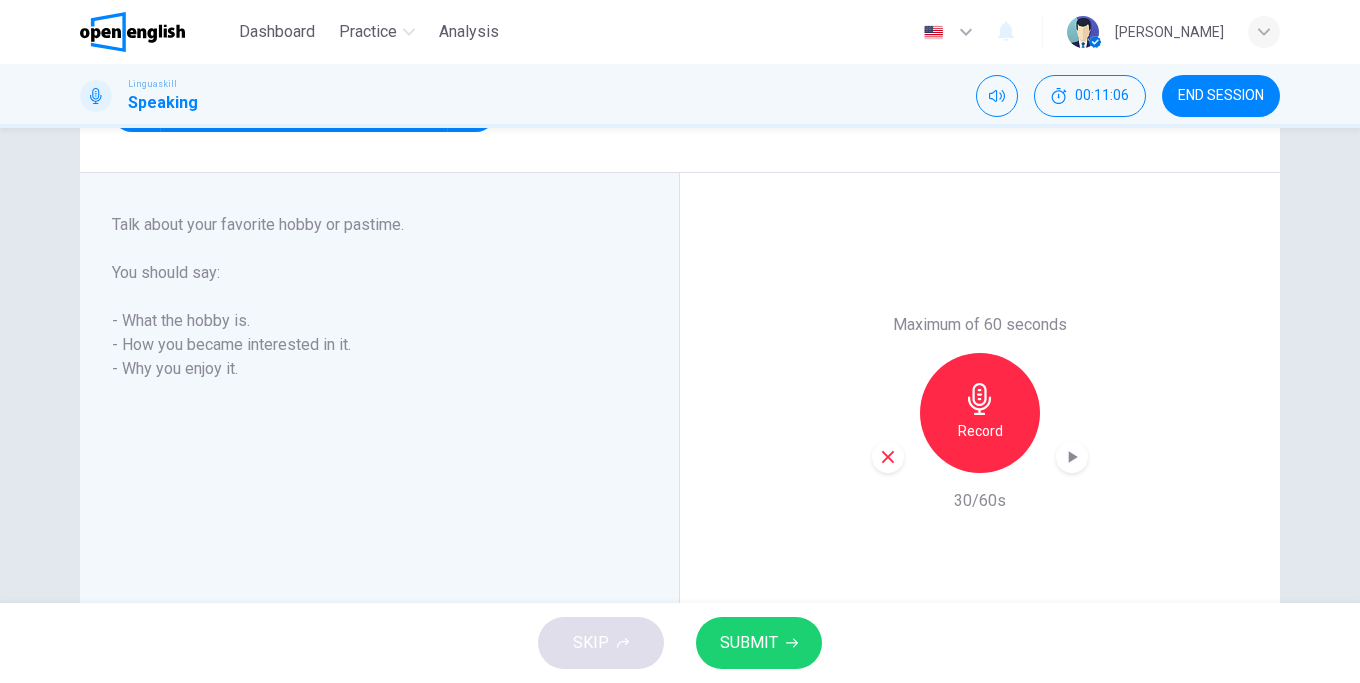 click on "SUBMIT" at bounding box center (749, 643) 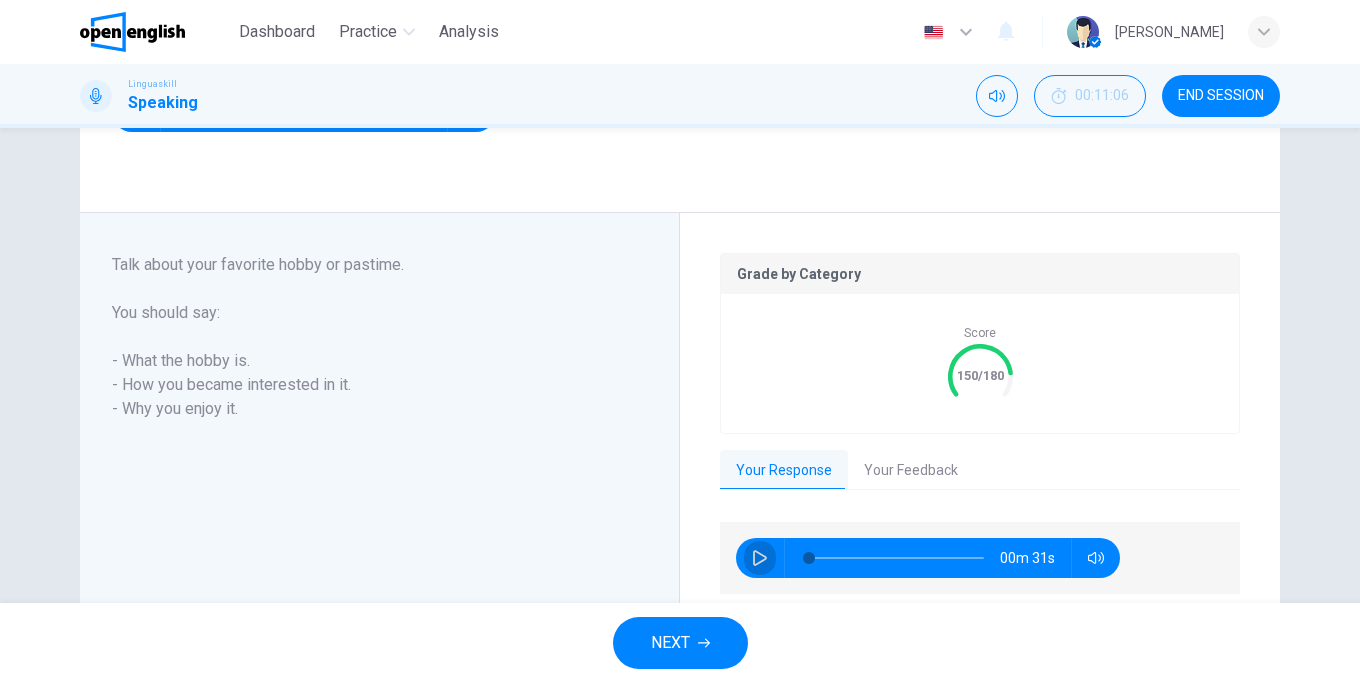 click 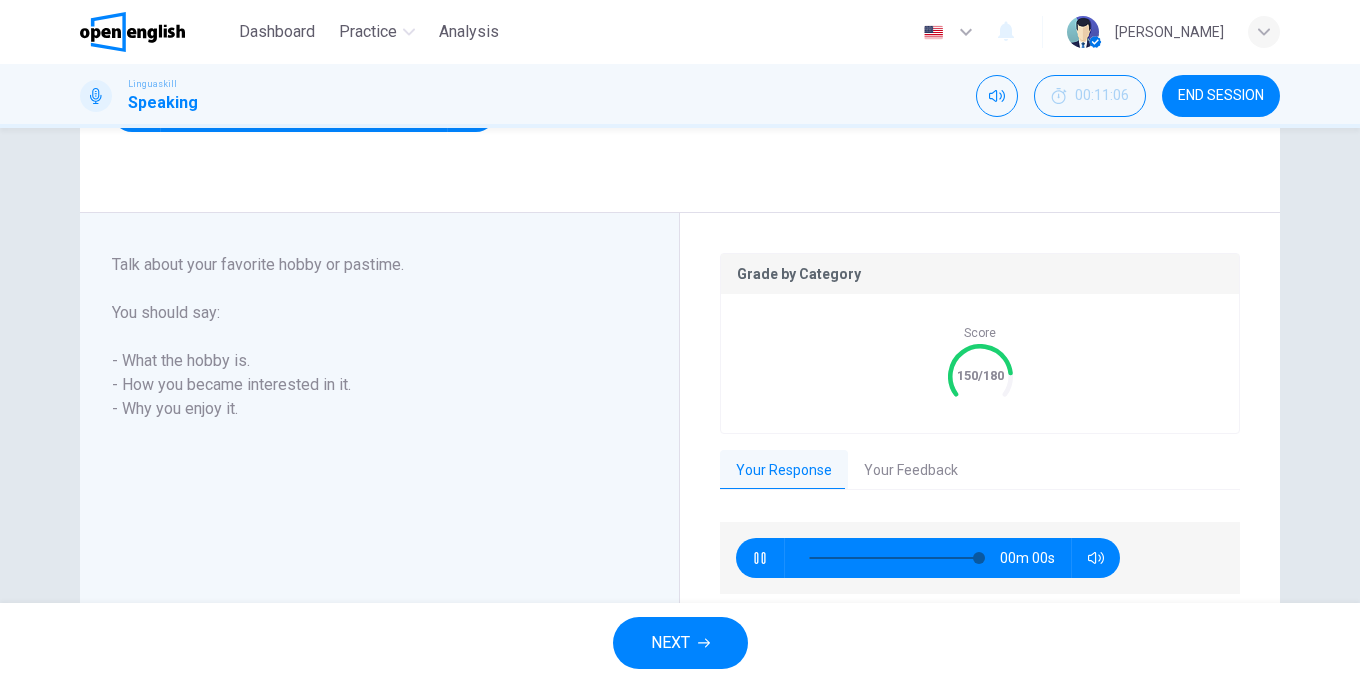 scroll, scrollTop: 414, scrollLeft: 0, axis: vertical 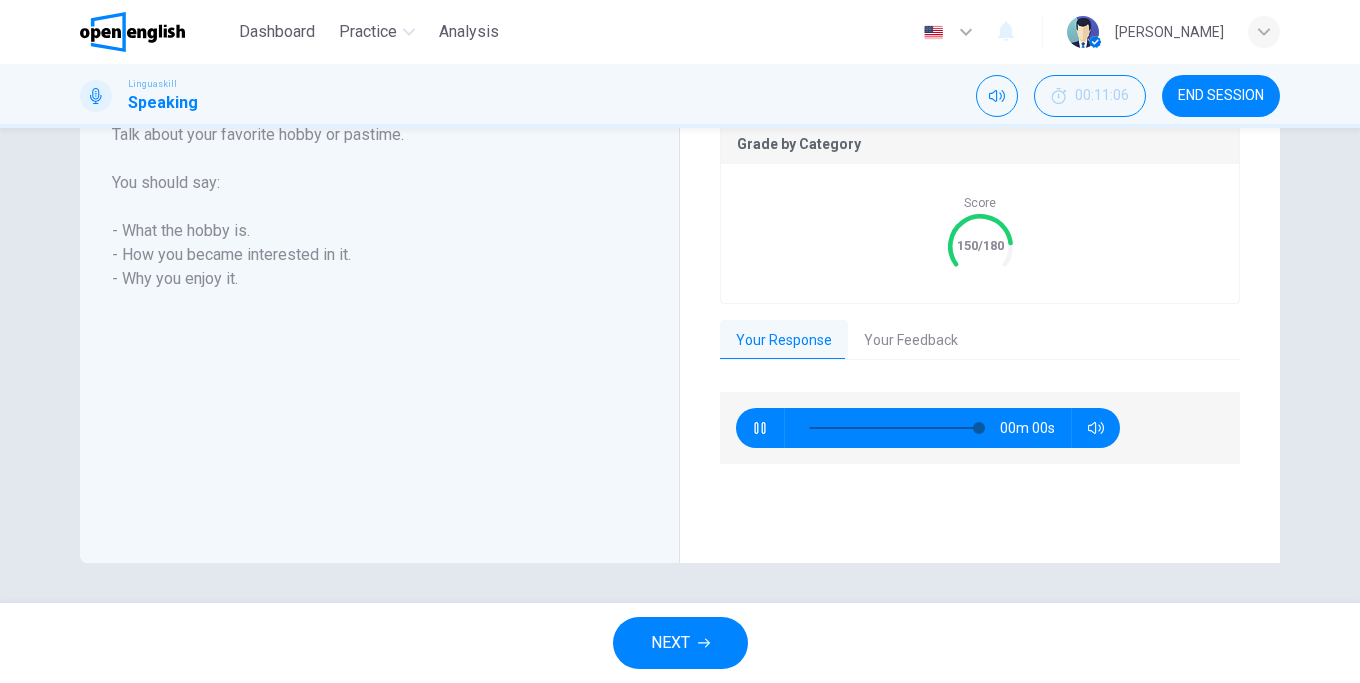 type on "*" 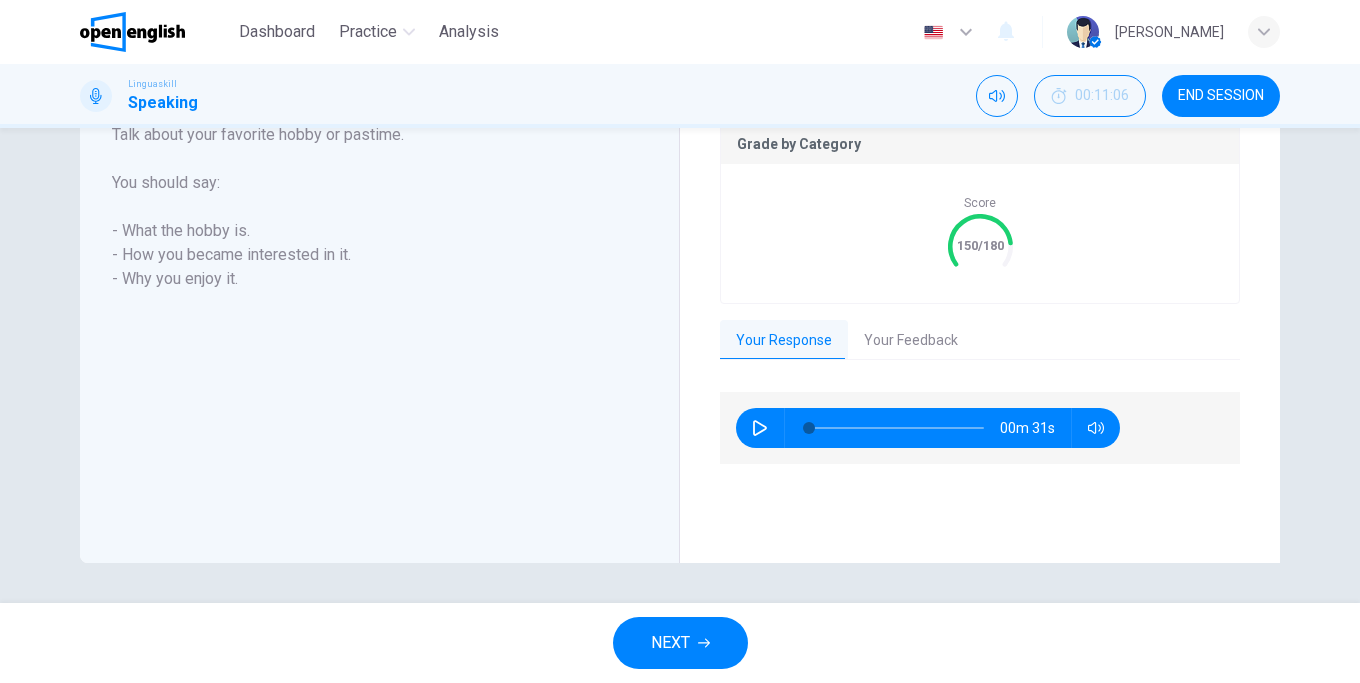 click on "Your Feedback" at bounding box center [911, 341] 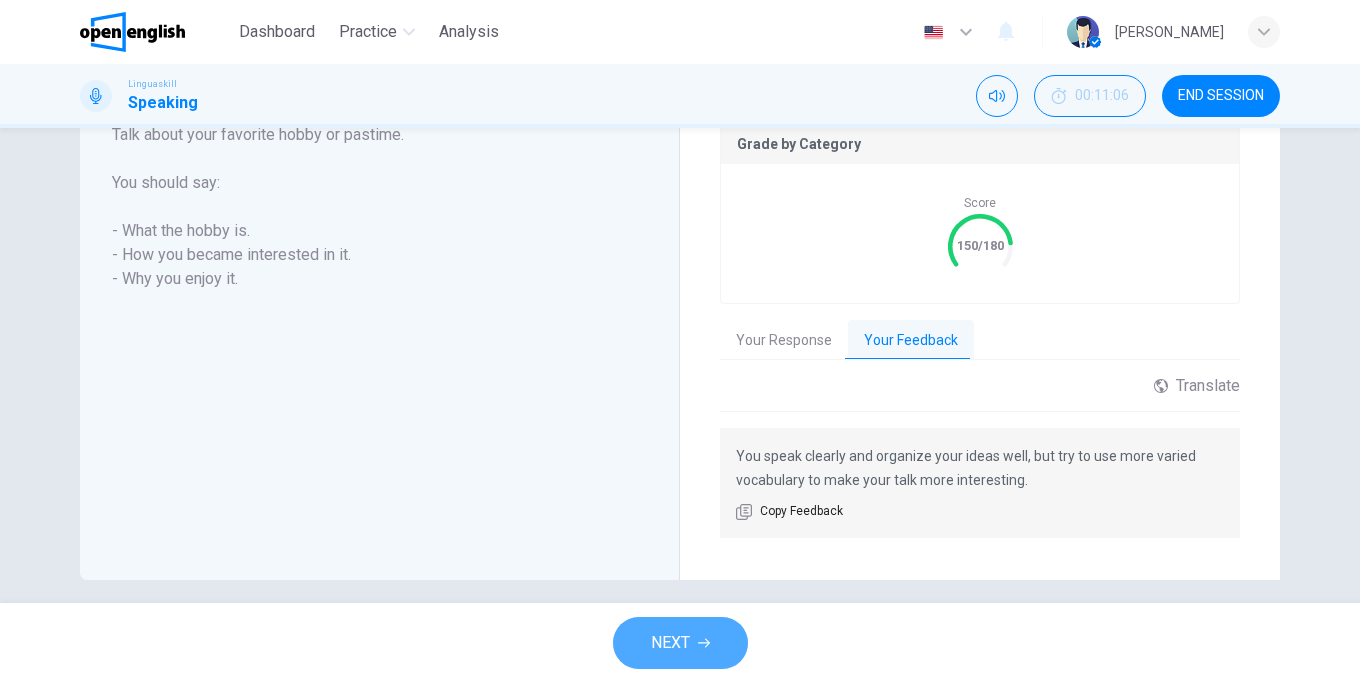 click on "NEXT" at bounding box center [680, 643] 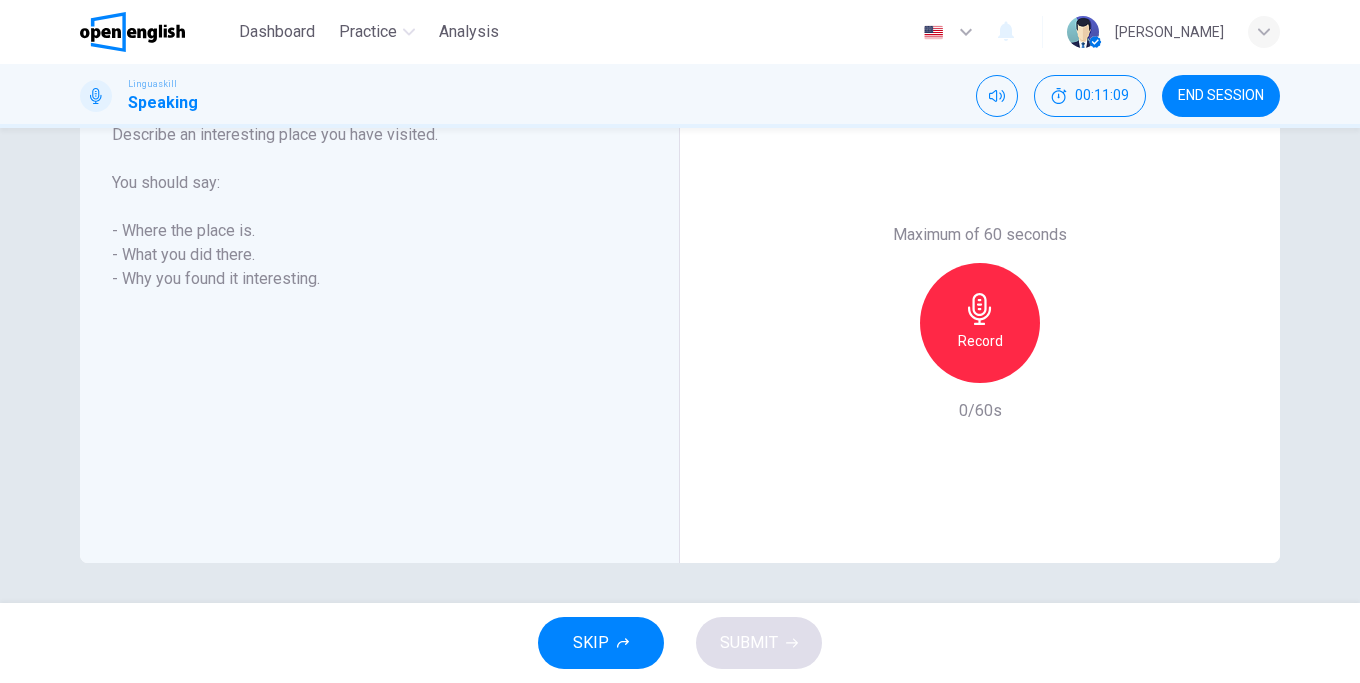 scroll, scrollTop: 260, scrollLeft: 0, axis: vertical 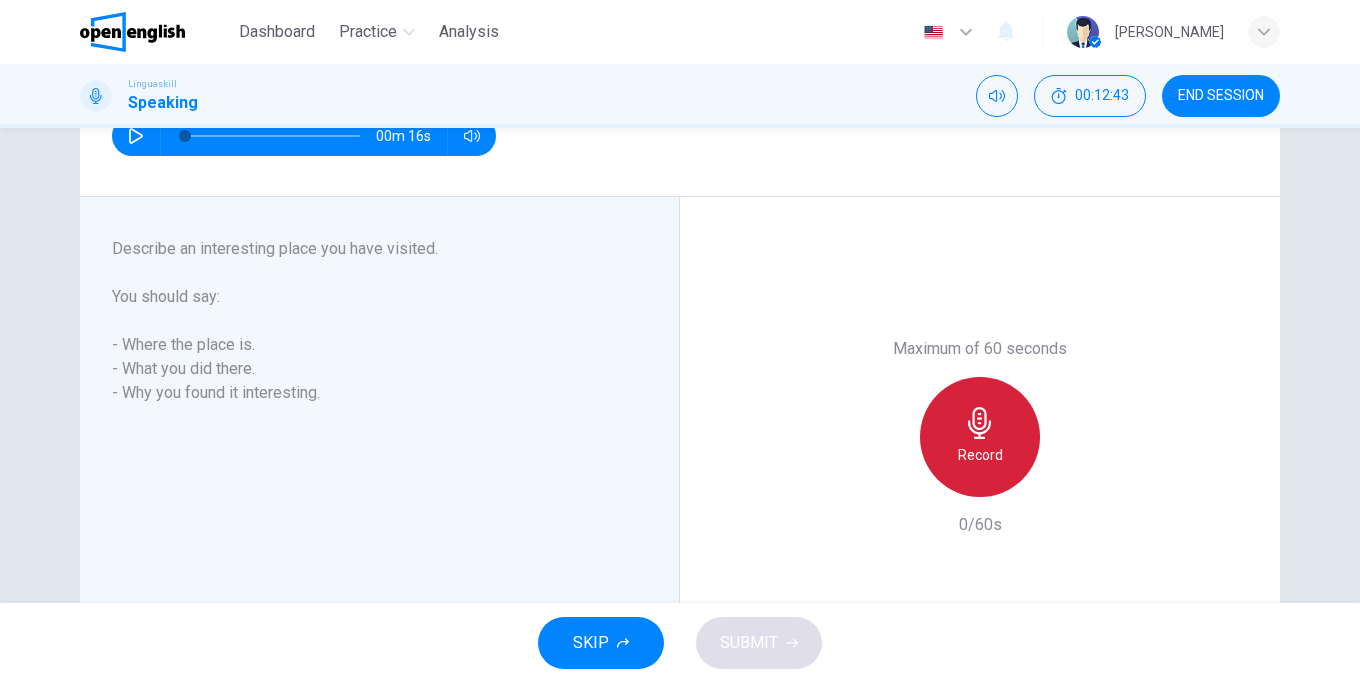 click on "Record" at bounding box center [980, 437] 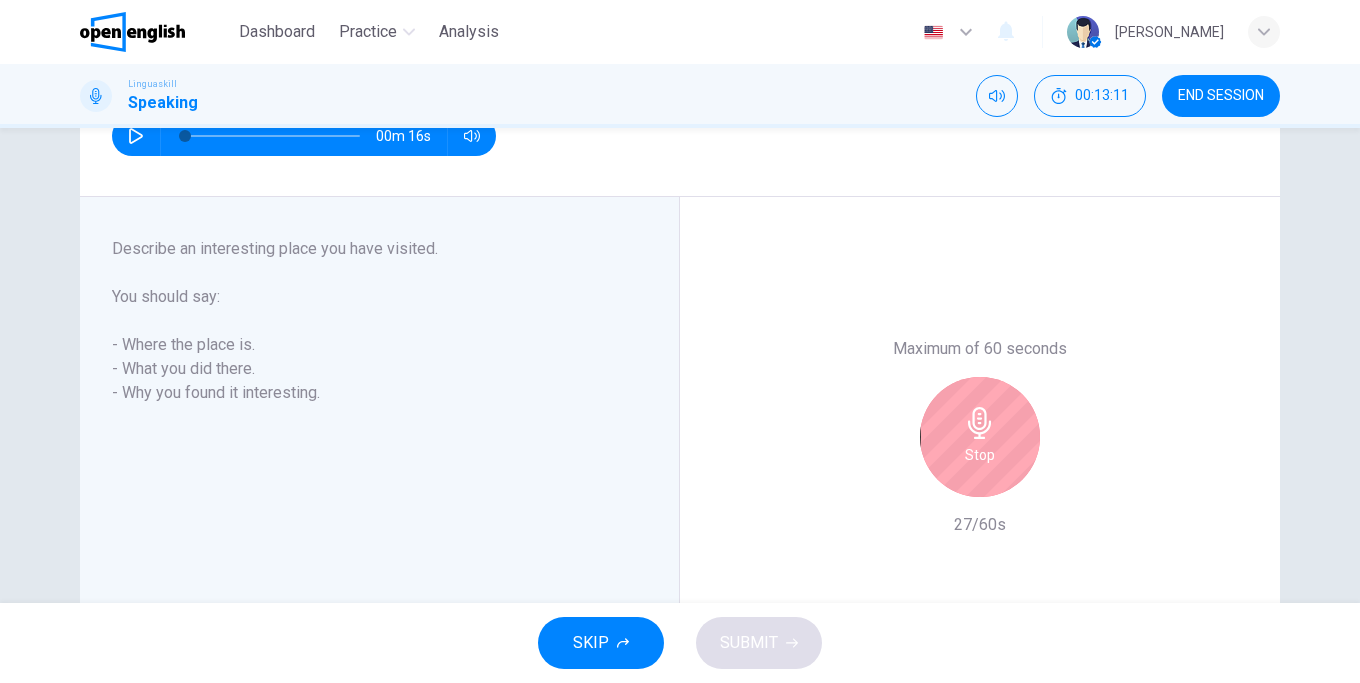 click 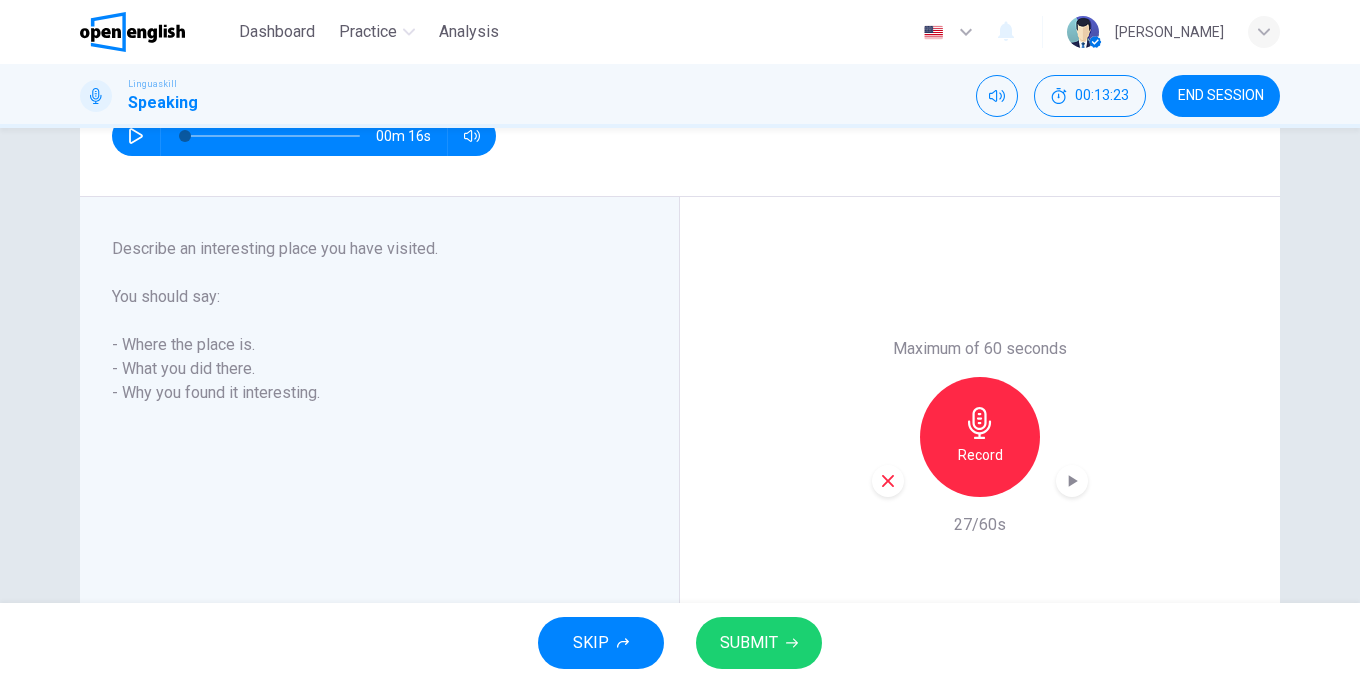 drag, startPoint x: 661, startPoint y: -4, endPoint x: 642, endPoint y: -34, distance: 35.510563 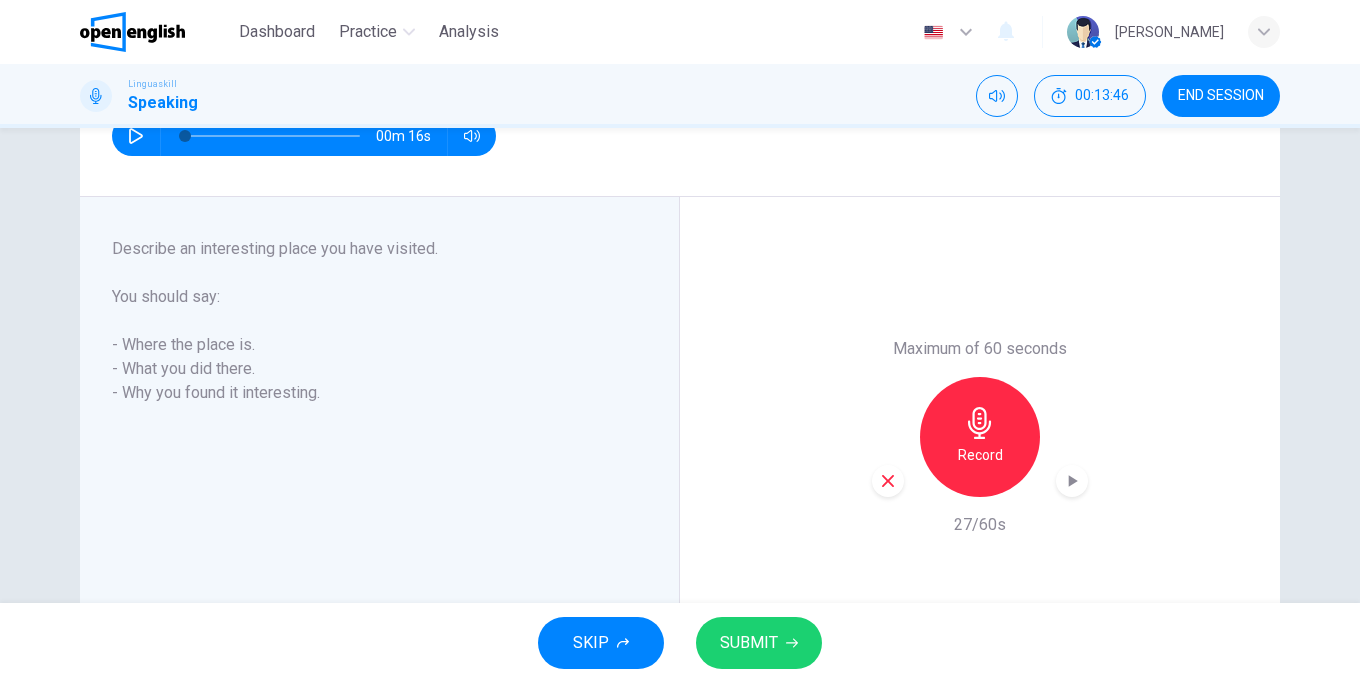 click 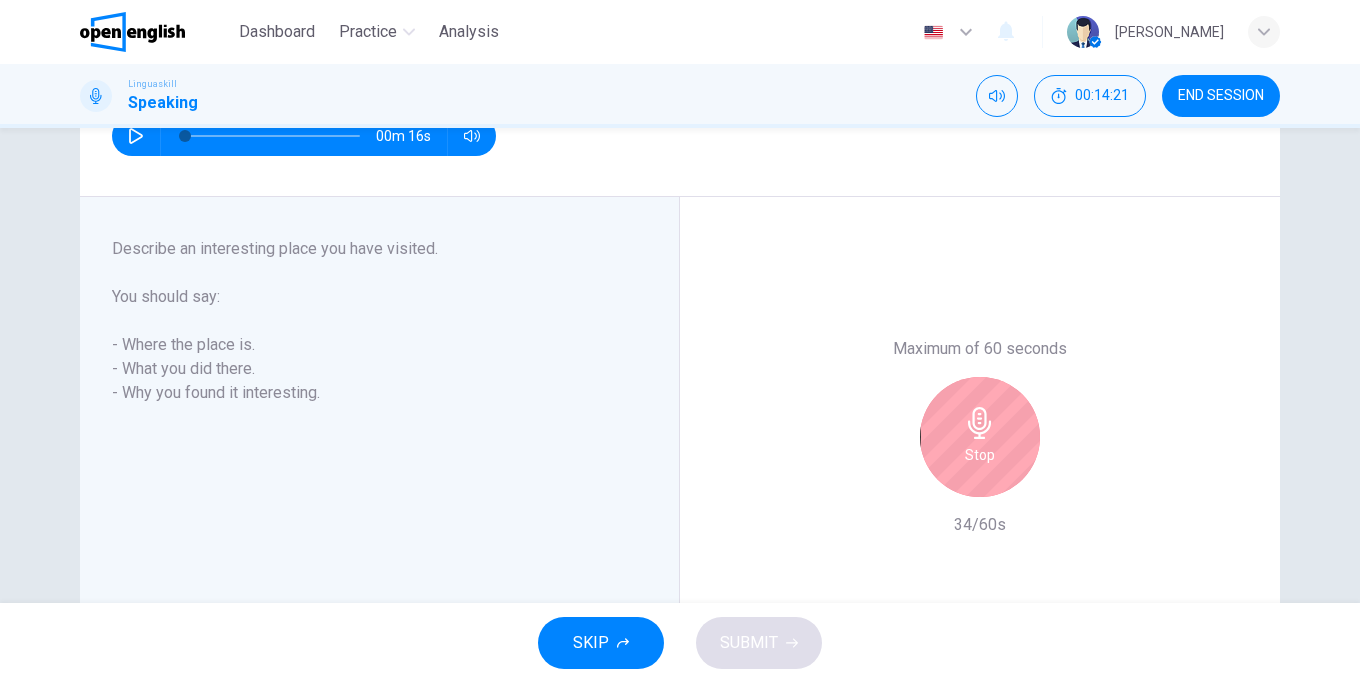 click on "Stop" at bounding box center [980, 437] 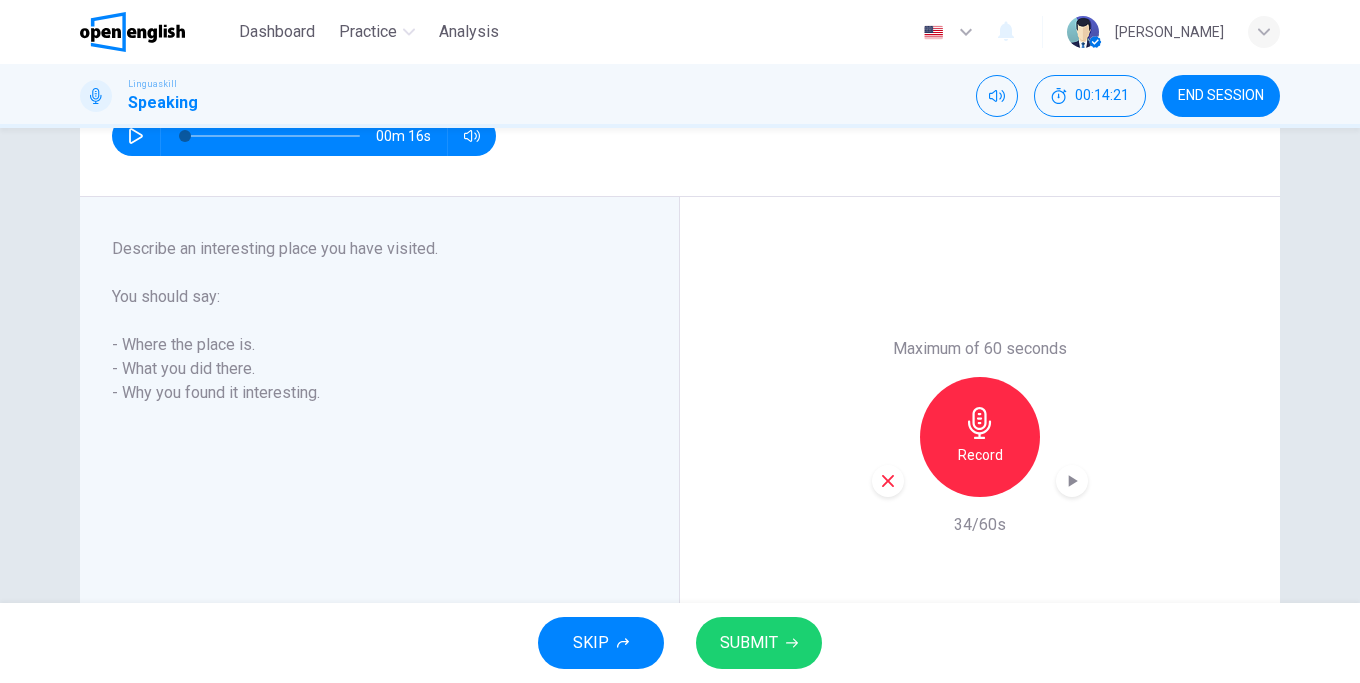 click on "Record" at bounding box center (980, 455) 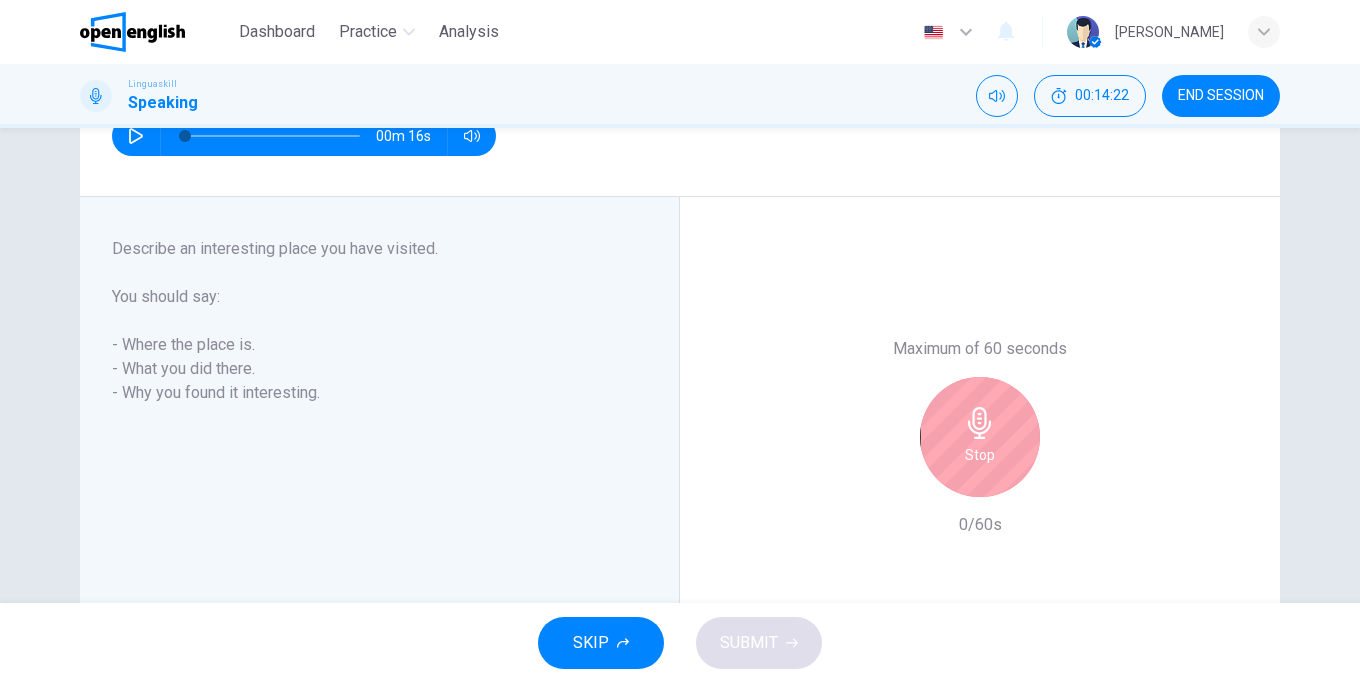 click on "Stop" at bounding box center [980, 455] 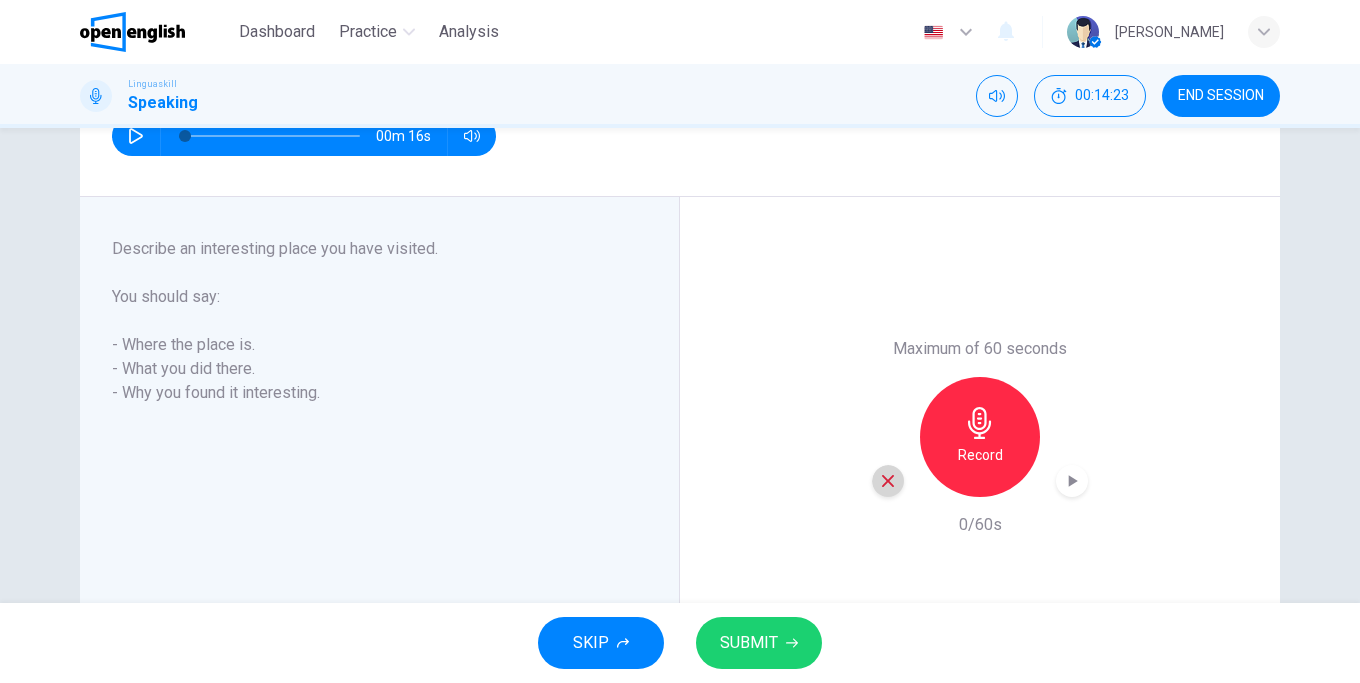 click 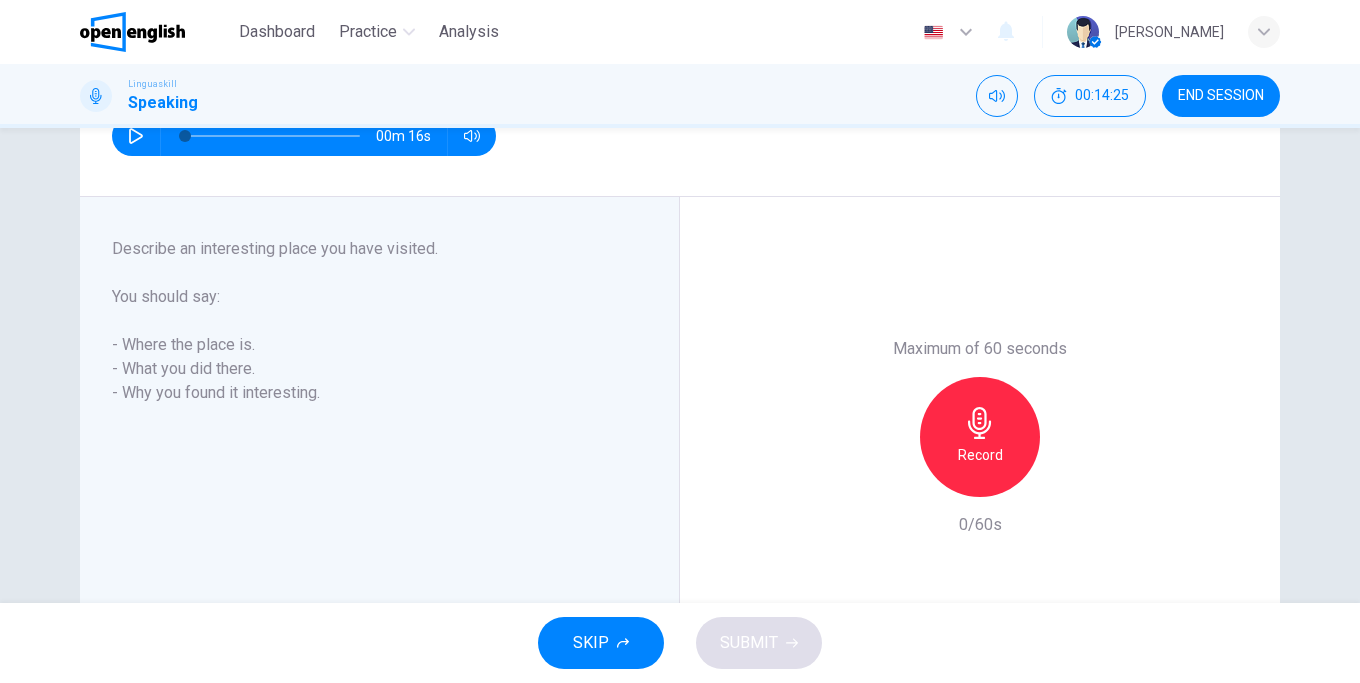 click 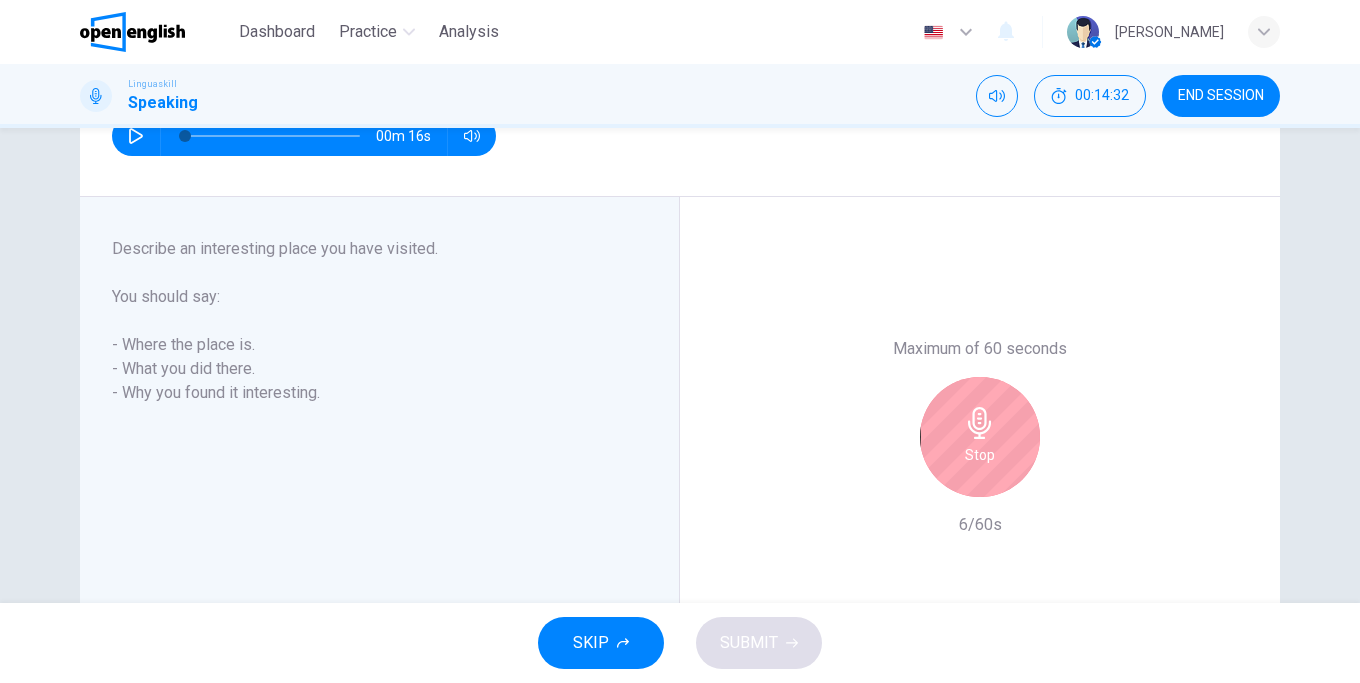 click 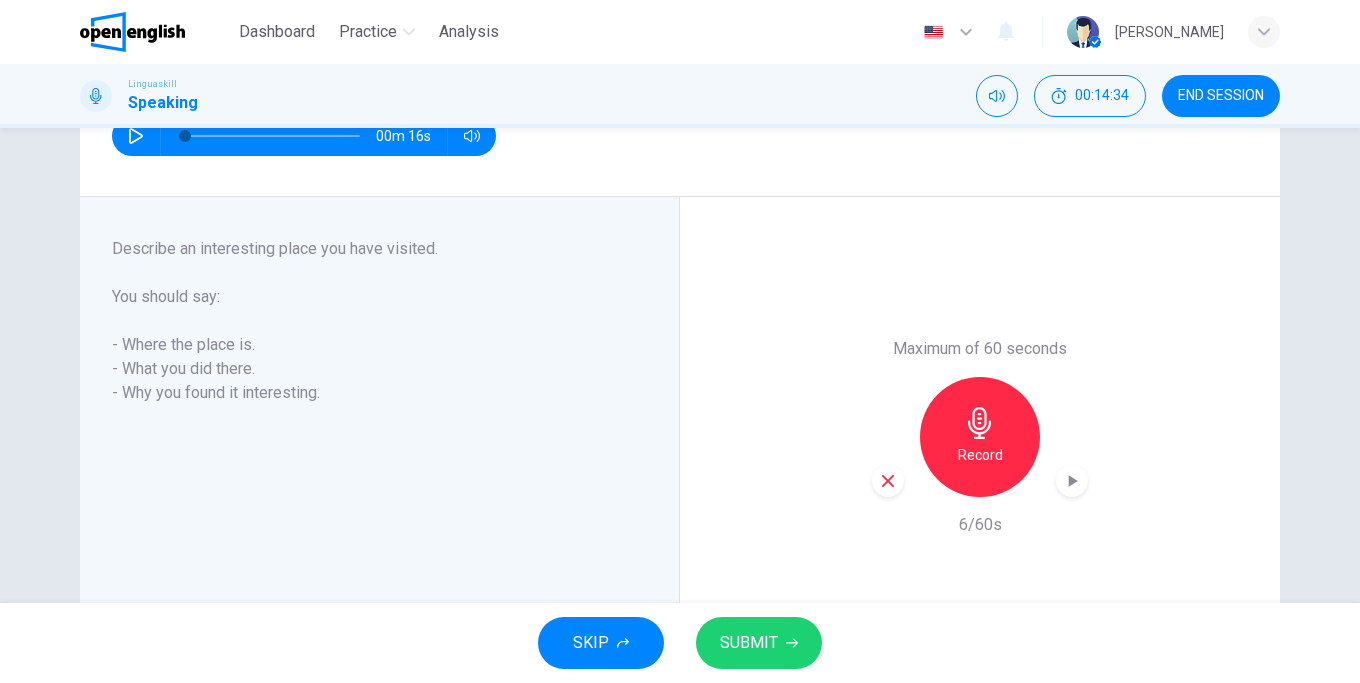 click at bounding box center [888, 481] 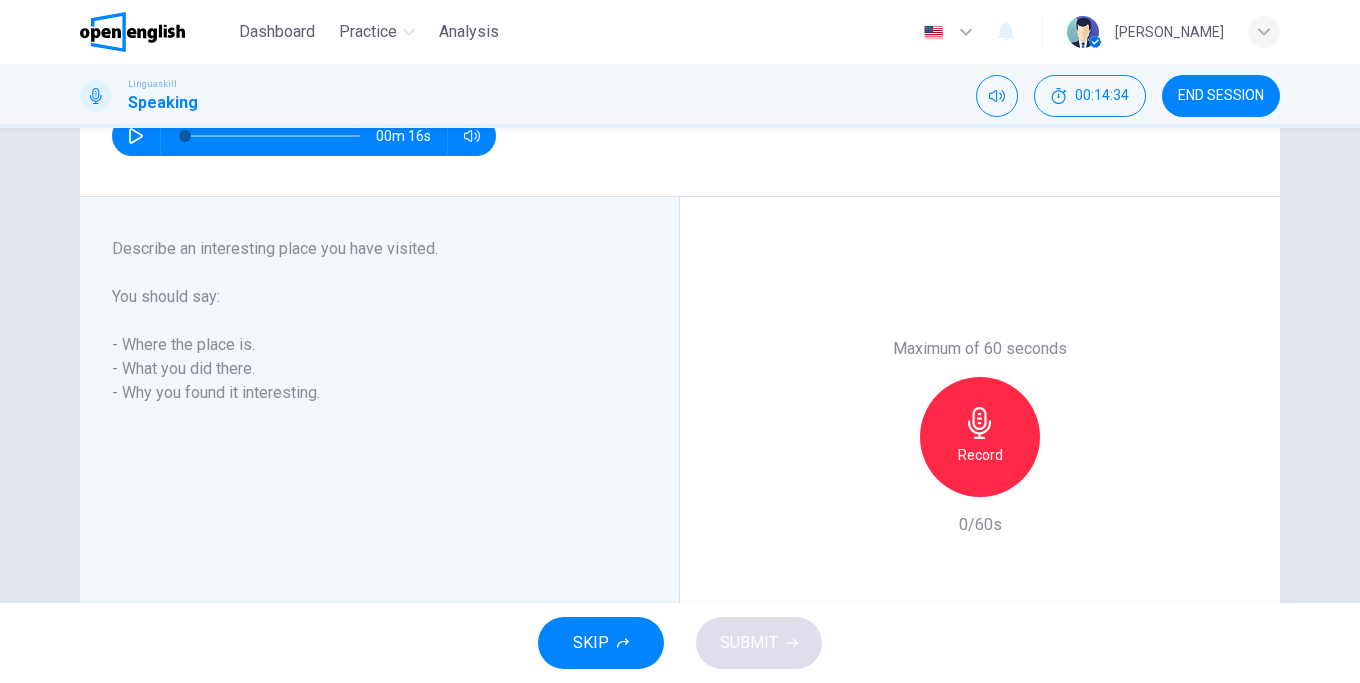click 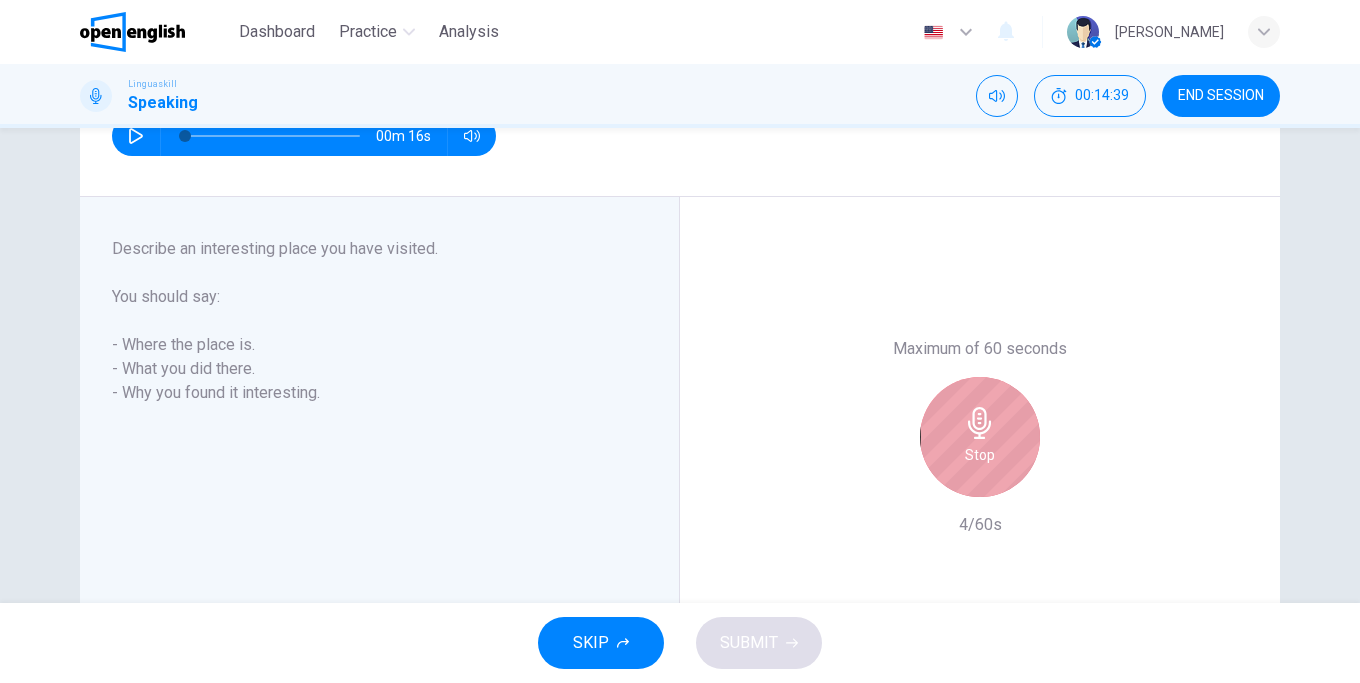 click on "Stop" at bounding box center [980, 437] 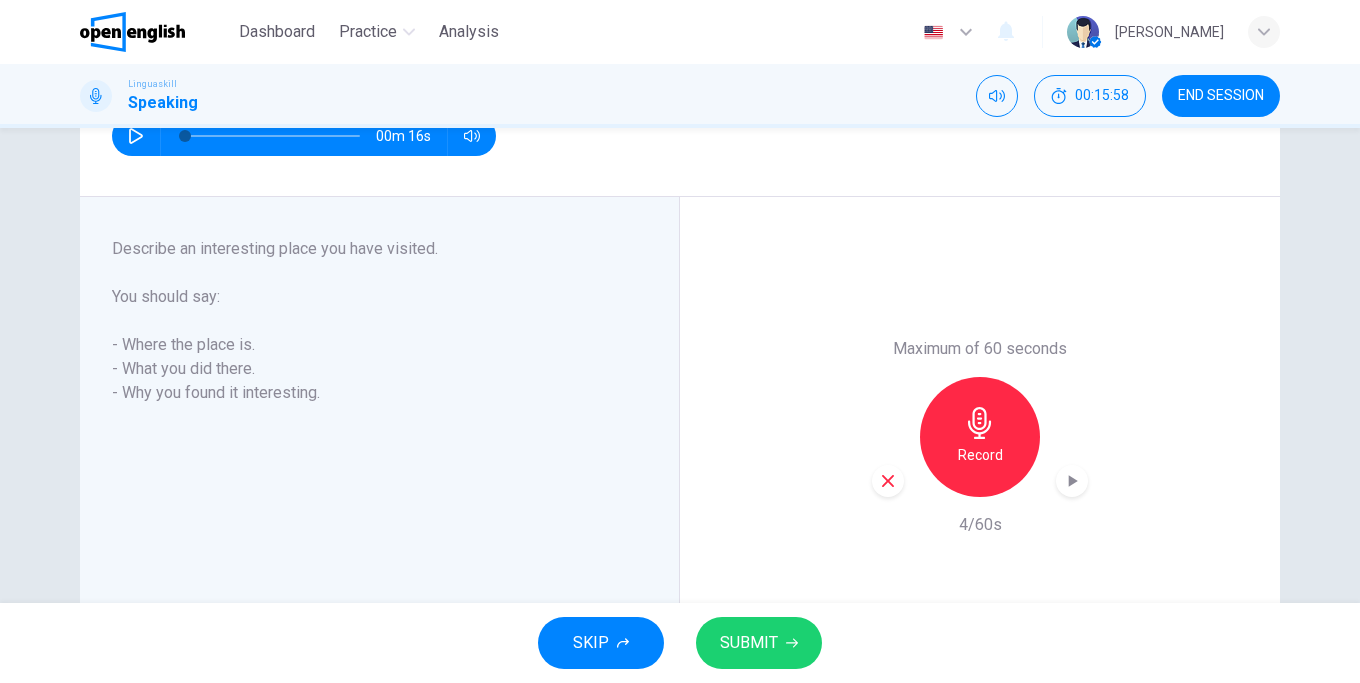 click on "Record" at bounding box center (980, 455) 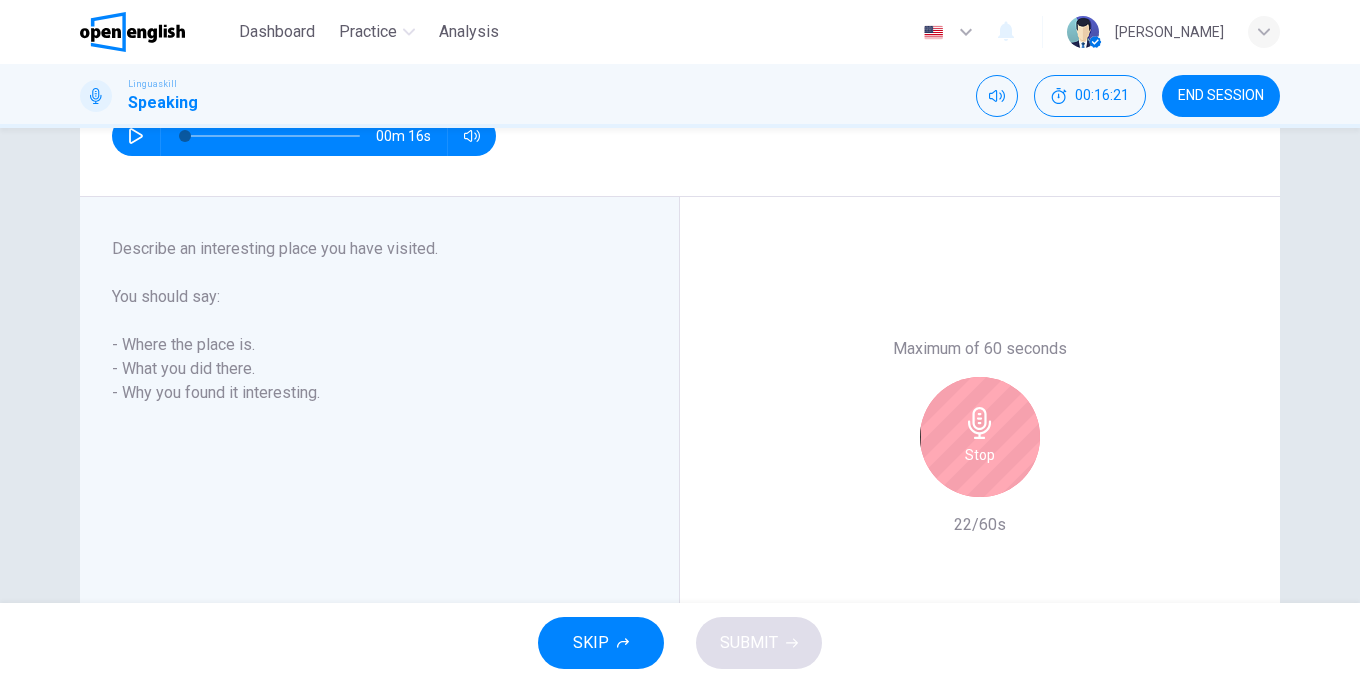 click on "Stop" at bounding box center (980, 455) 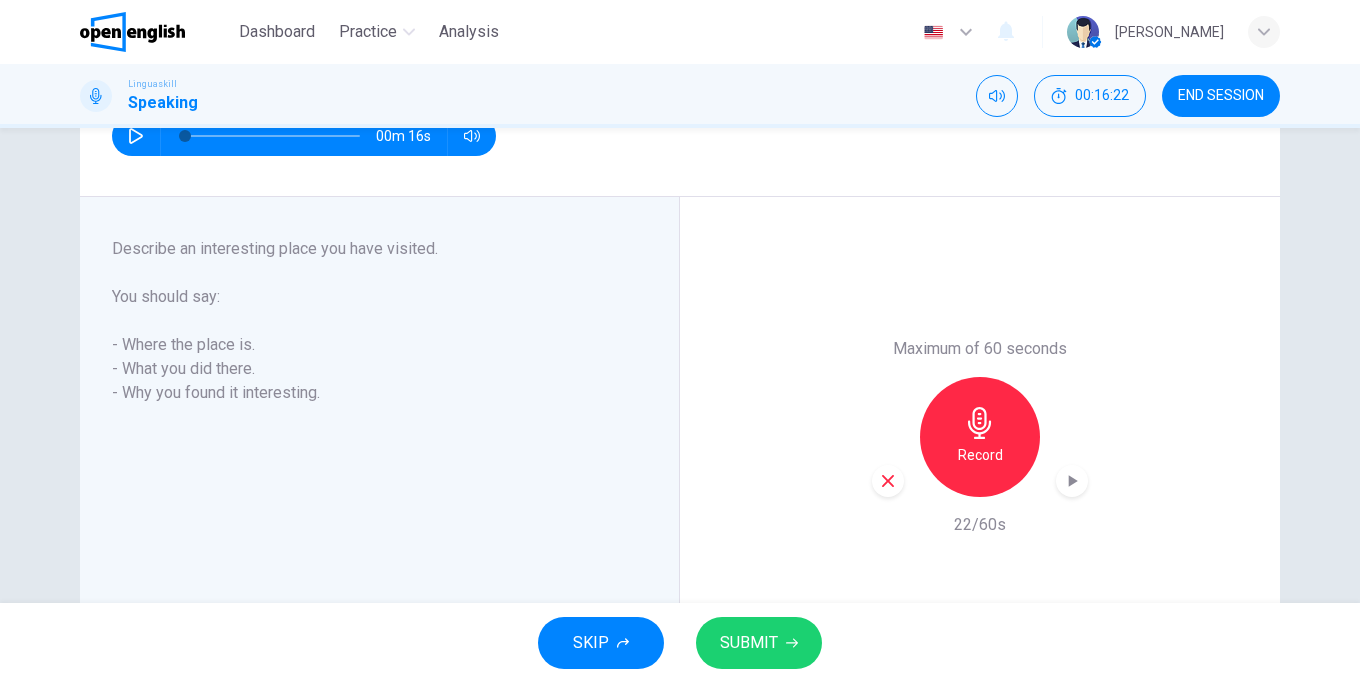 click 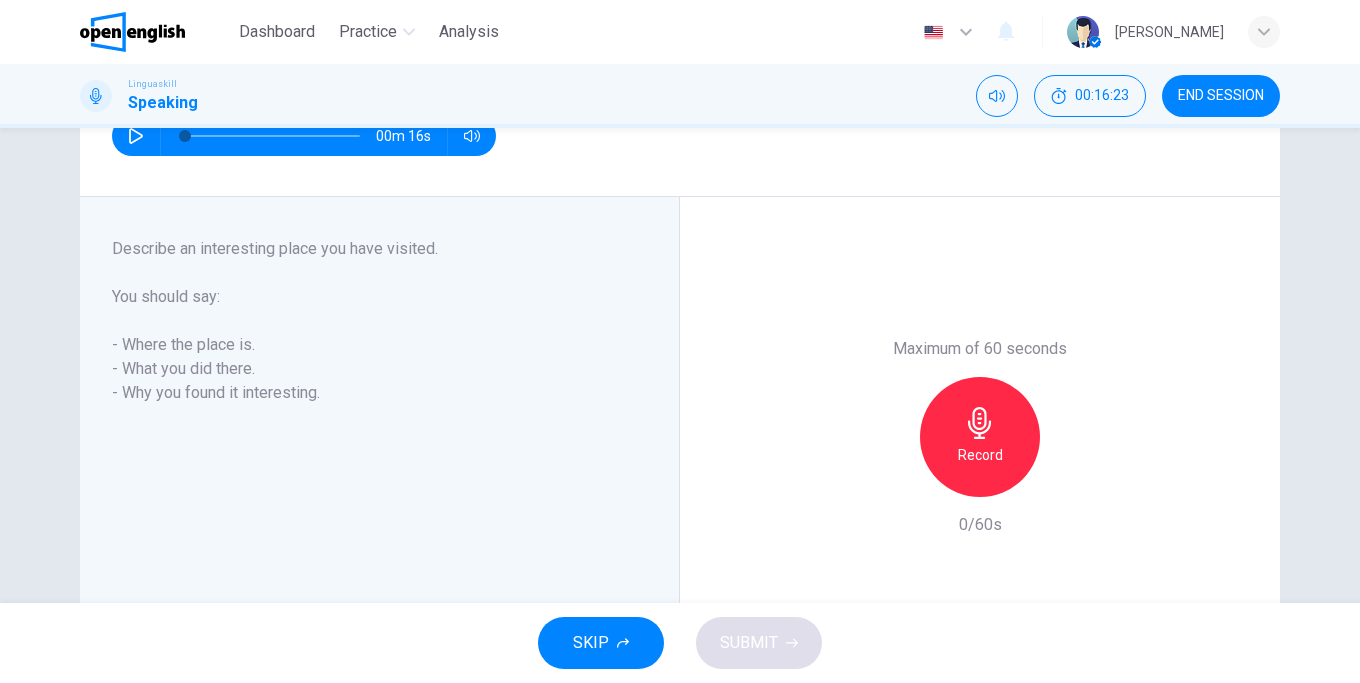 click on "Record" at bounding box center (980, 455) 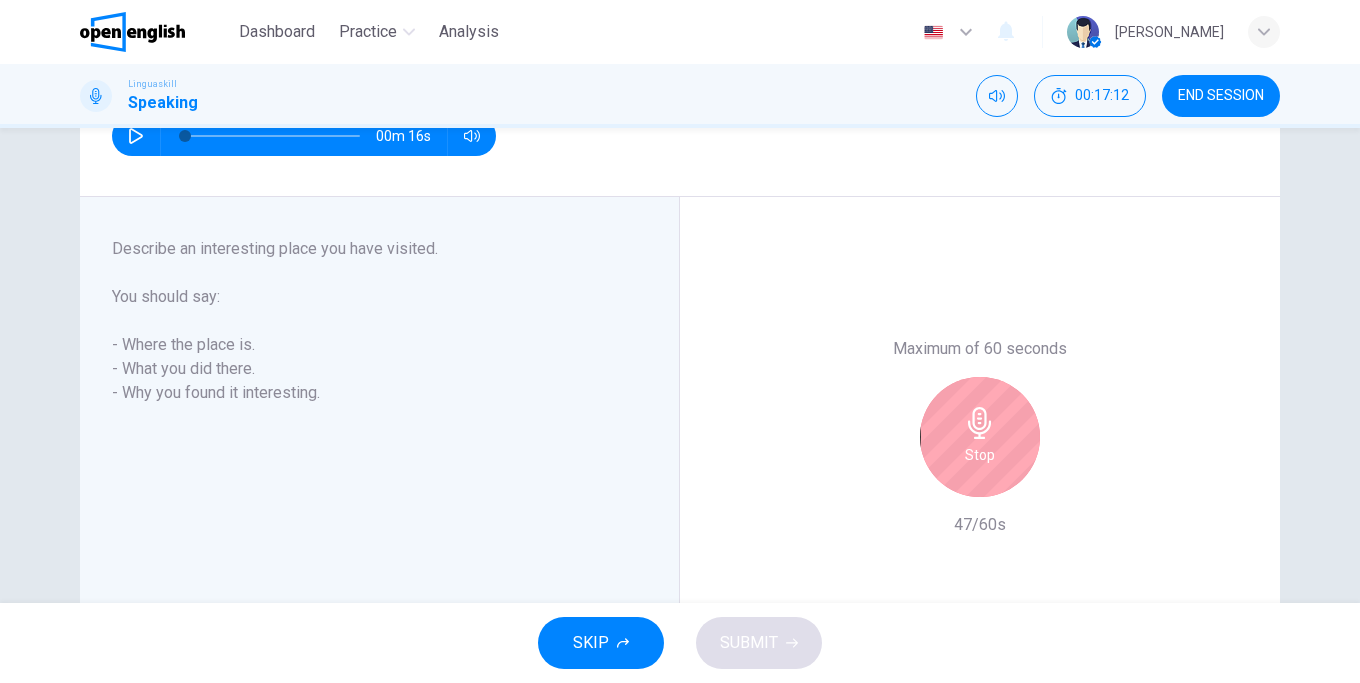 click on "Stop" at bounding box center [980, 437] 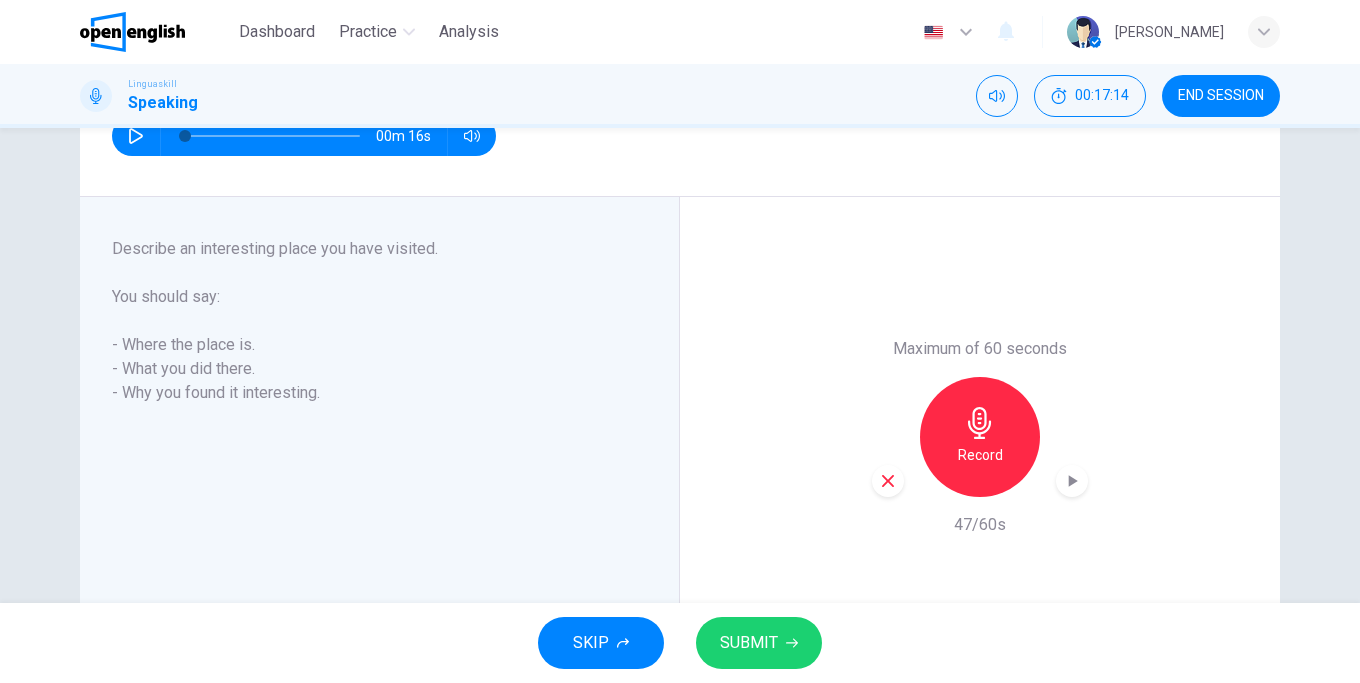 click on "SUBMIT" at bounding box center [749, 643] 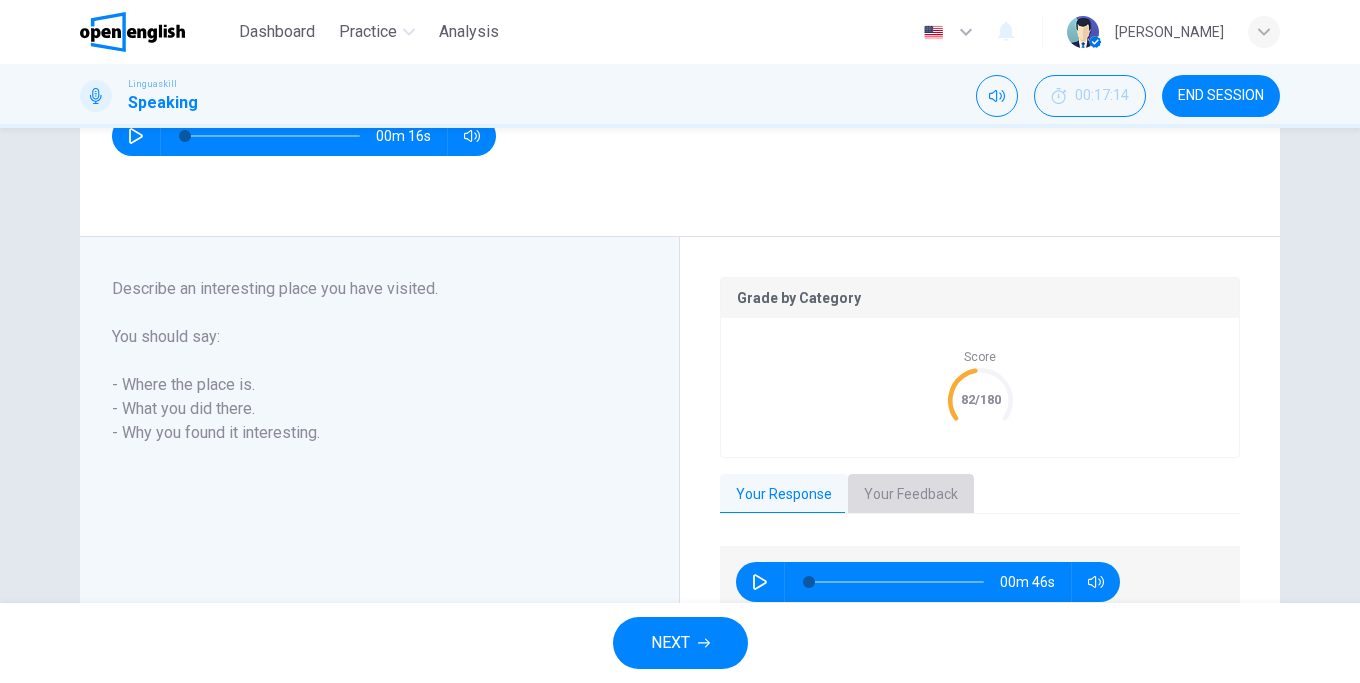 click on "Your Feedback" at bounding box center (911, 495) 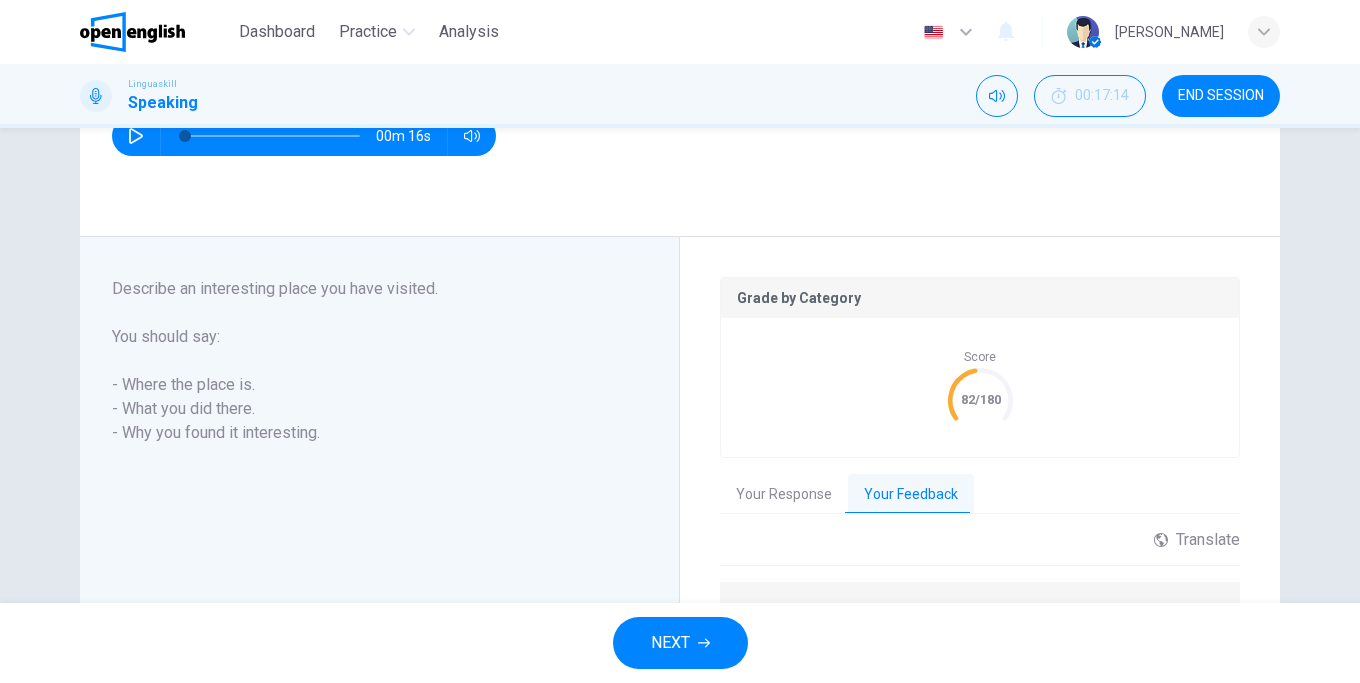 scroll, scrollTop: 431, scrollLeft: 0, axis: vertical 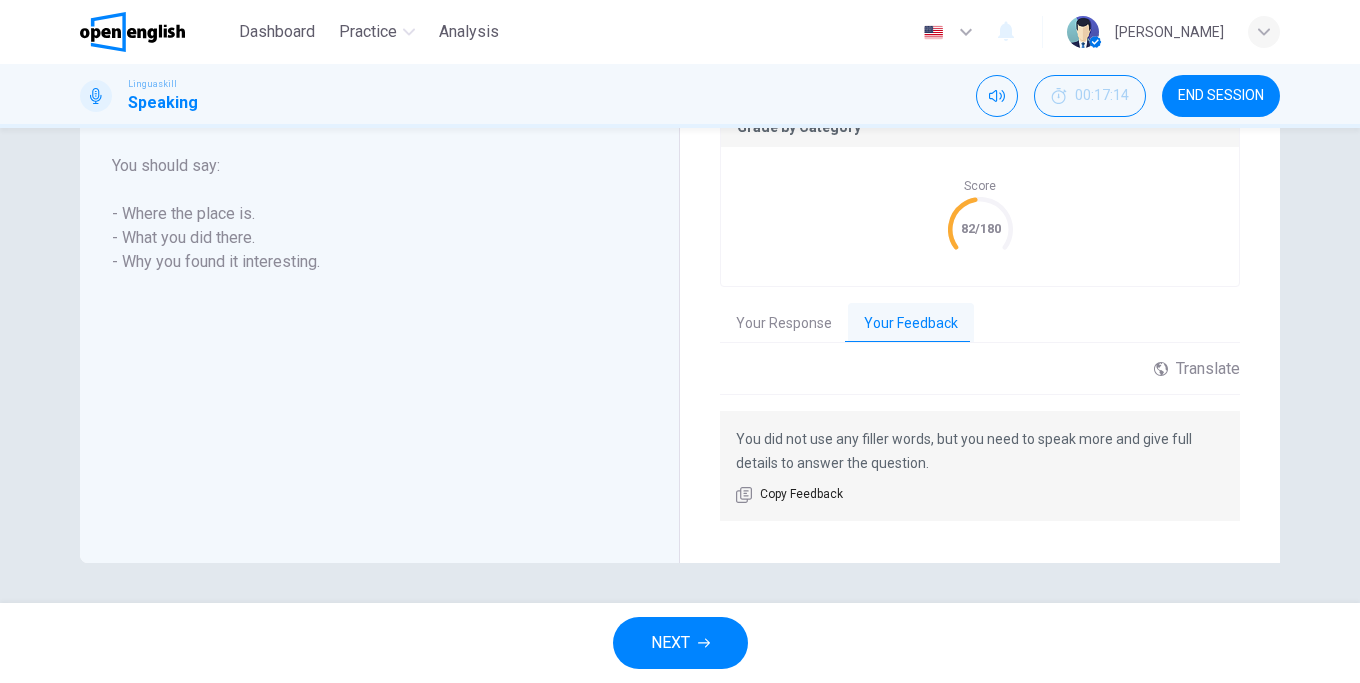 drag, startPoint x: 924, startPoint y: 442, endPoint x: 786, endPoint y: 444, distance: 138.0145 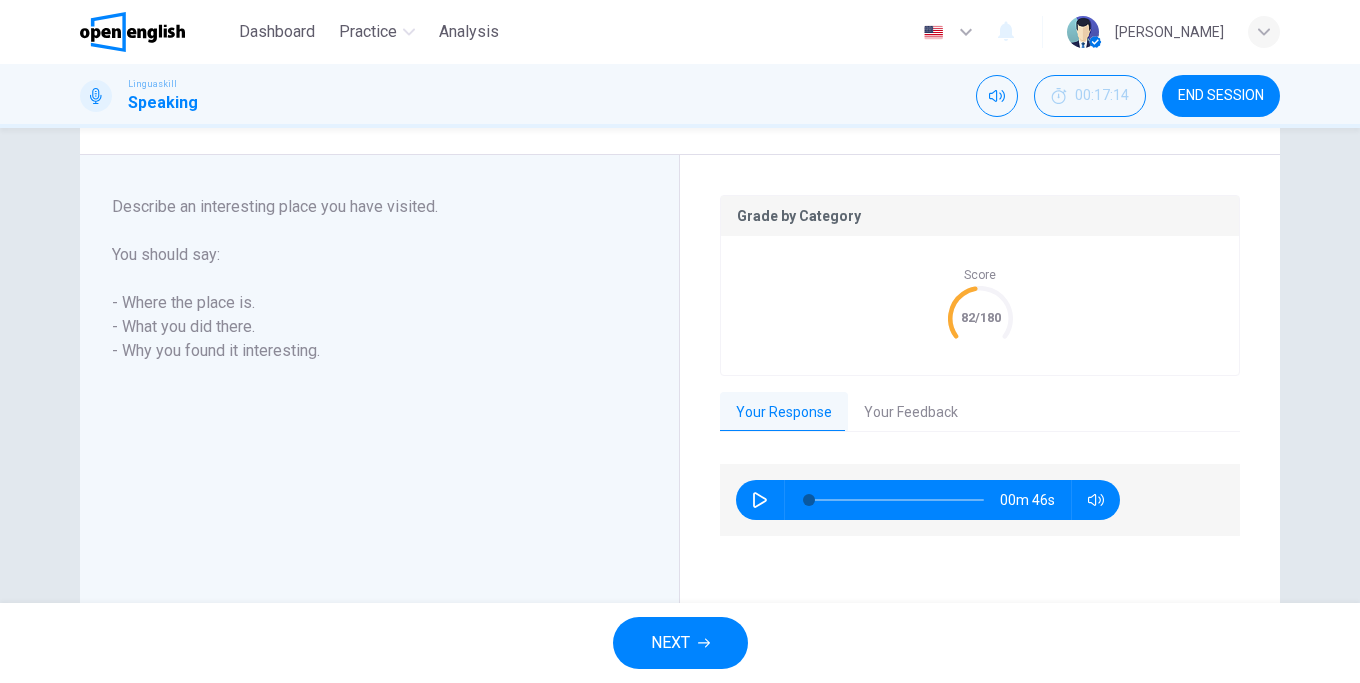 scroll, scrollTop: 414, scrollLeft: 0, axis: vertical 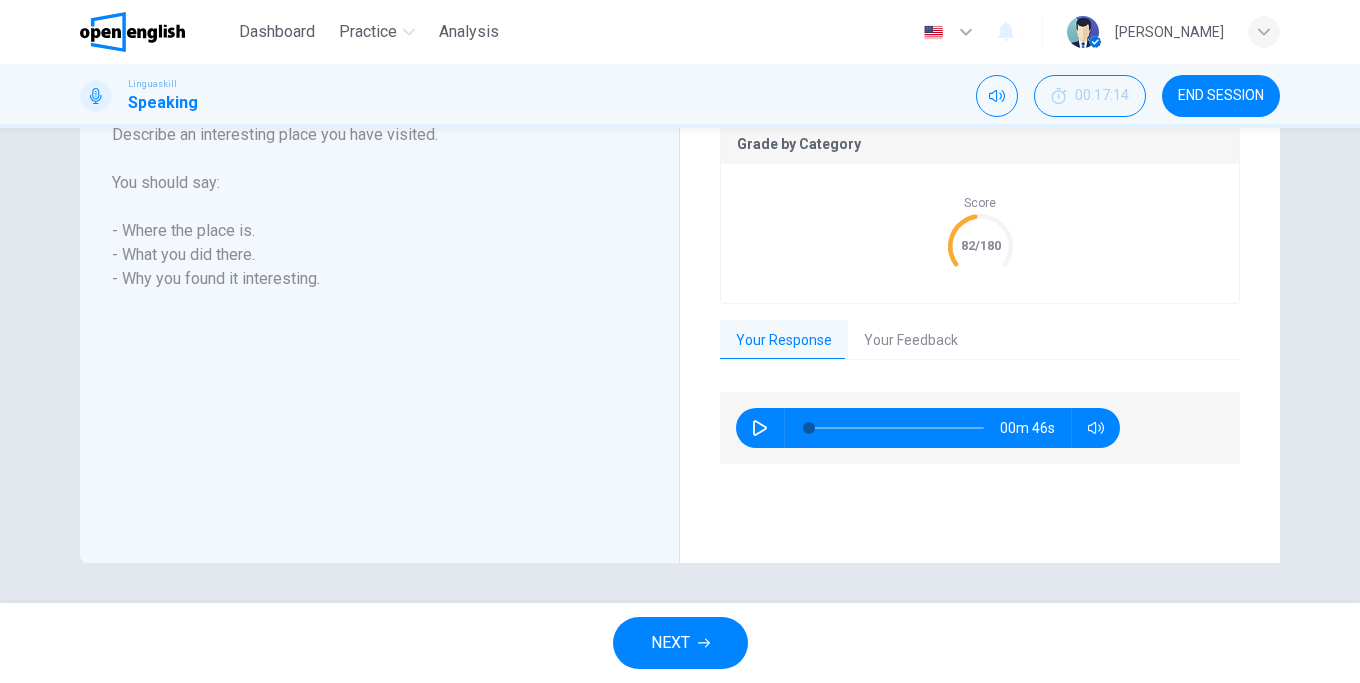 click on "NEXT" at bounding box center (680, 643) 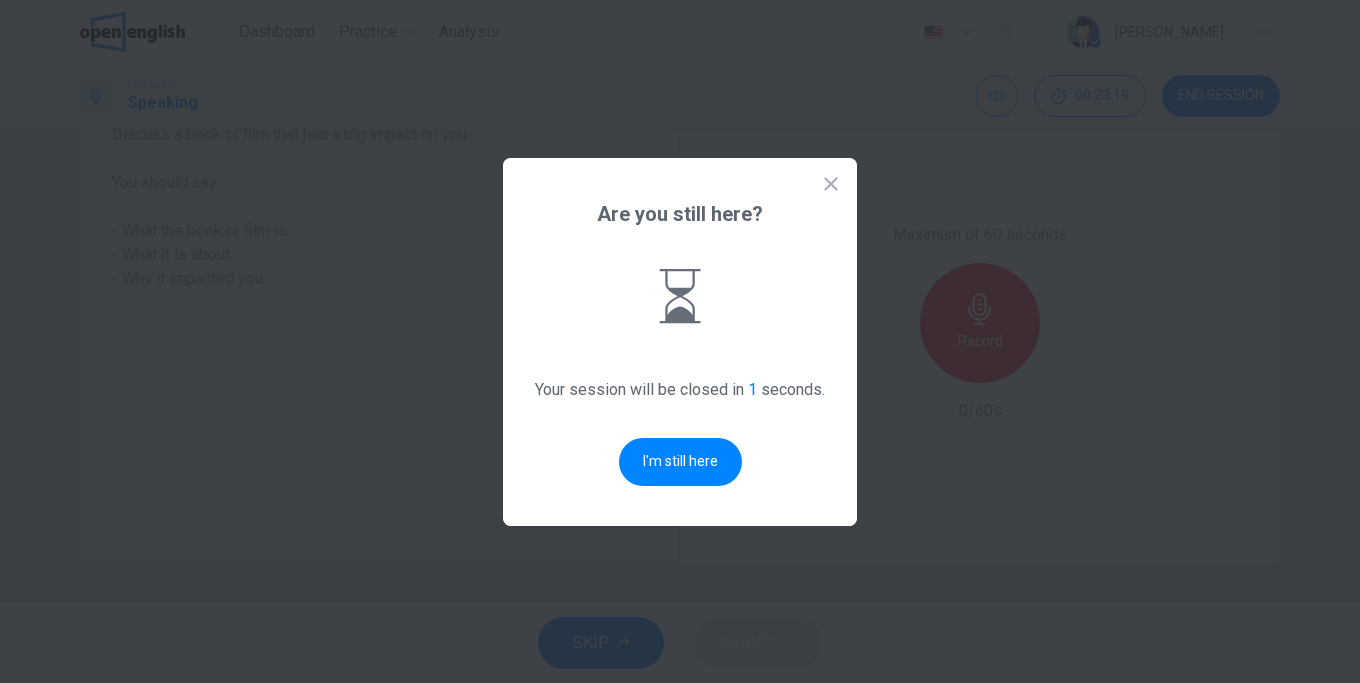 scroll, scrollTop: 0, scrollLeft: 0, axis: both 